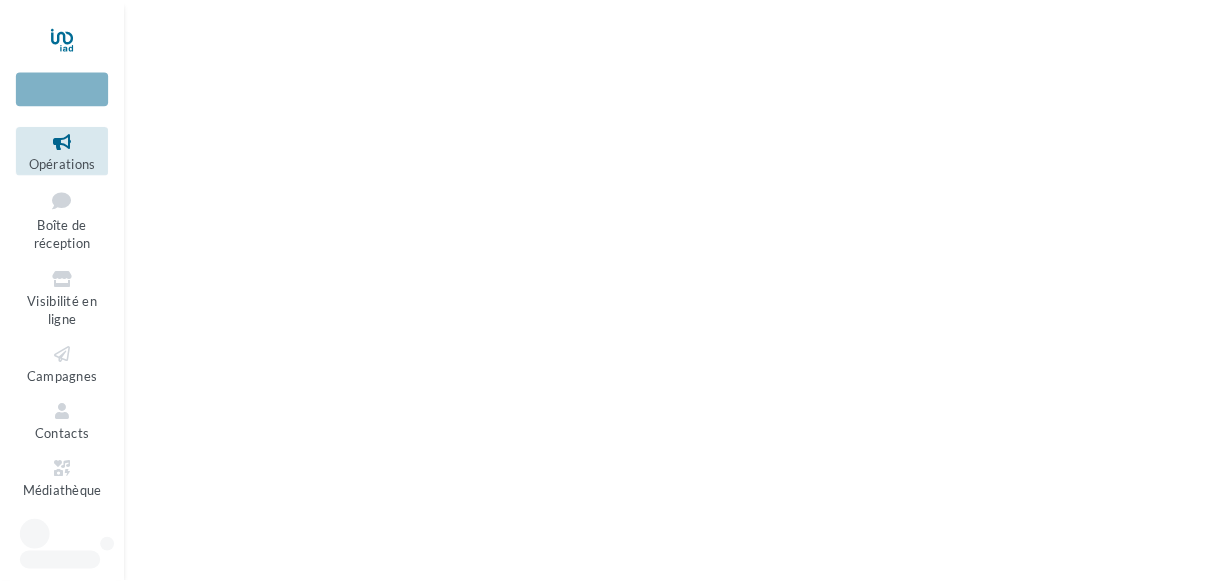scroll, scrollTop: 0, scrollLeft: 0, axis: both 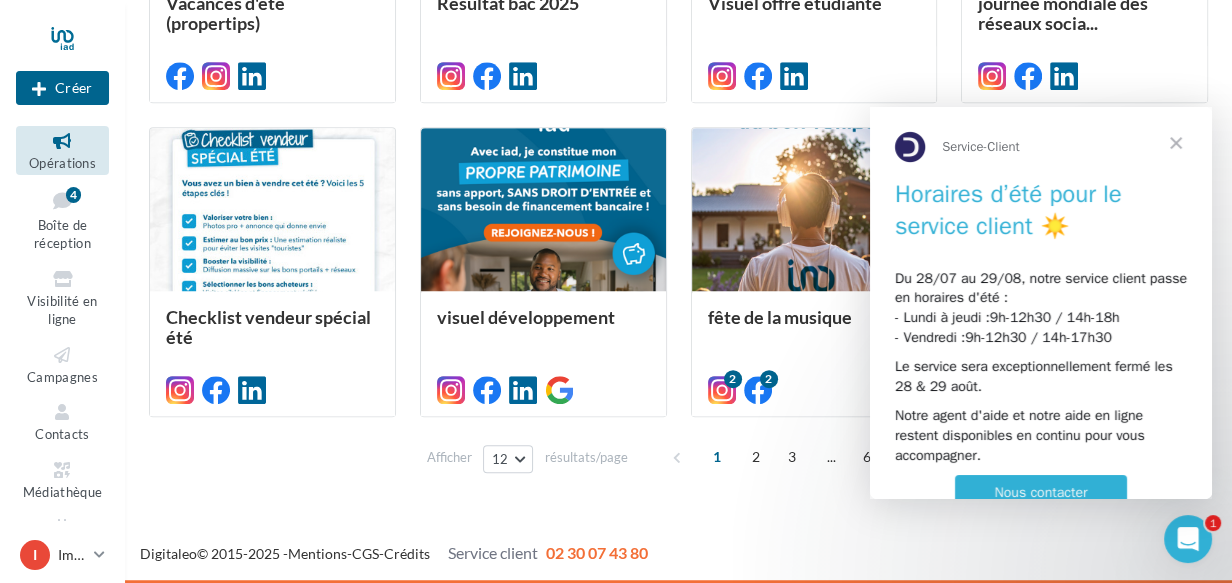 click at bounding box center [1176, 143] 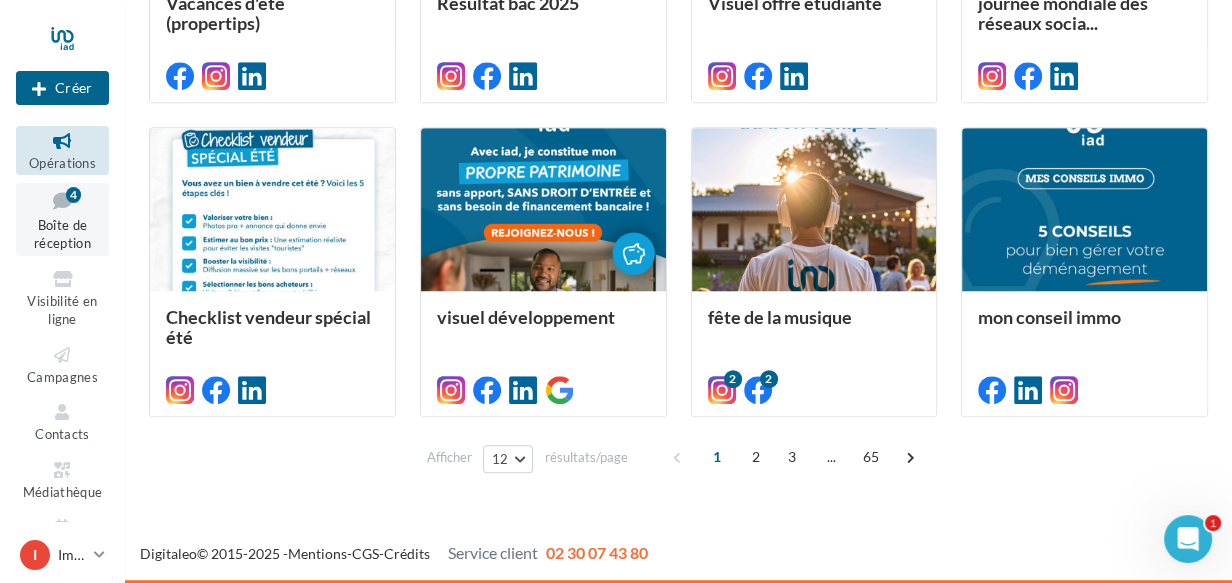 click at bounding box center [62, 200] 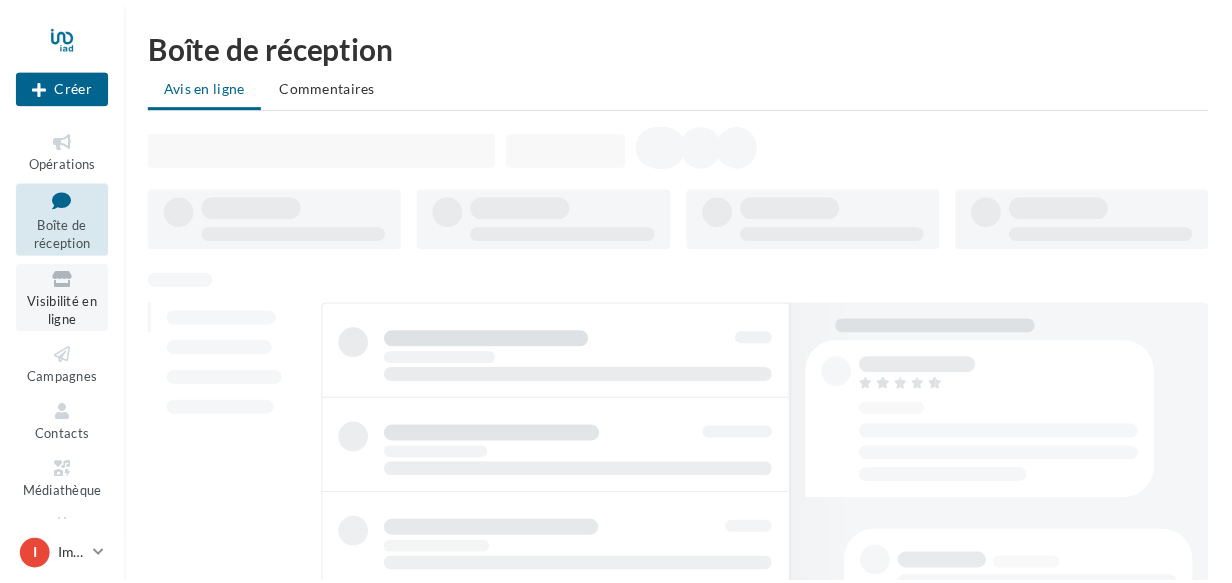 scroll, scrollTop: 0, scrollLeft: 0, axis: both 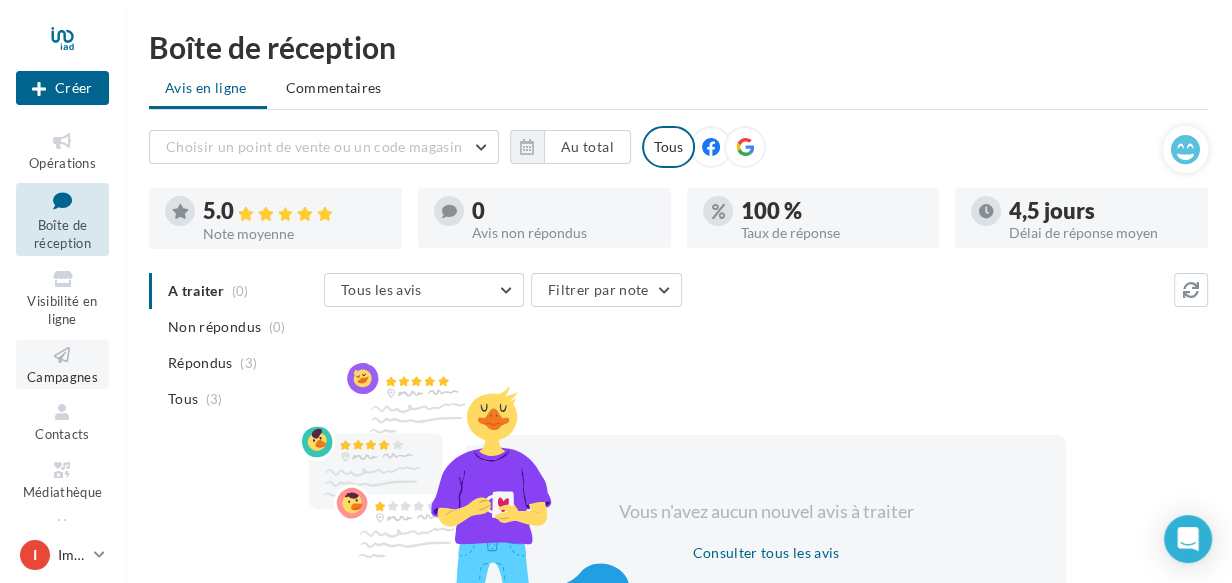 click on "Campagnes" at bounding box center [62, 364] 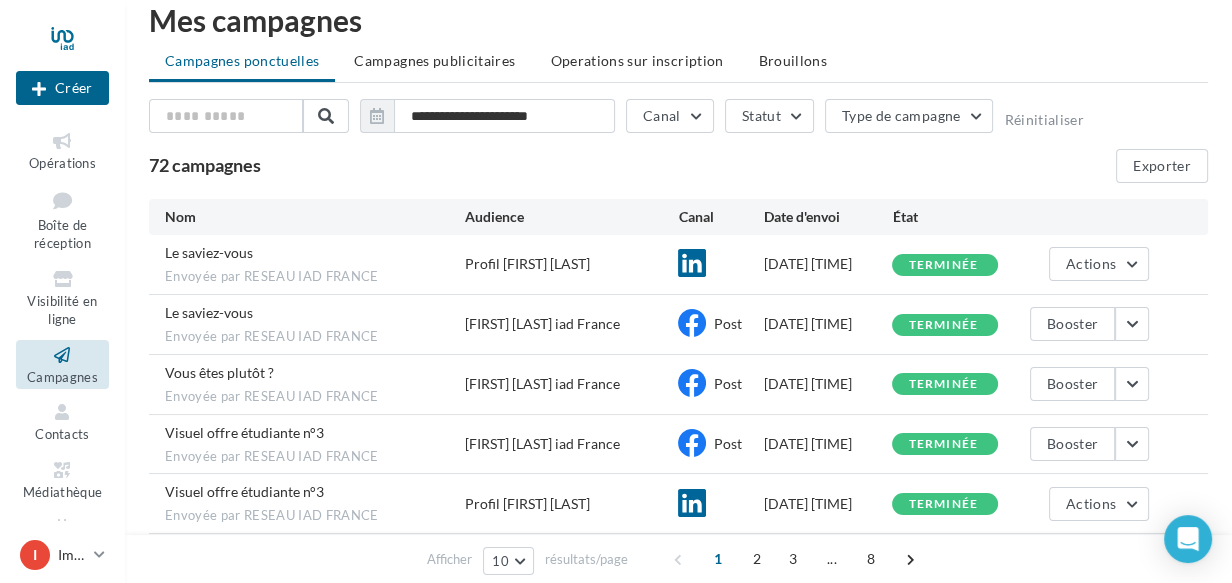 scroll, scrollTop: 0, scrollLeft: 0, axis: both 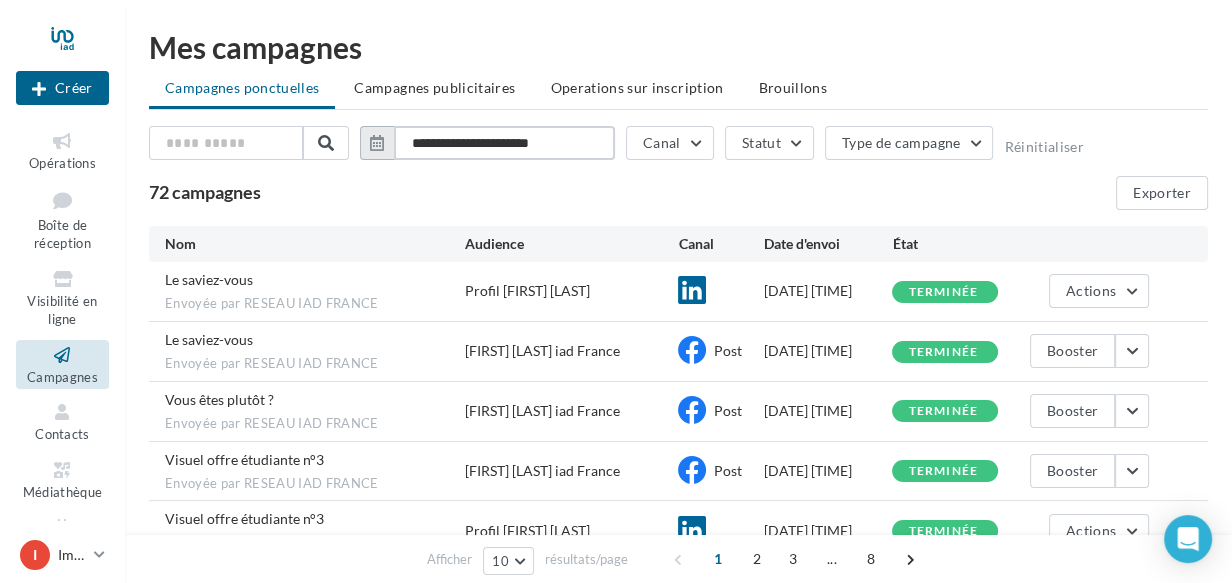 click on "**********" at bounding box center (504, 143) 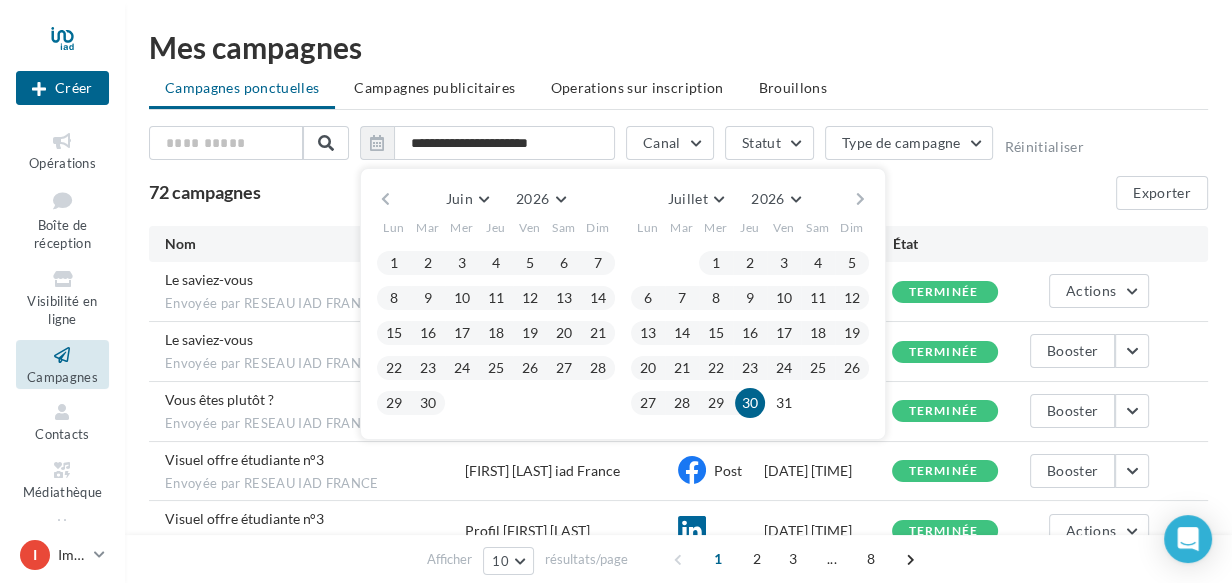 click on "**********" at bounding box center [678, 469] 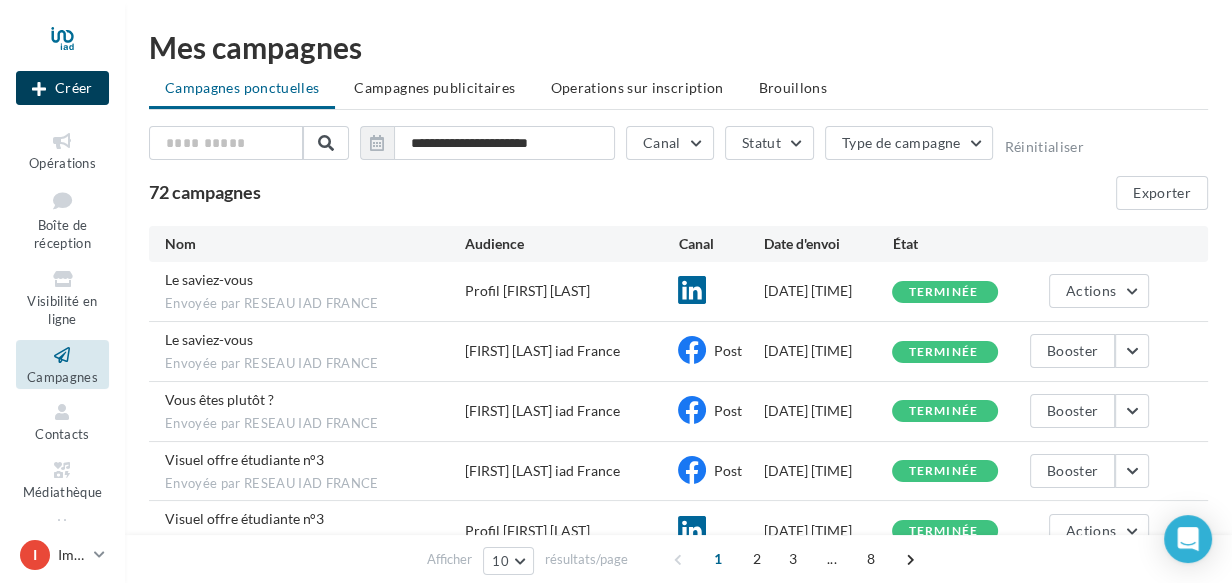 click on "Créer" at bounding box center (62, 88) 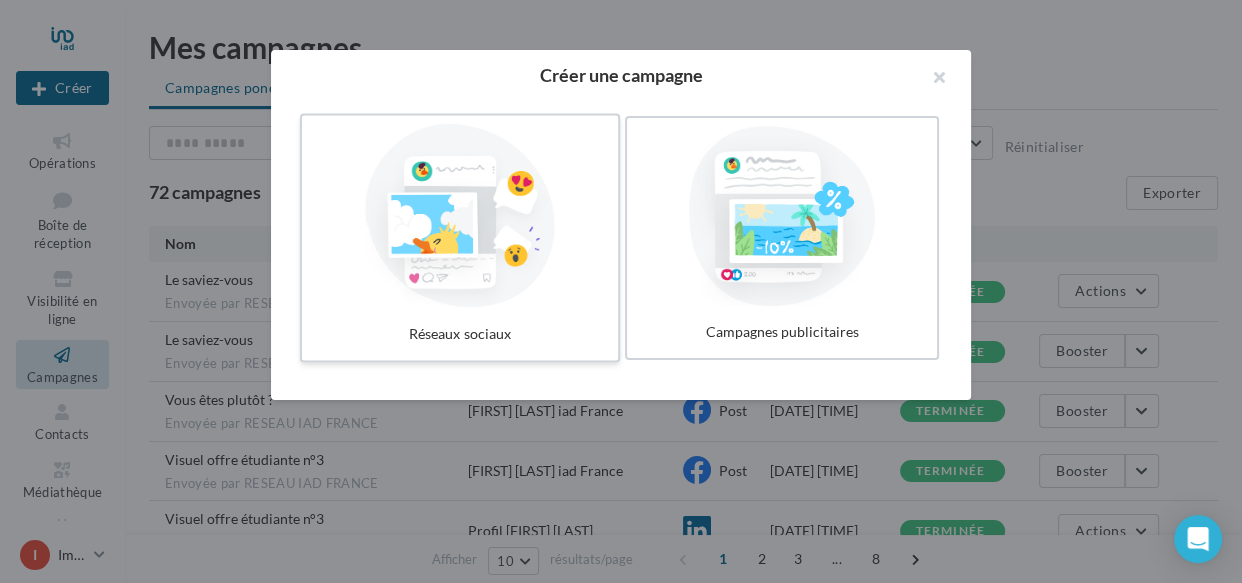 click at bounding box center (460, 216) 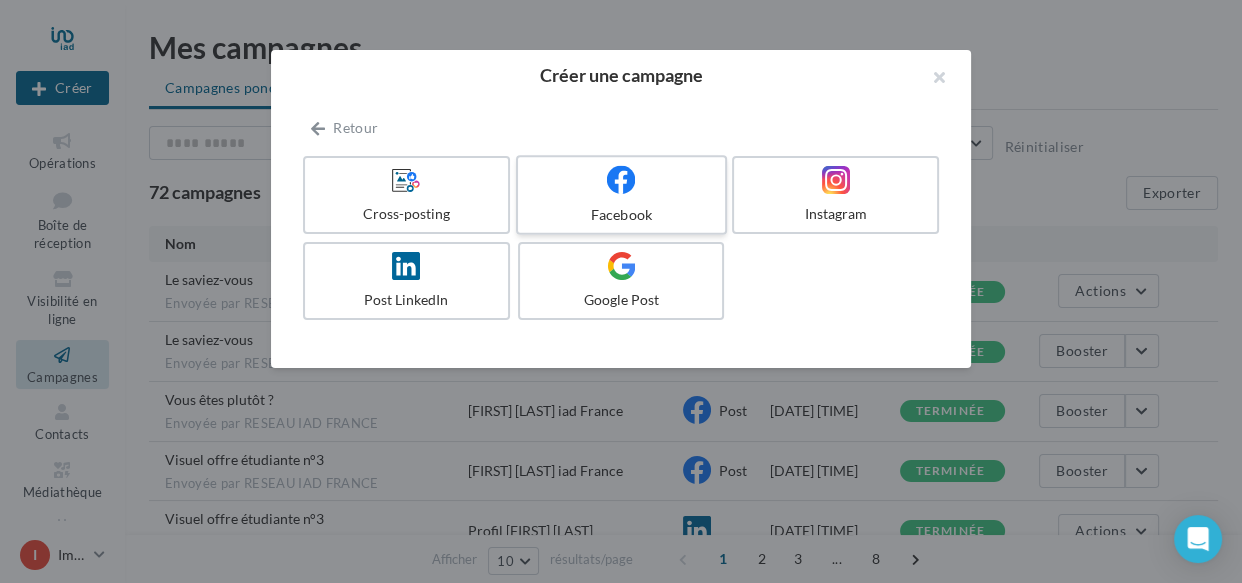 click on "Facebook" at bounding box center (621, 195) 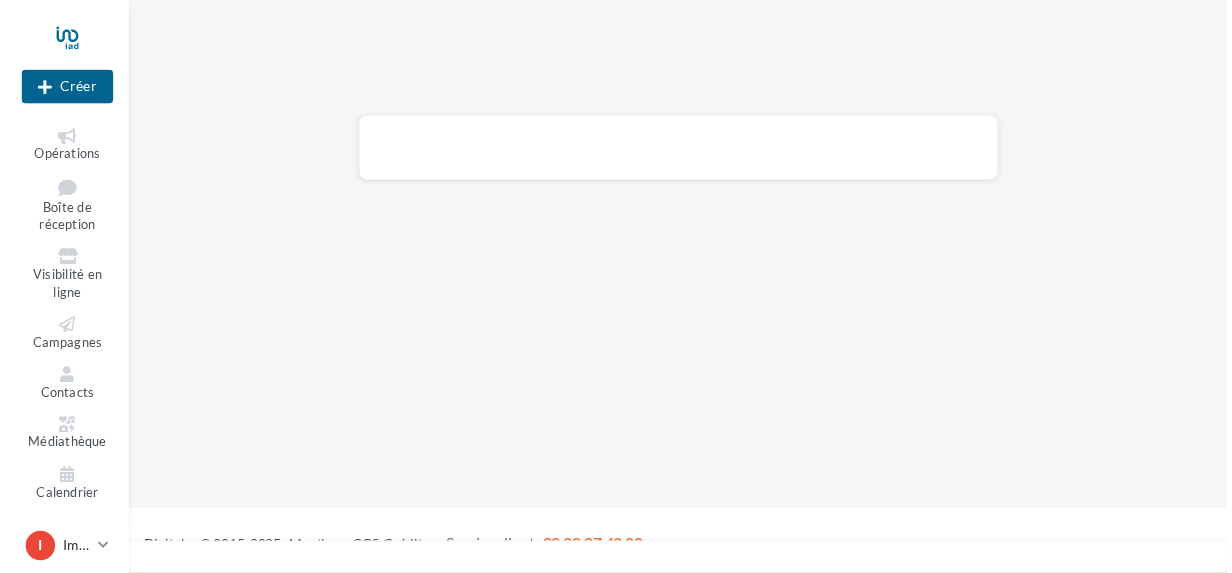 scroll, scrollTop: 0, scrollLeft: 0, axis: both 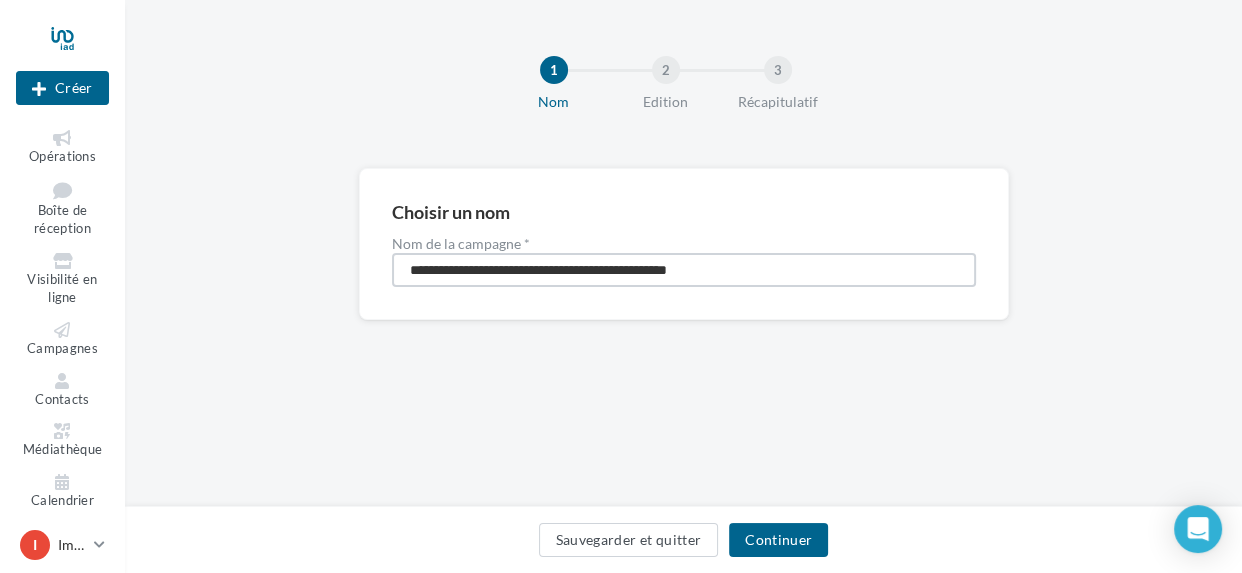 click on "**********" at bounding box center [684, 270] 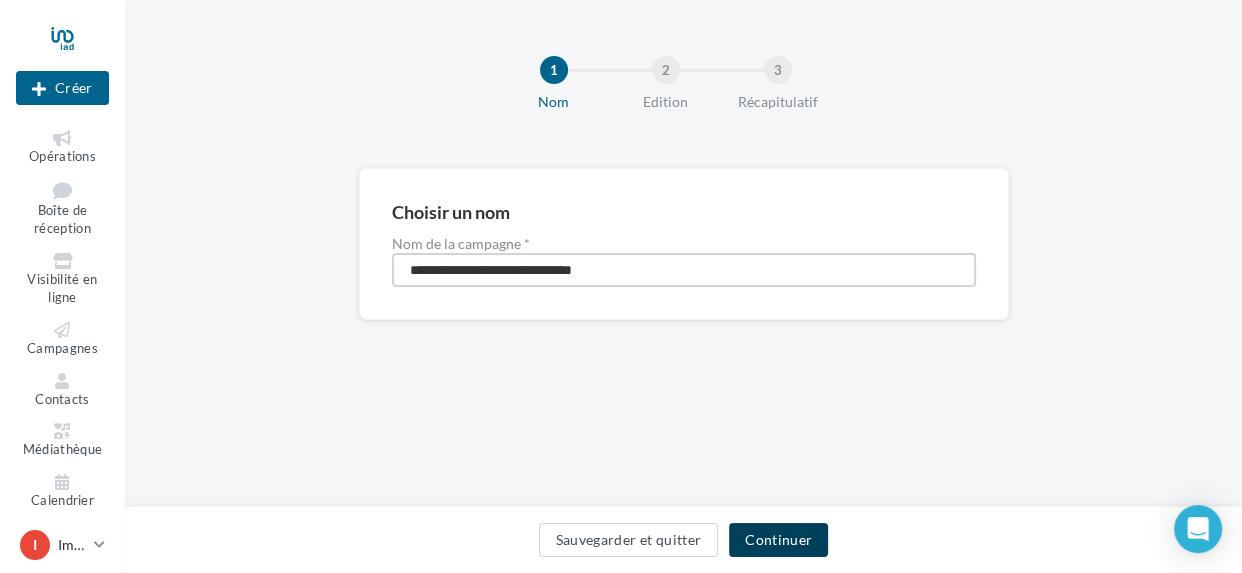 type on "**********" 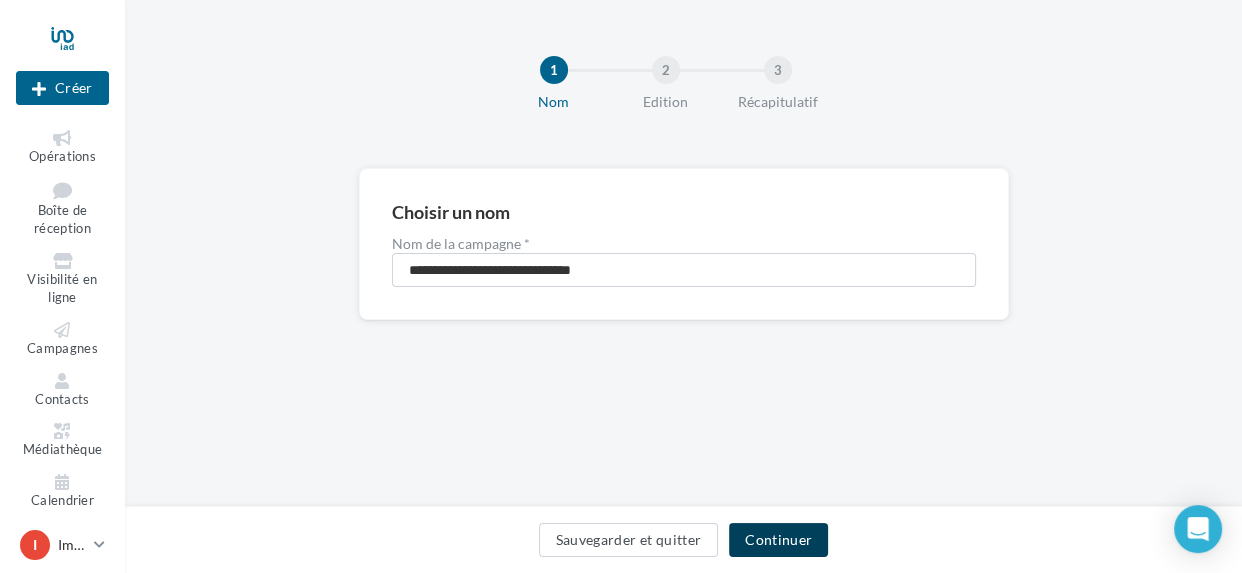 click on "Continuer" at bounding box center [778, 540] 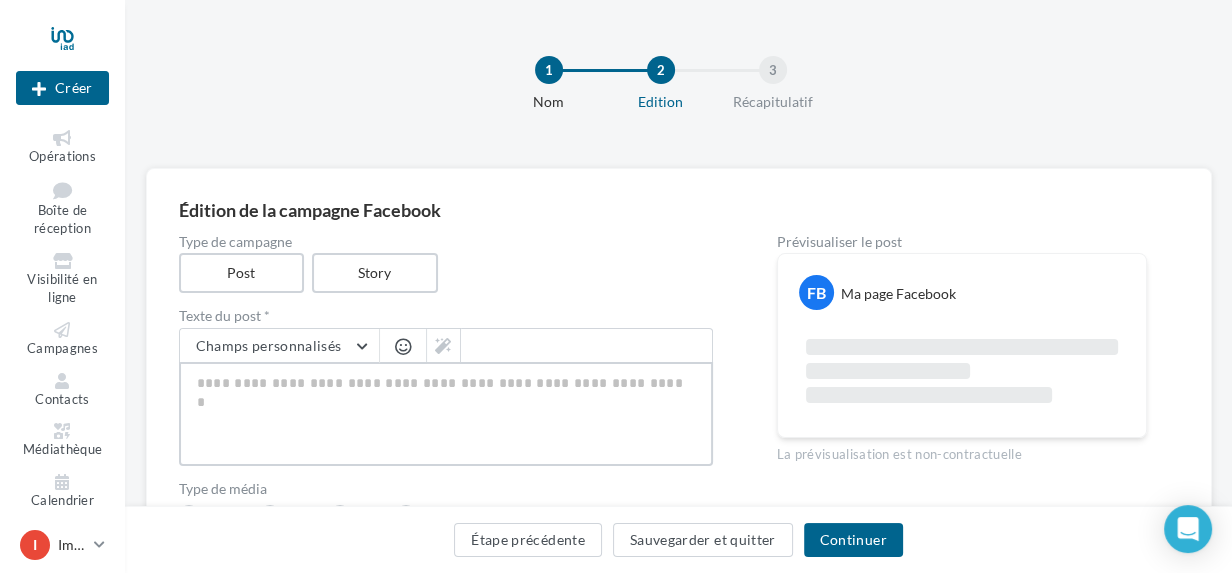 click at bounding box center (446, 414) 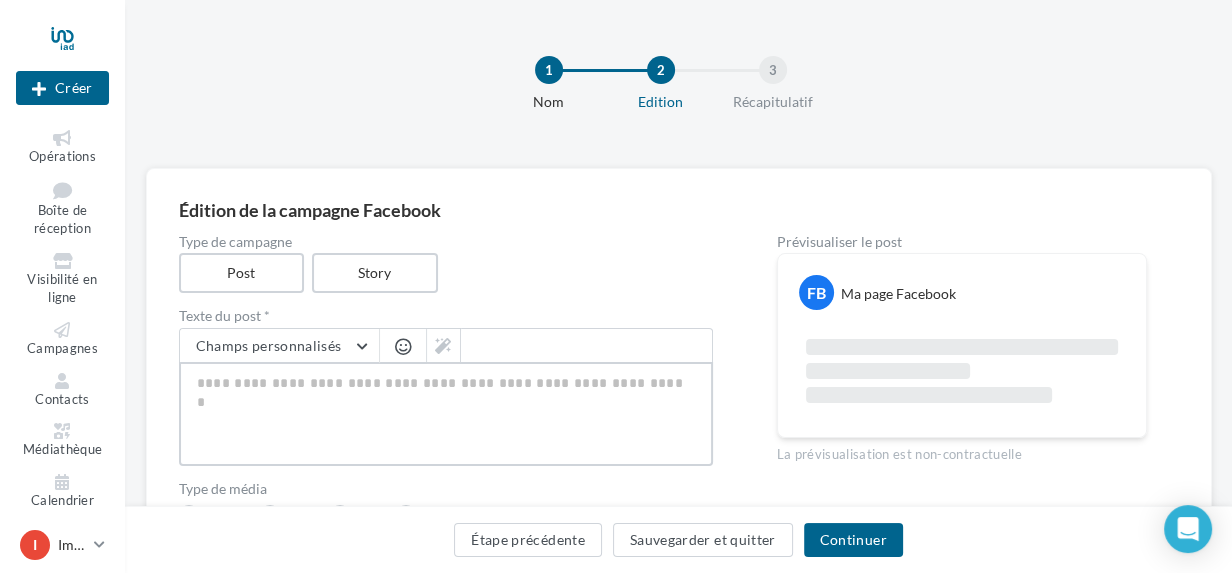 type on "*" 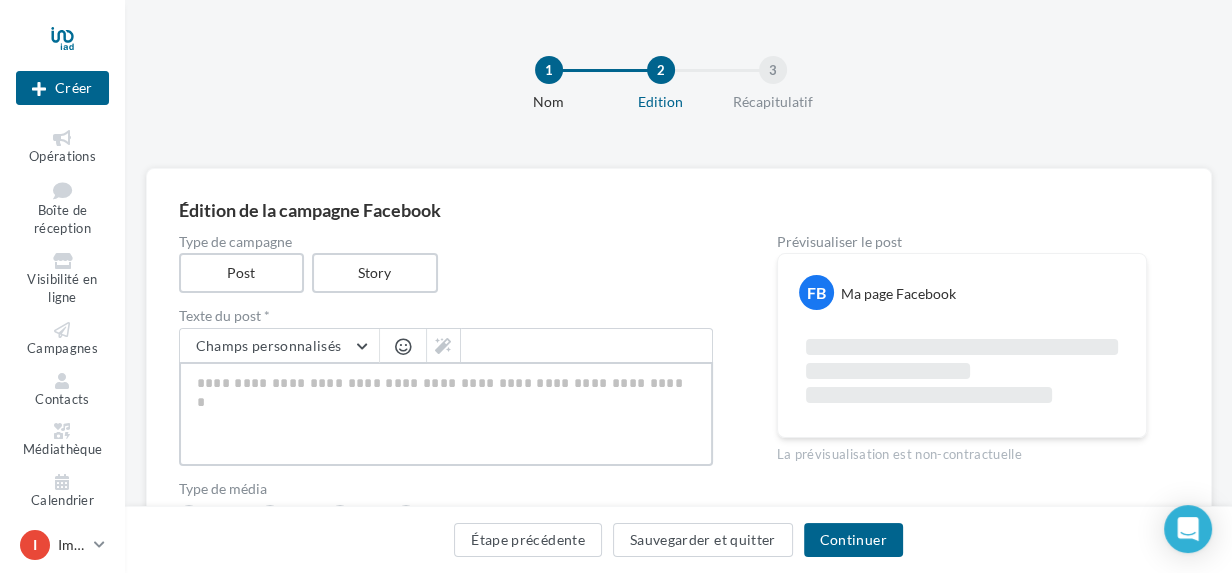 type on "*" 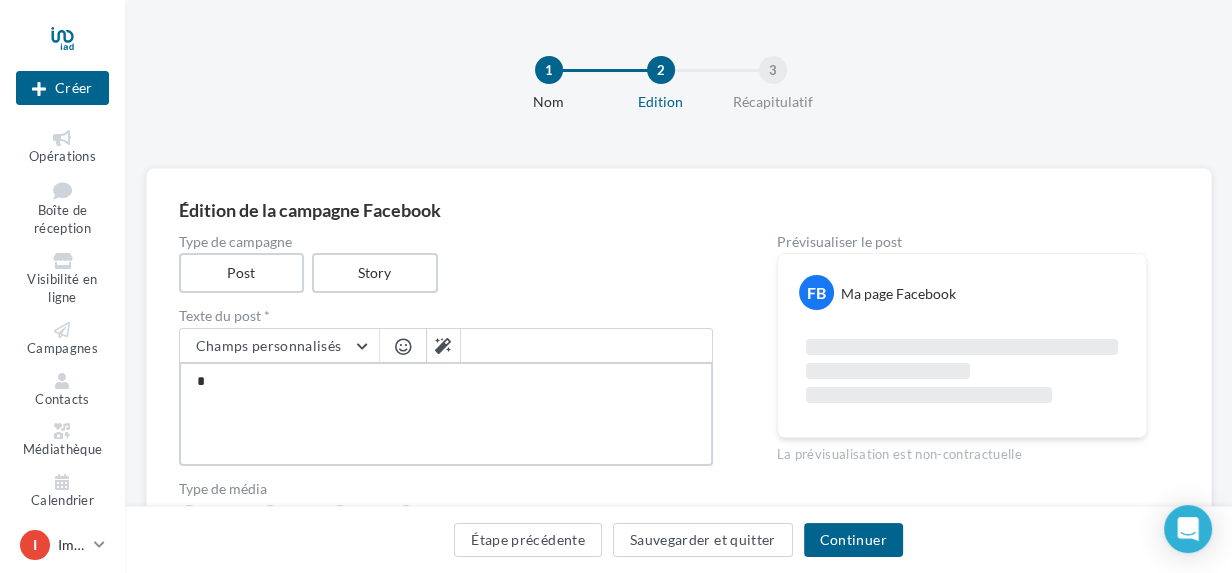 type on "**" 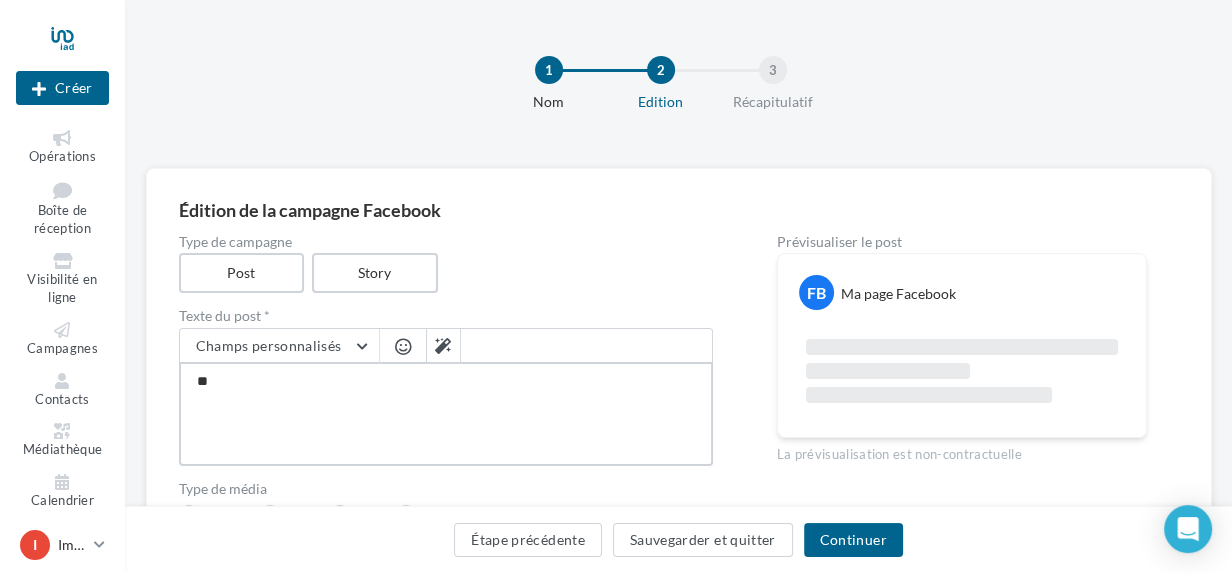 type on "***" 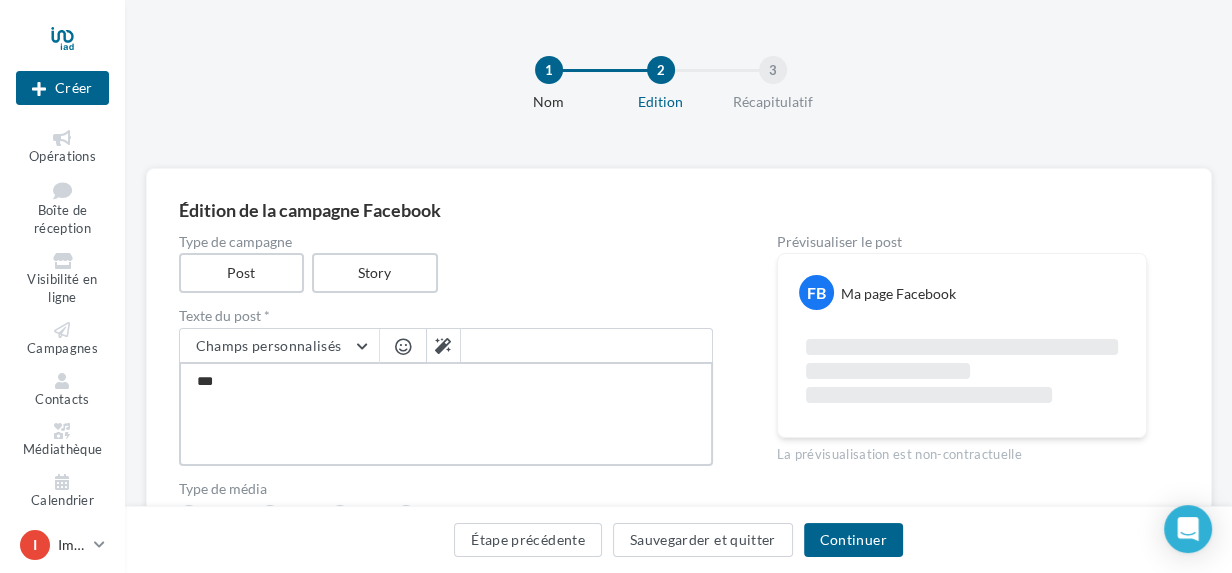 type on "***" 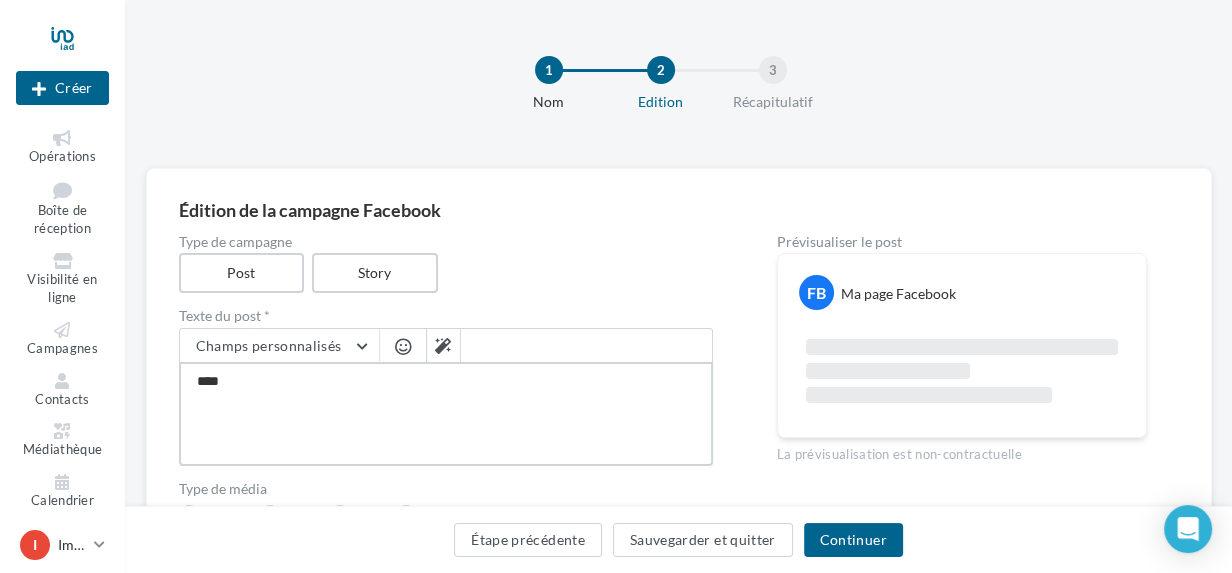 type on "*****" 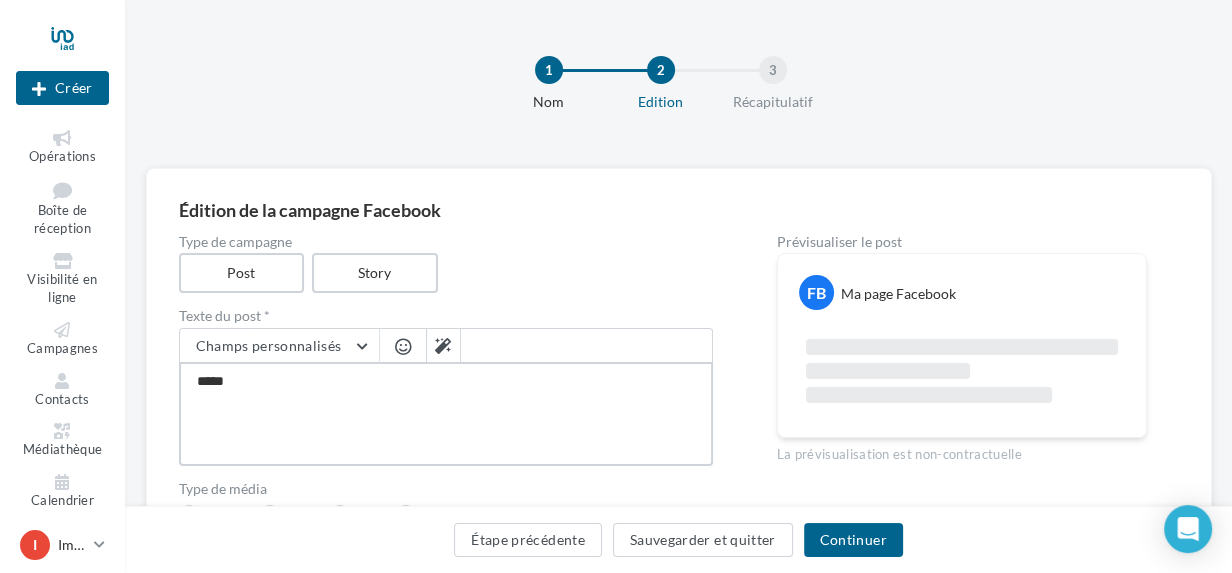 type on "******" 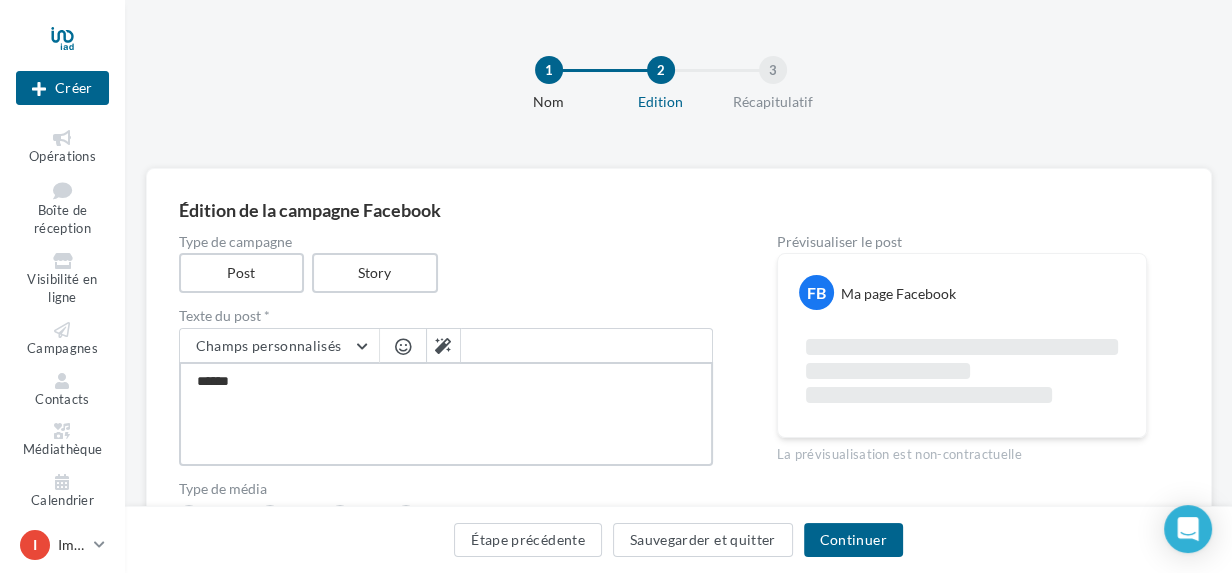 type on "*******" 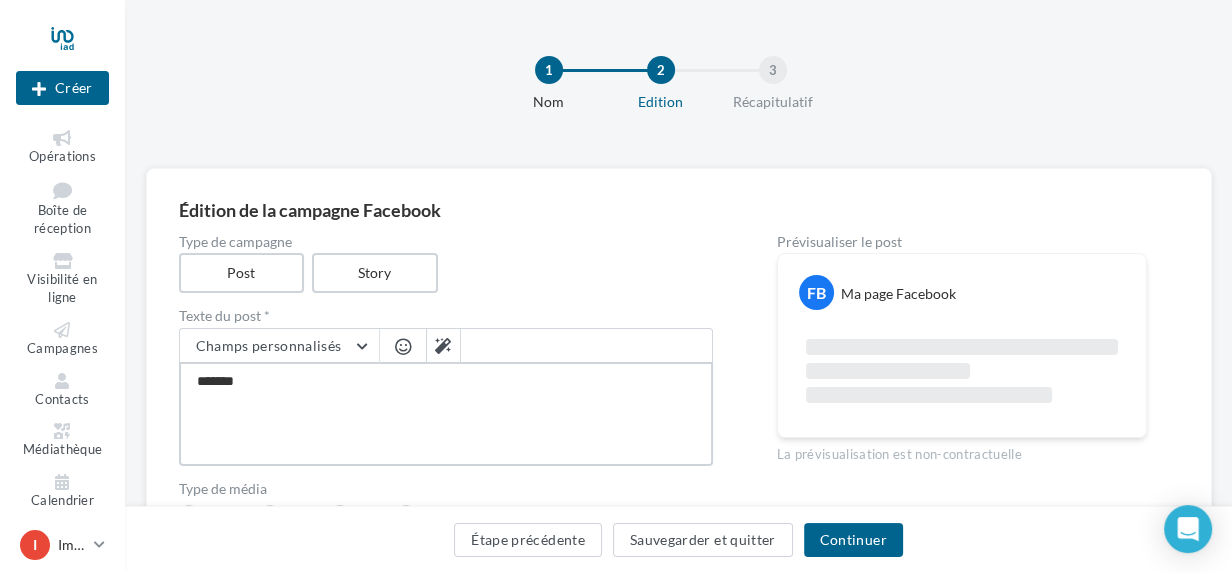 type on "********" 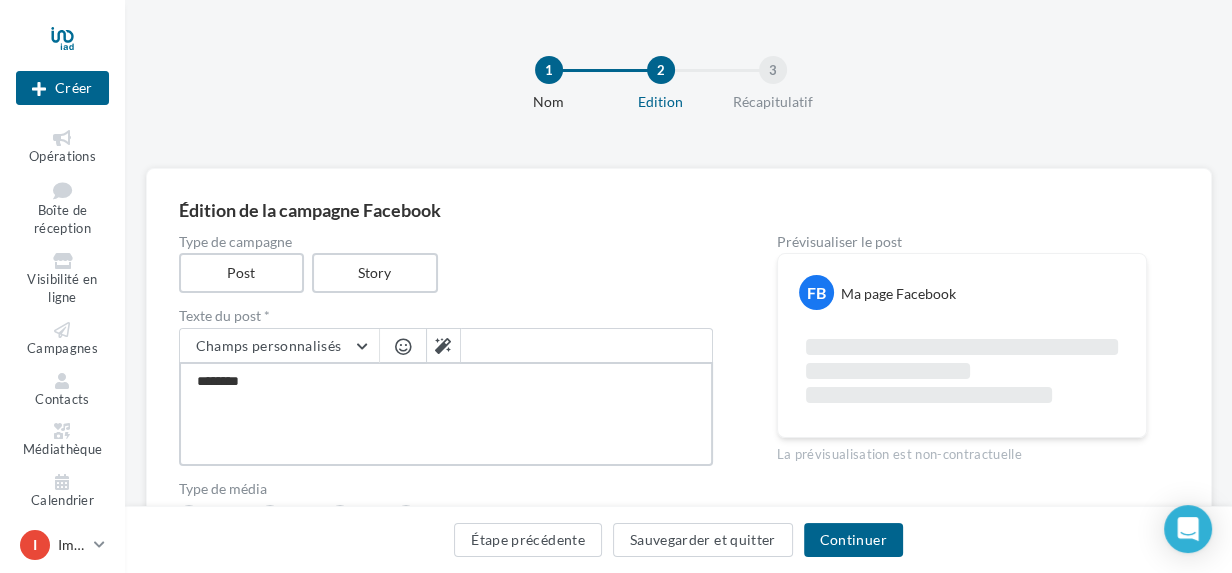 type on "*********" 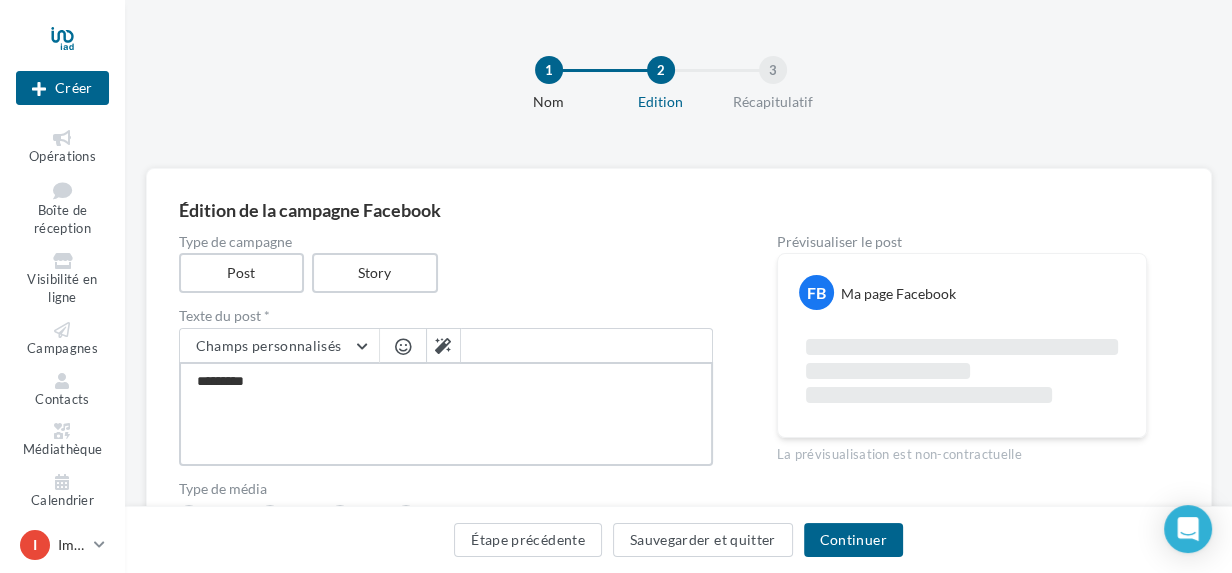 type on "**********" 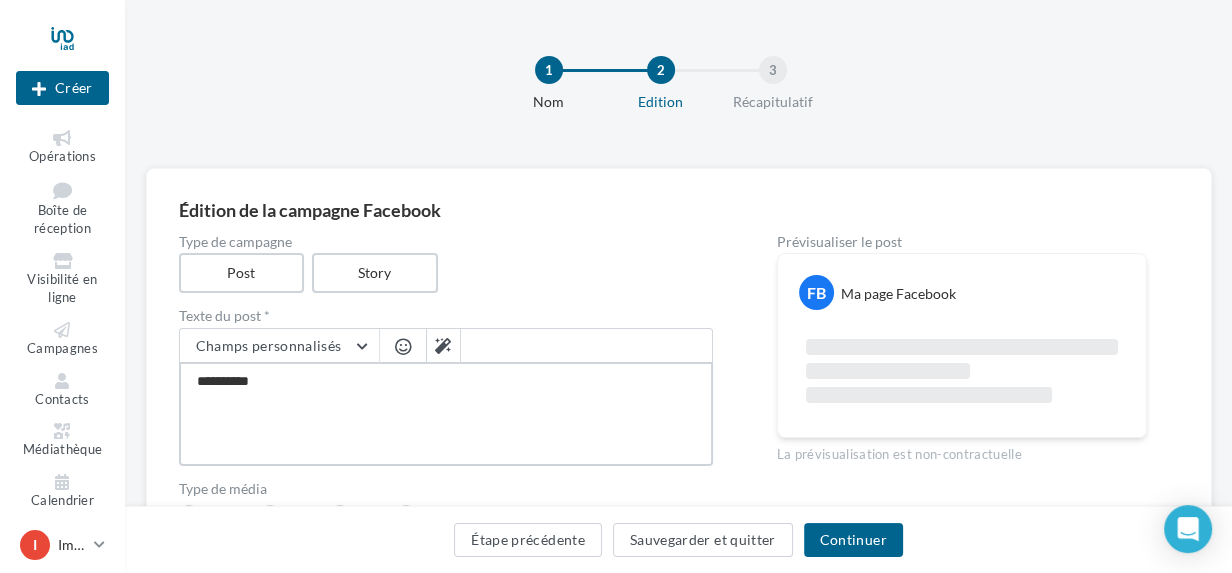 type on "**********" 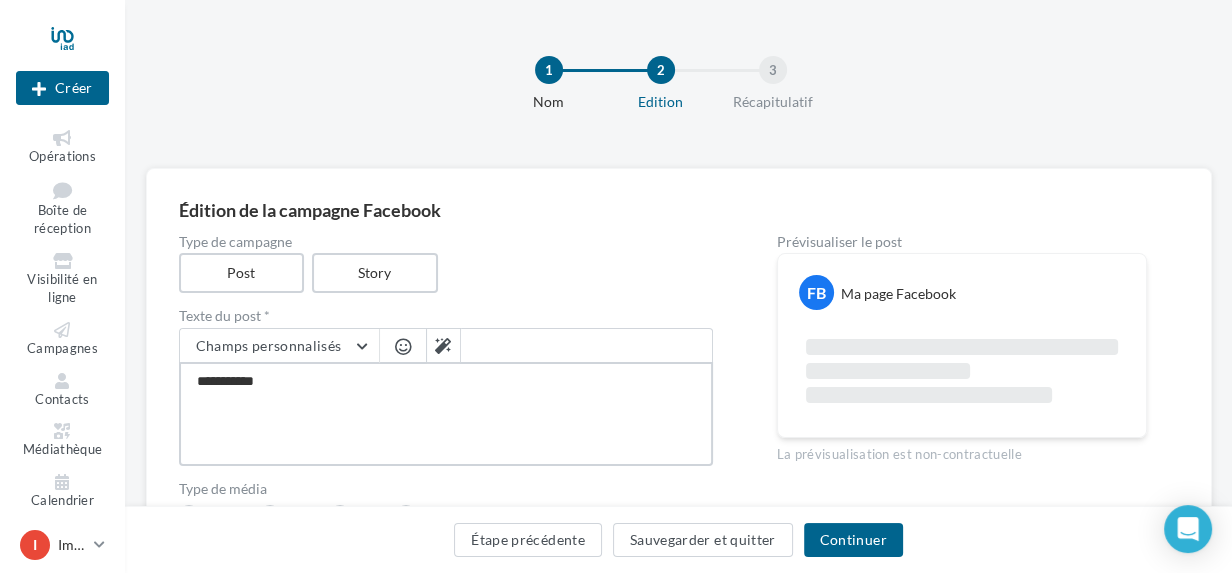 type on "**********" 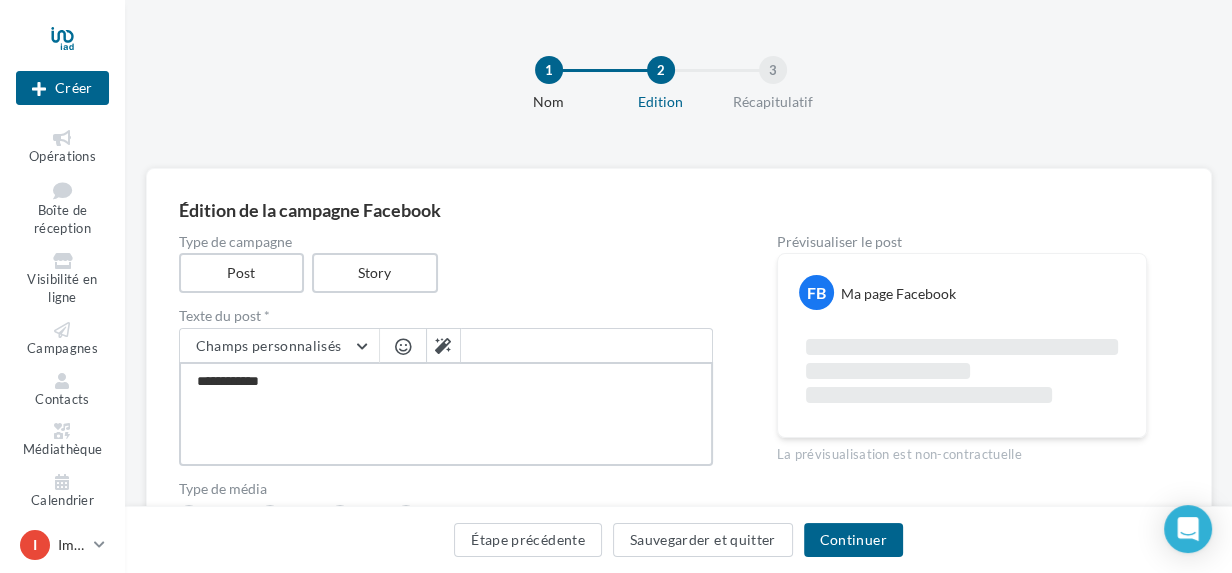 type on "**********" 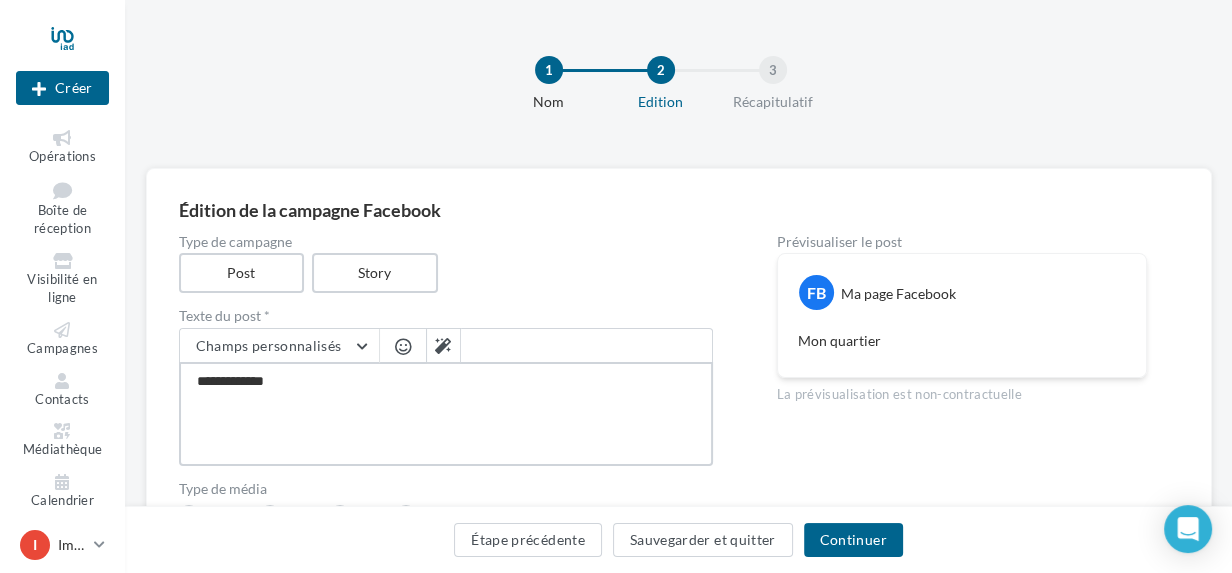 type on "**********" 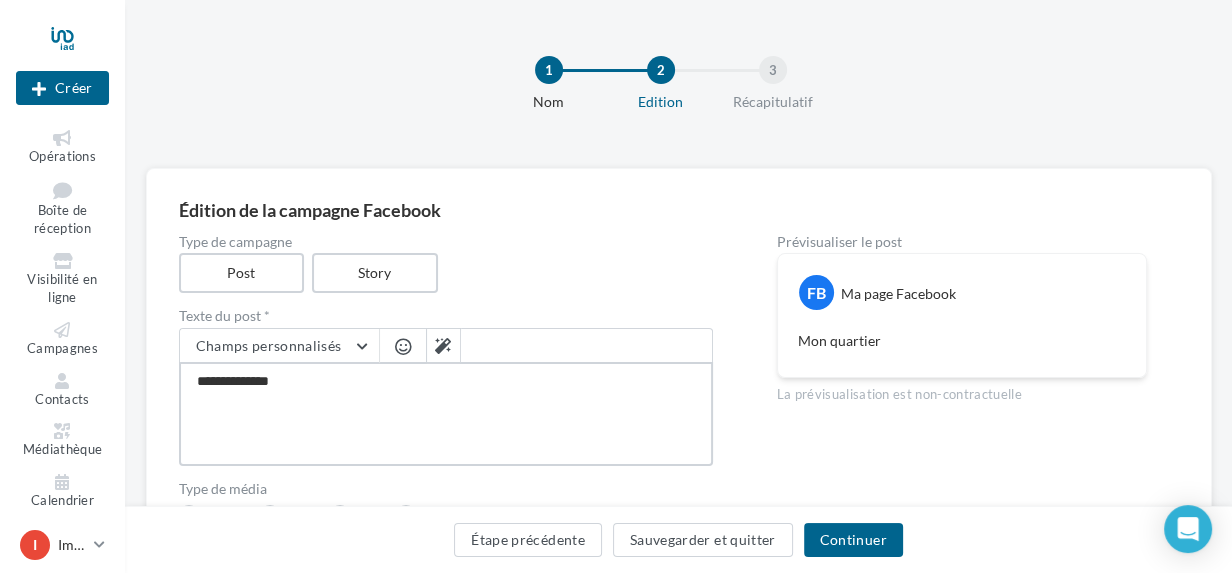 type on "**********" 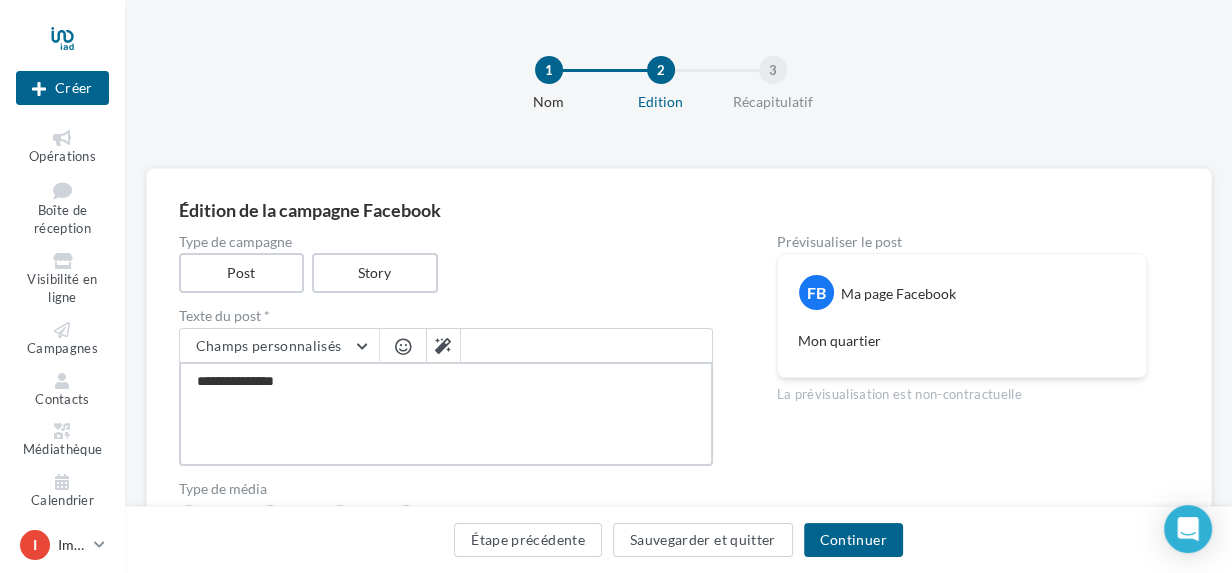 type on "**********" 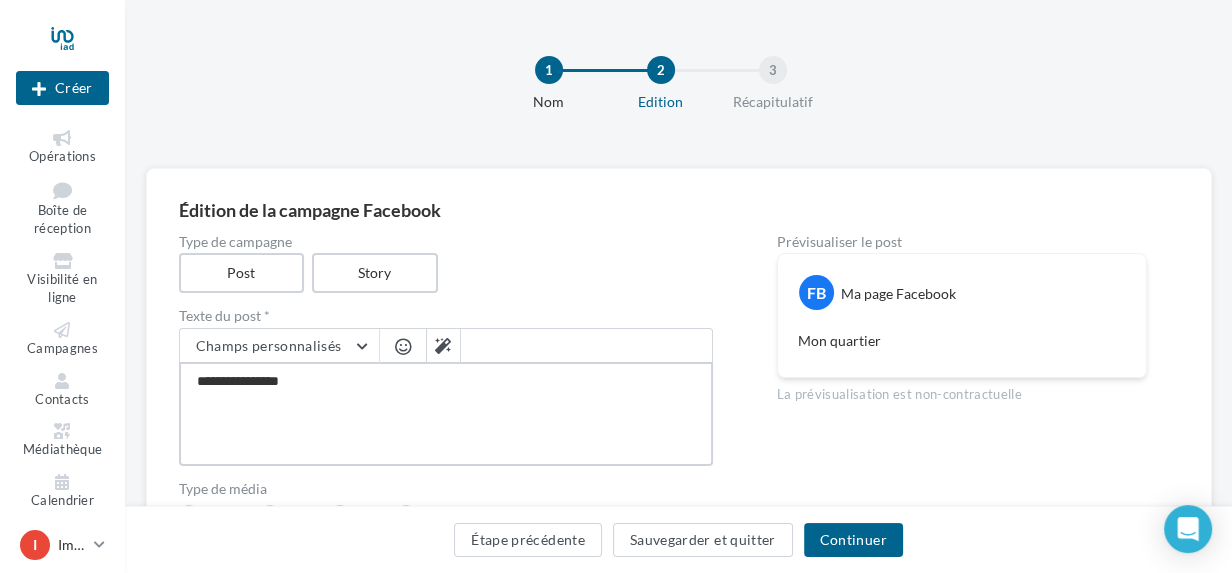 type on "**********" 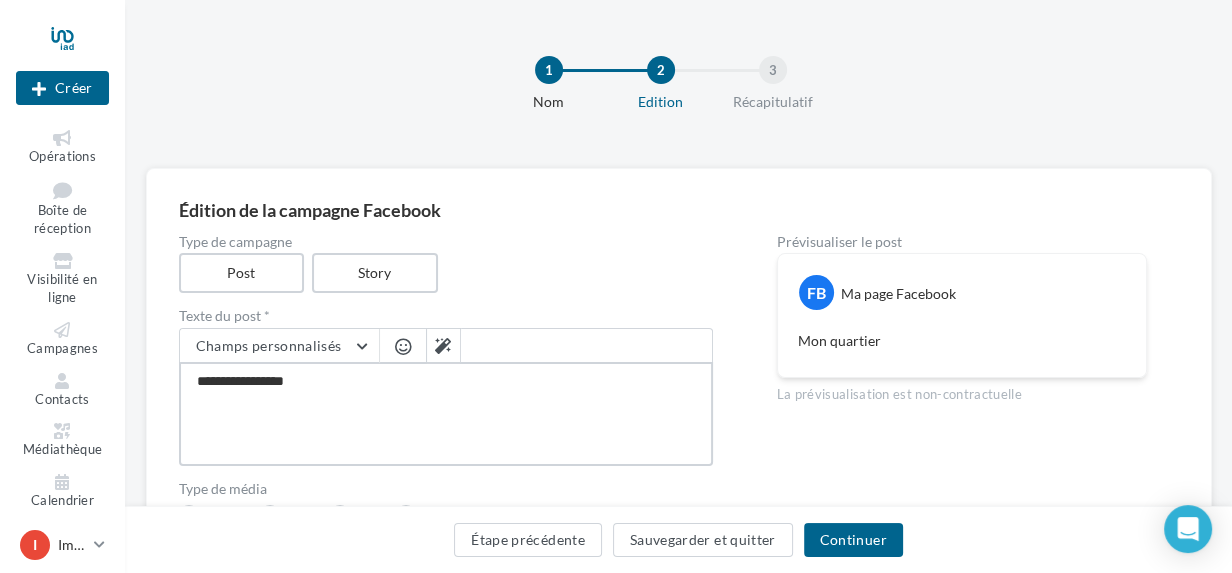type on "**********" 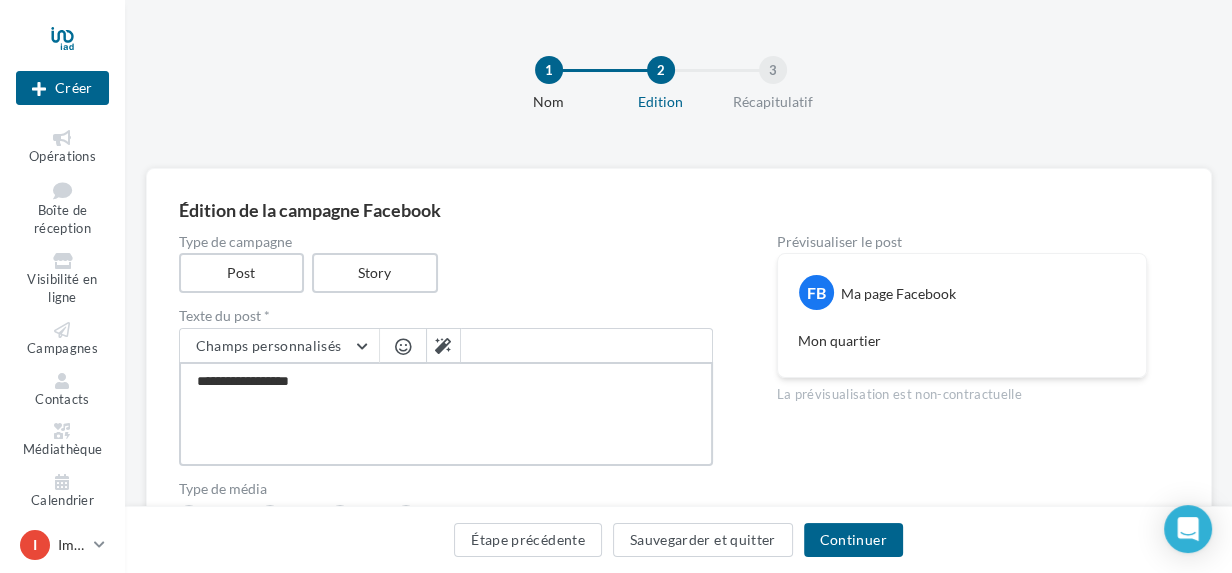 type on "**********" 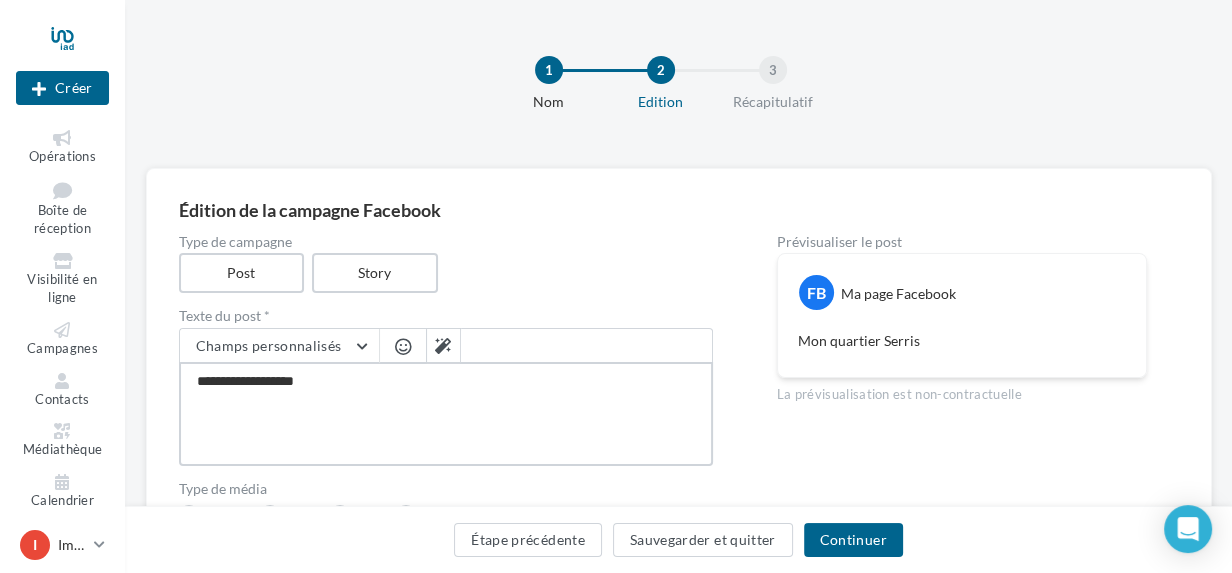 click on "**********" at bounding box center (446, 414) 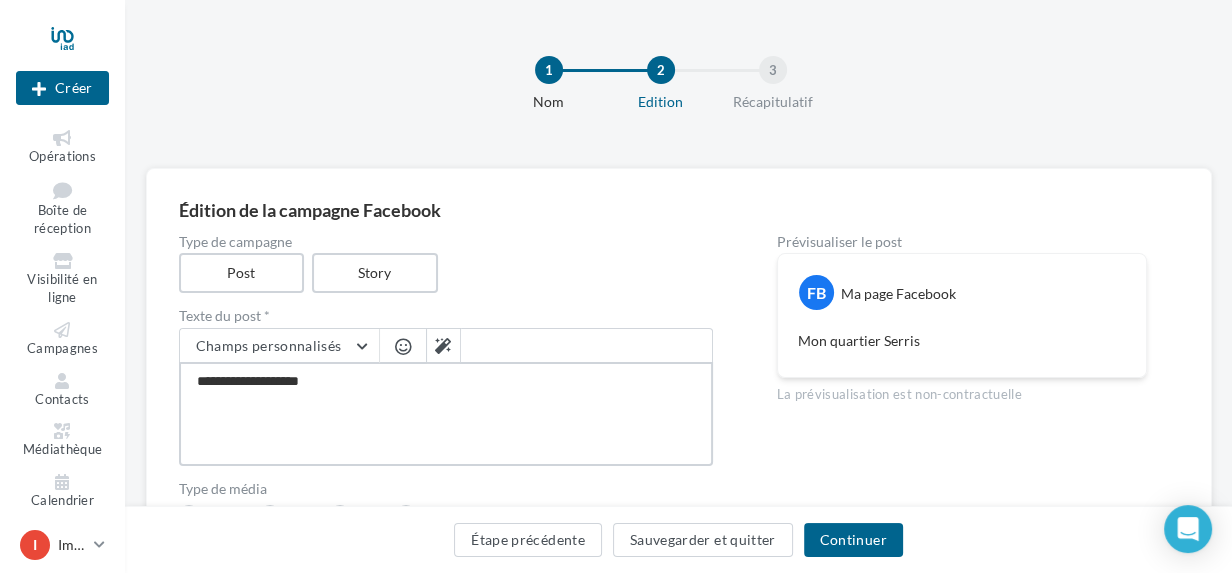 type on "**********" 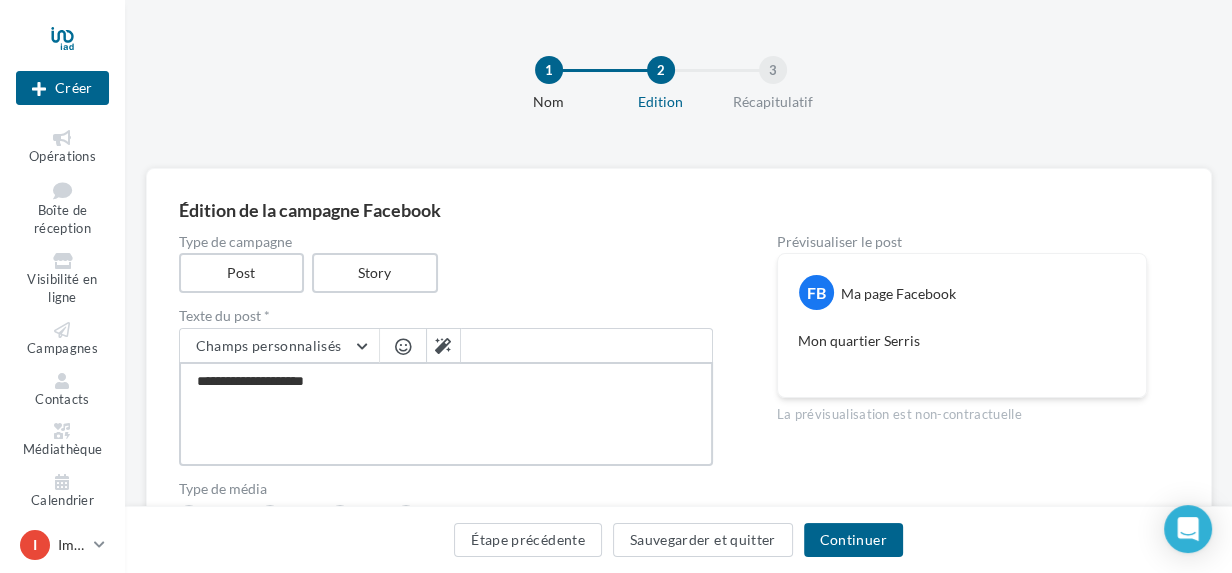 type on "**********" 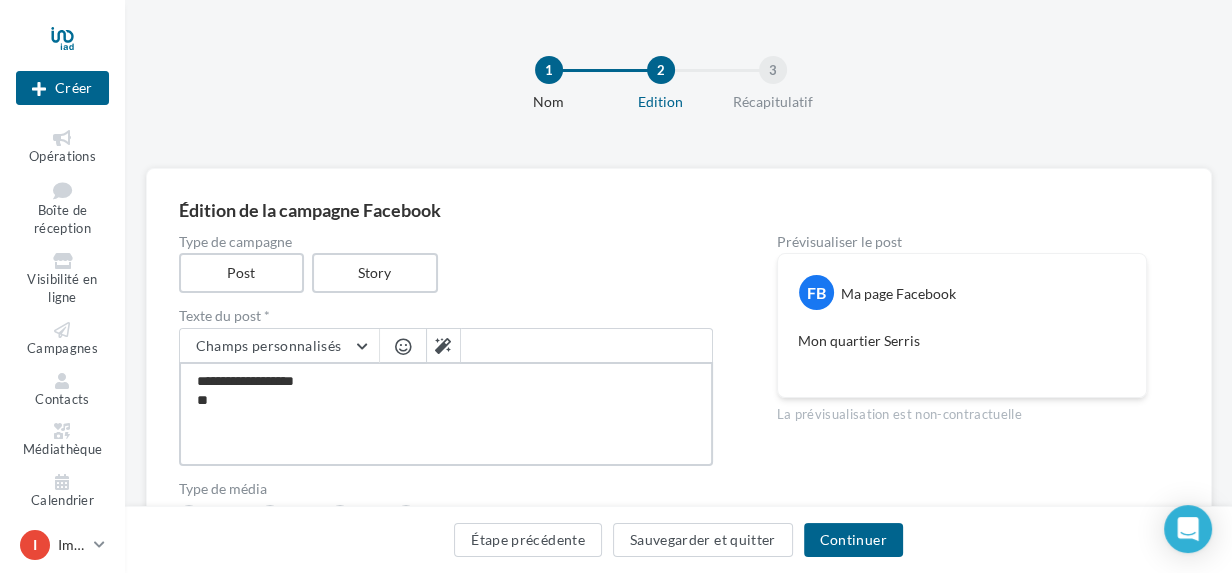 type on "**********" 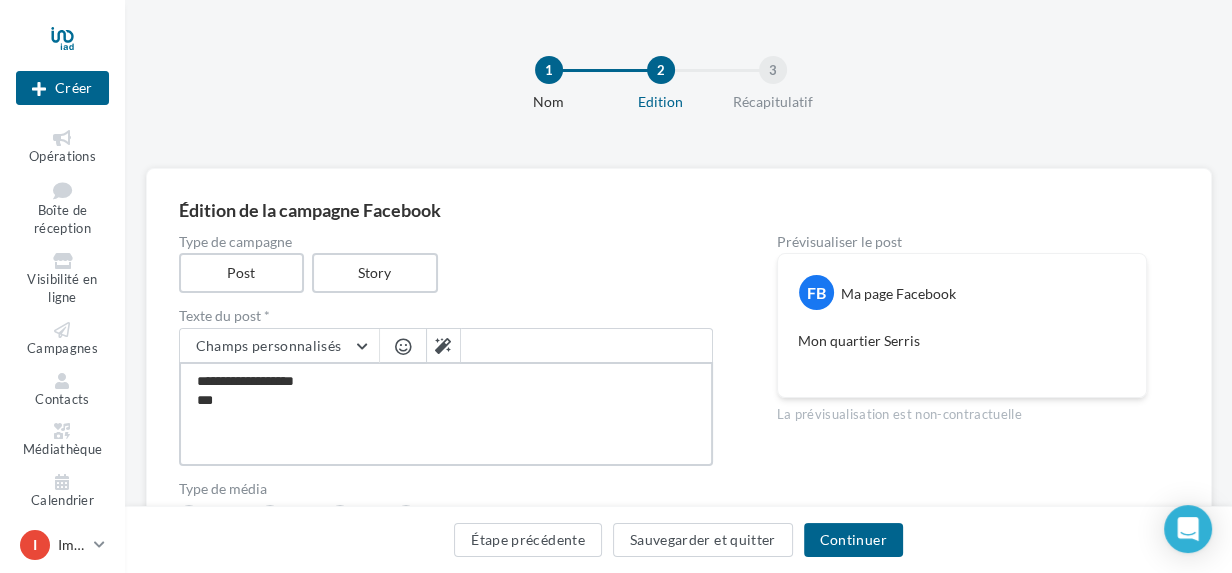 type on "**********" 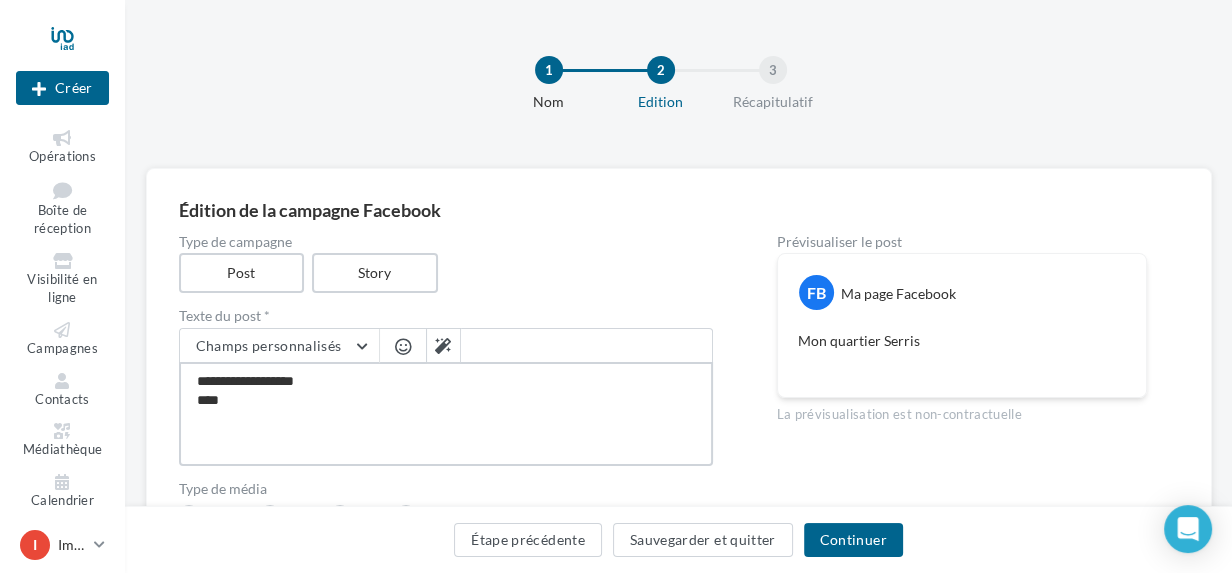 type on "**********" 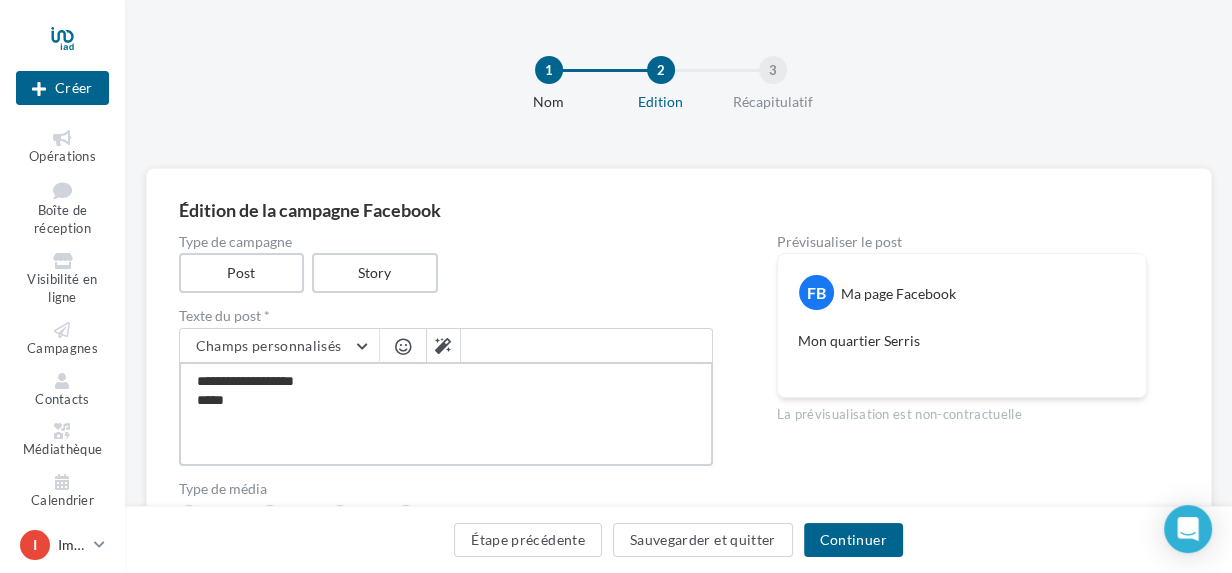 type on "**********" 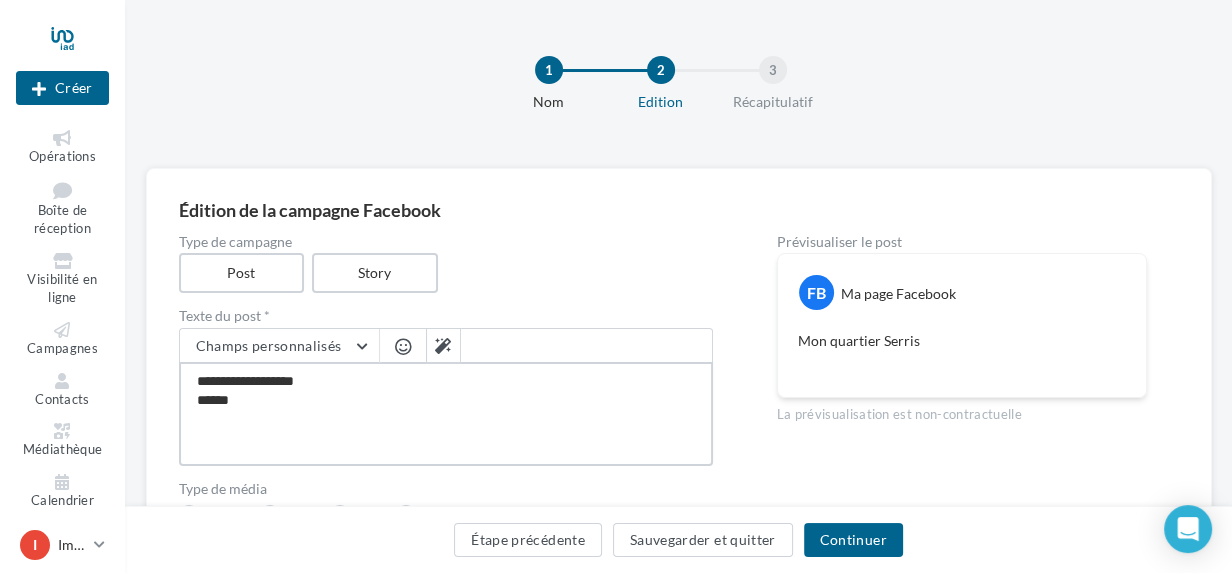 type on "**********" 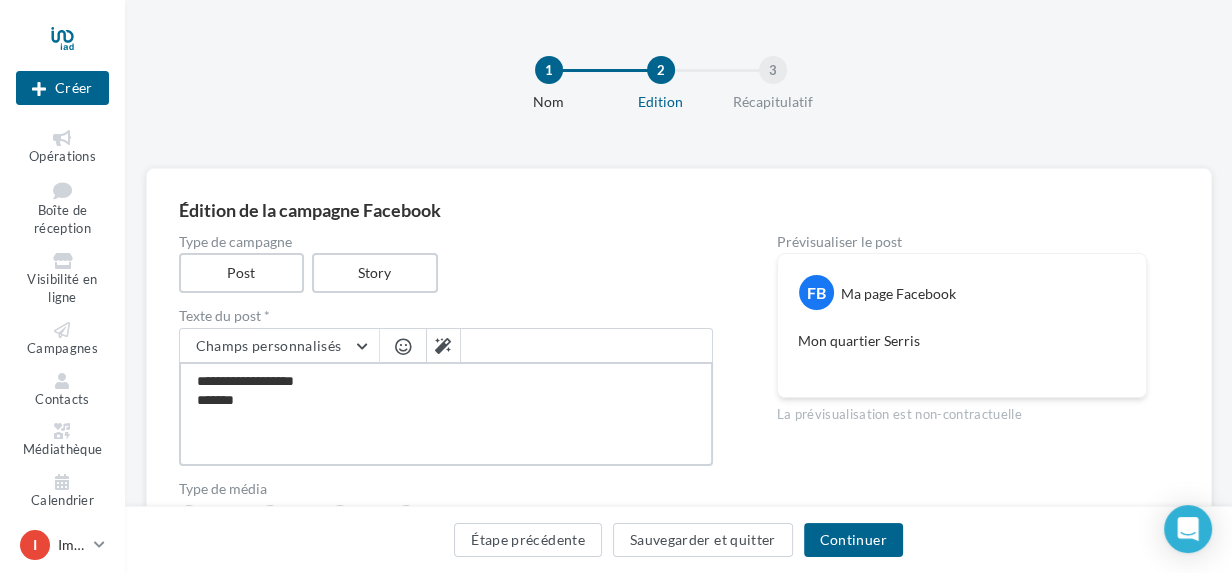type on "**********" 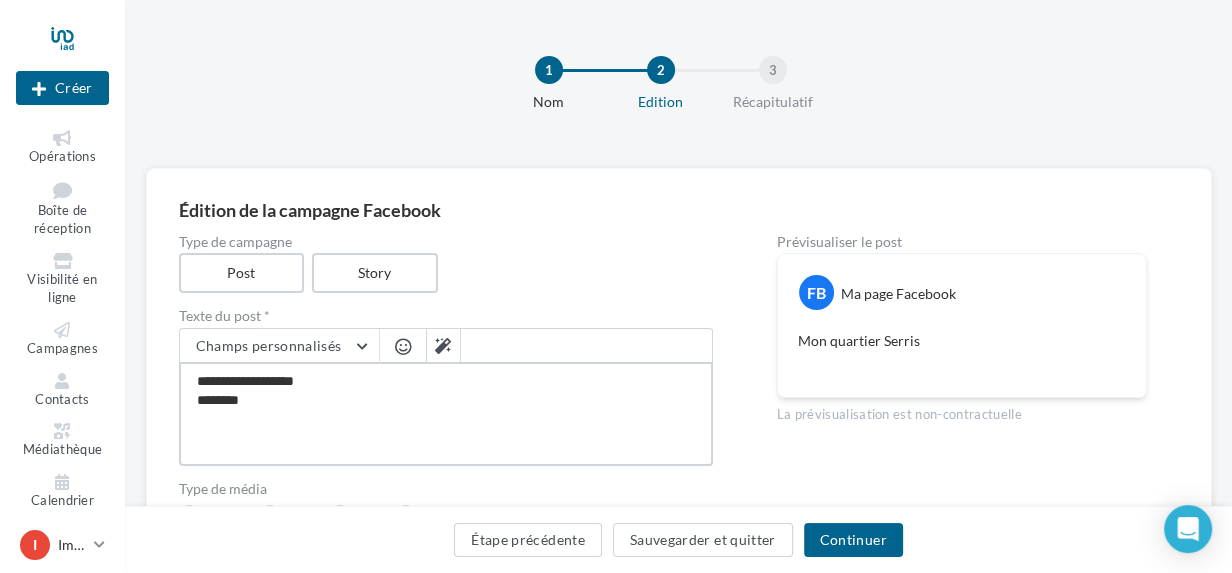 type on "**********" 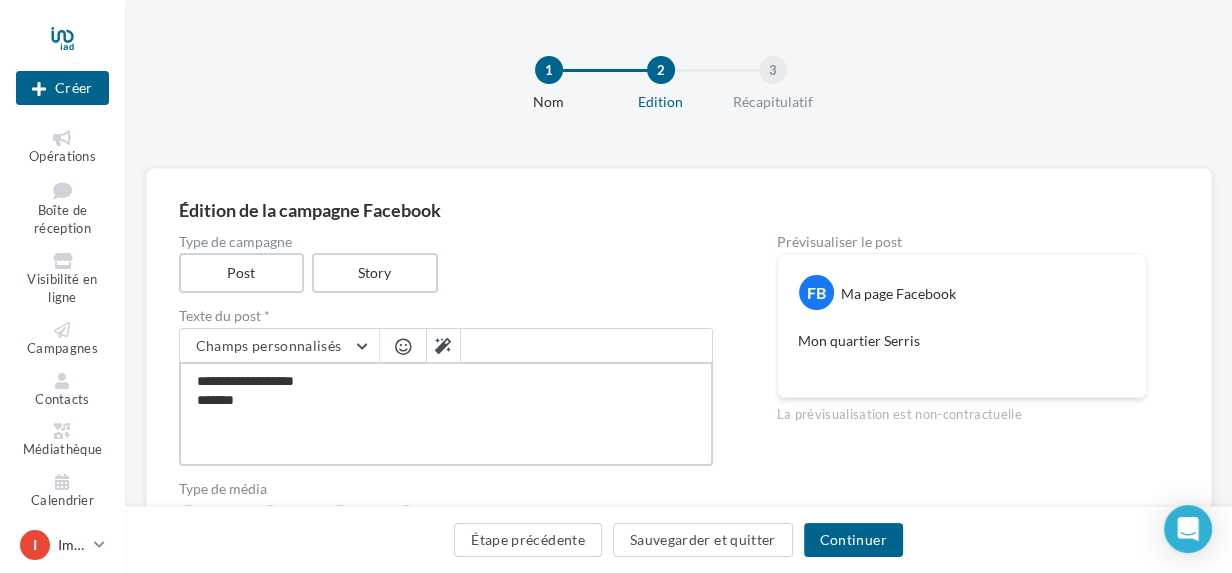 type on "**********" 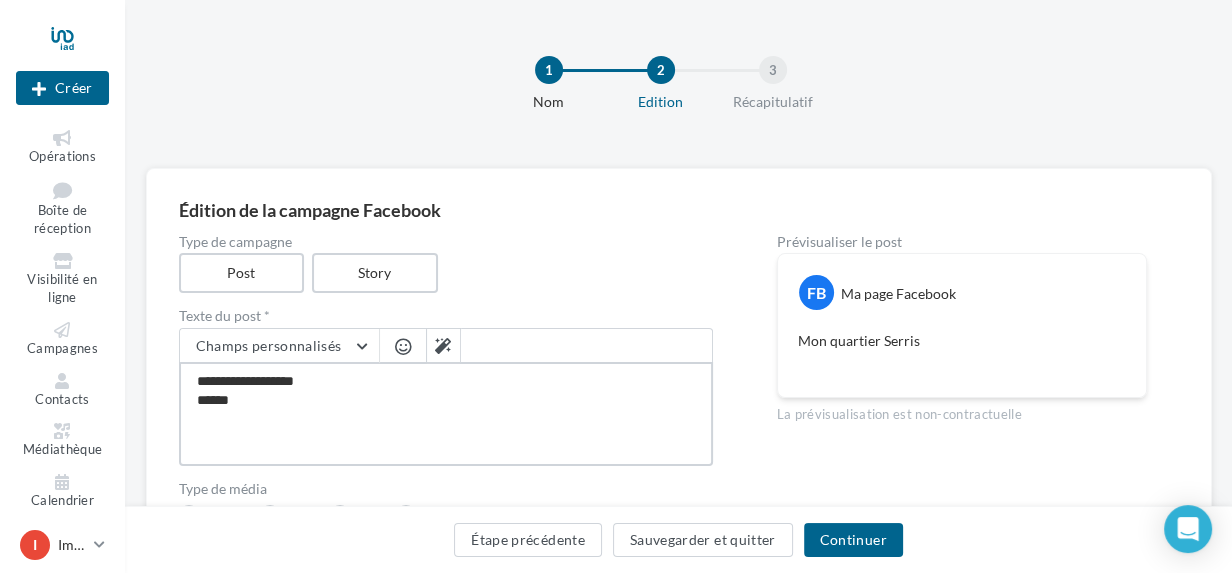 type on "**********" 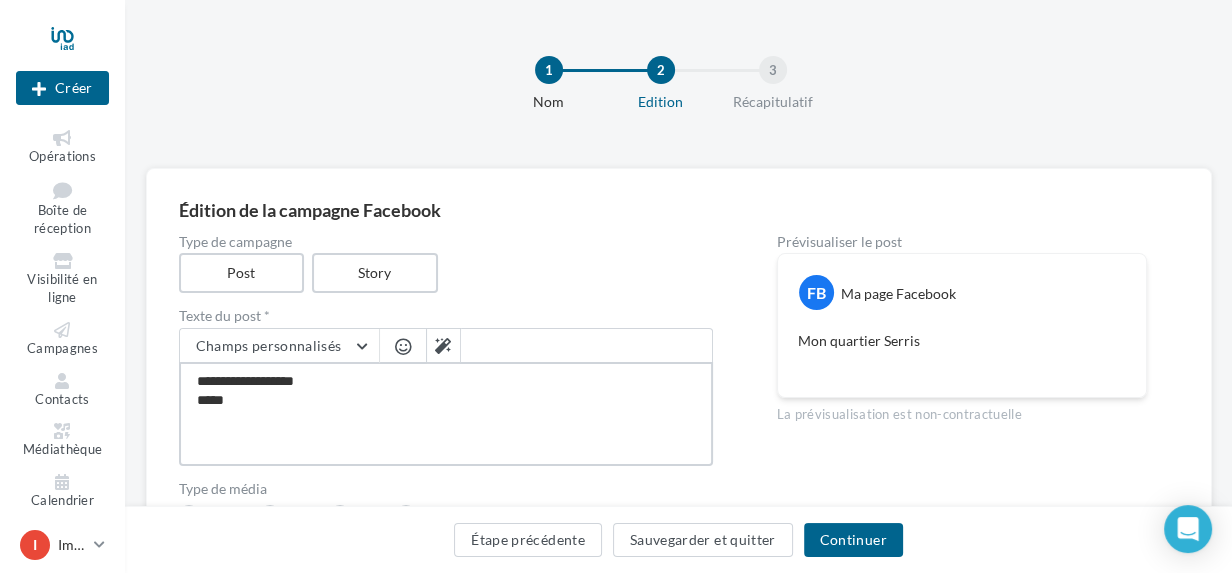 type on "**********" 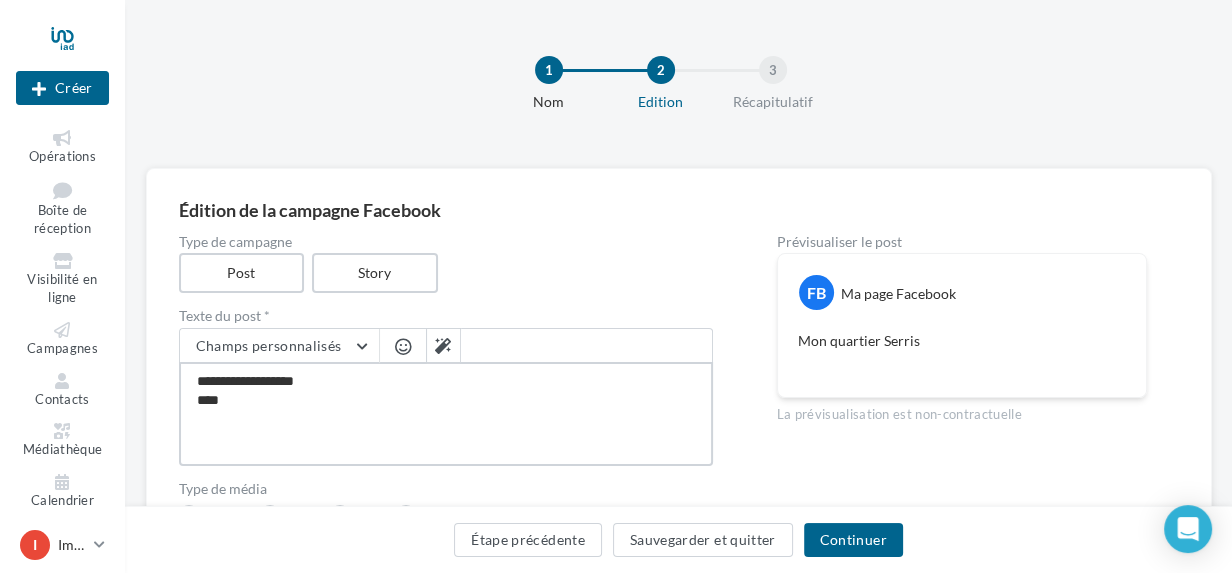 type on "**********" 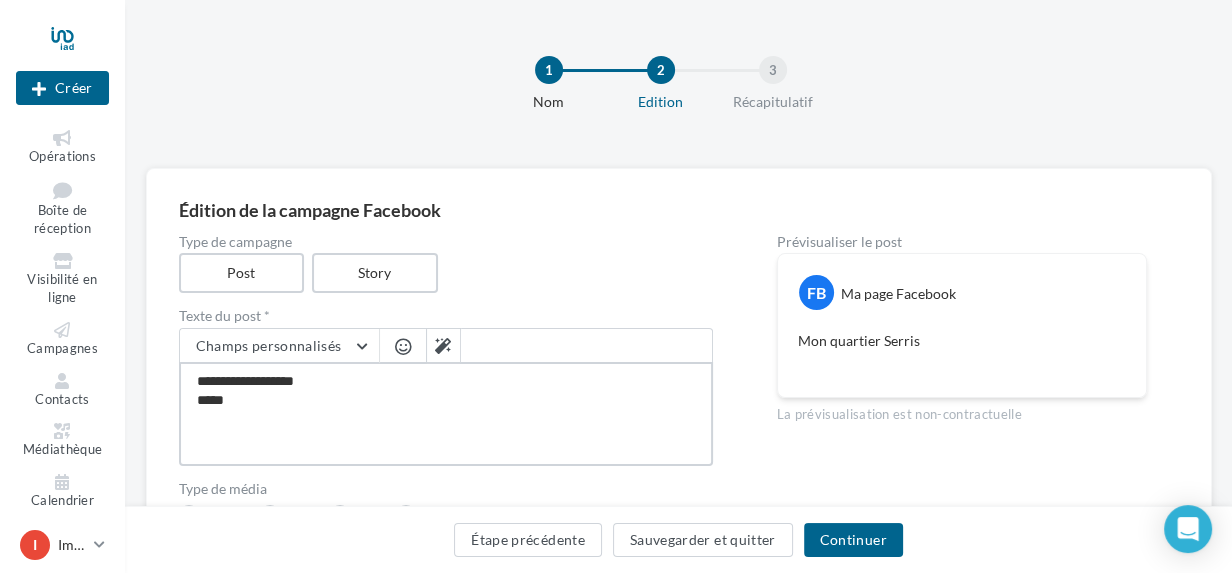 type on "**********" 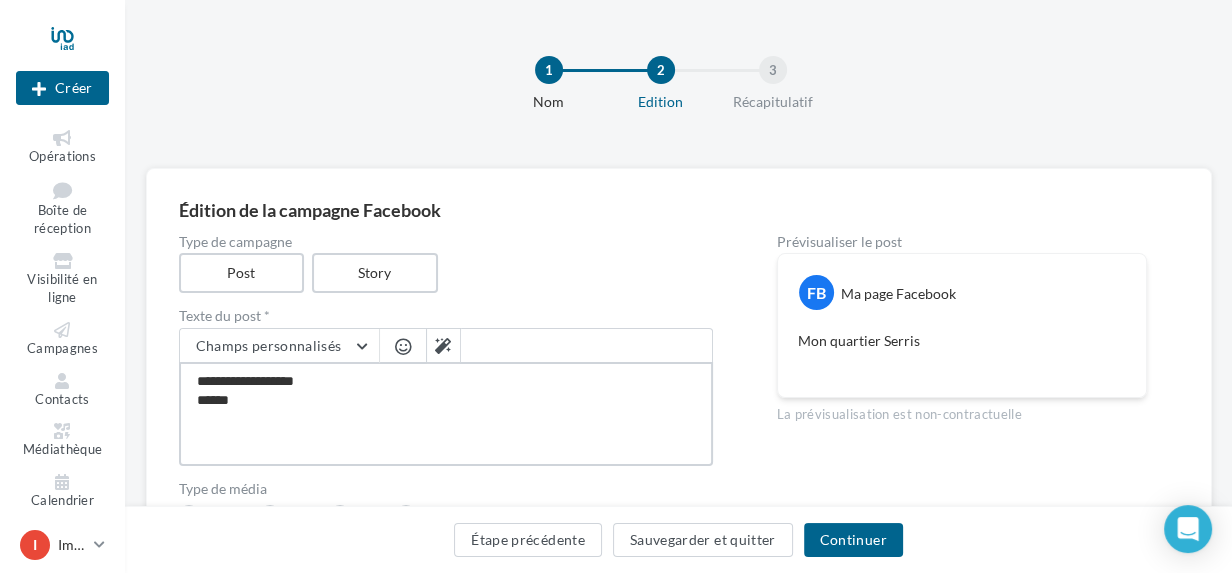 type on "**********" 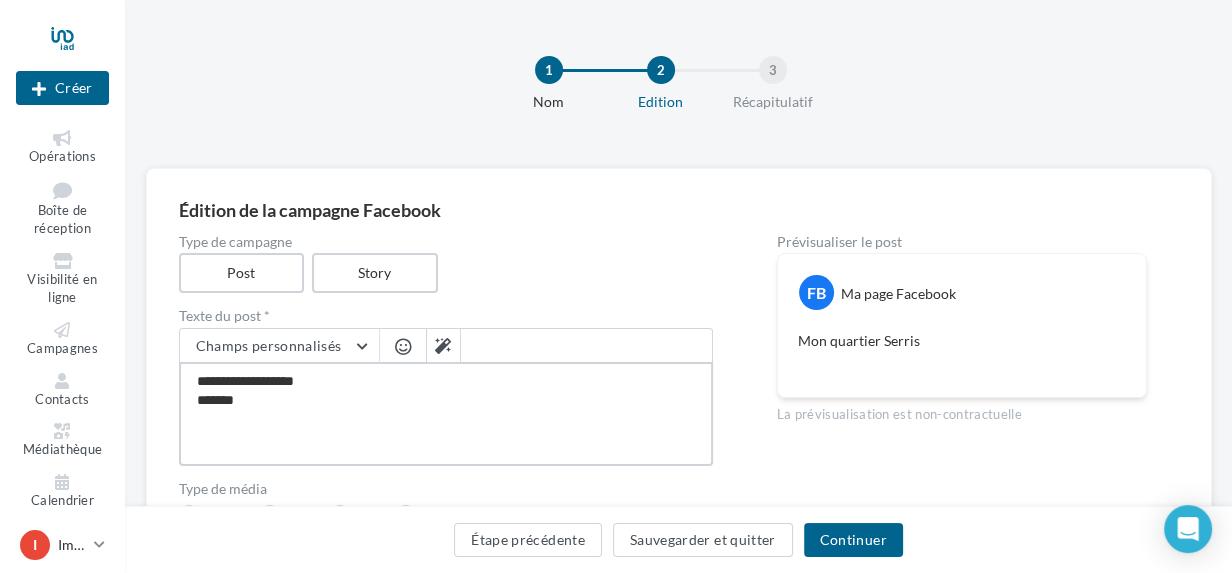 type on "**********" 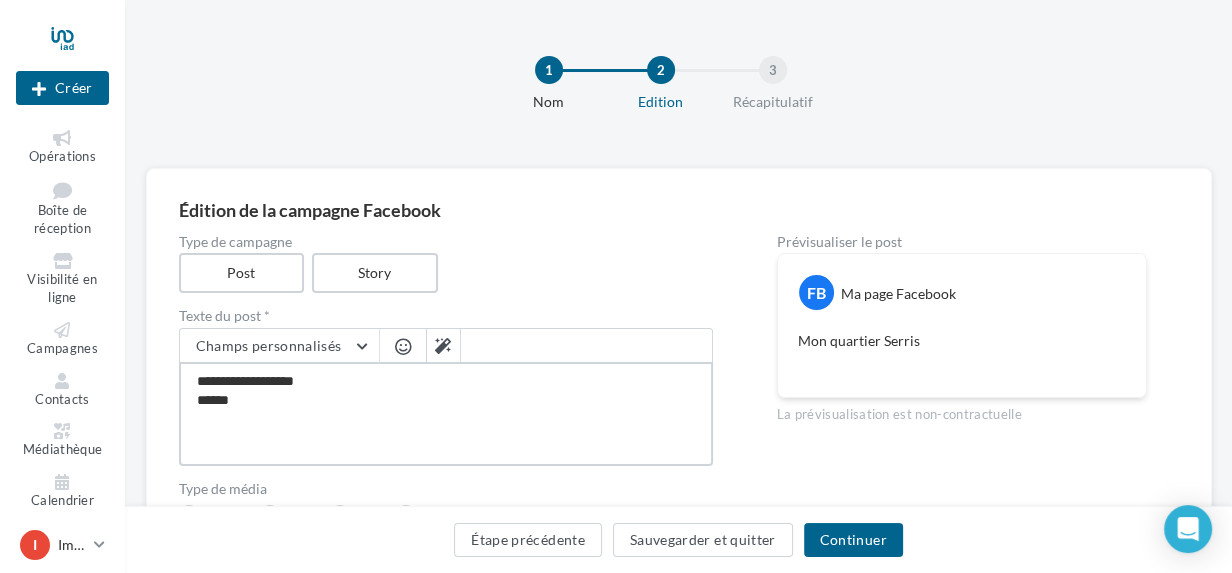 type on "**********" 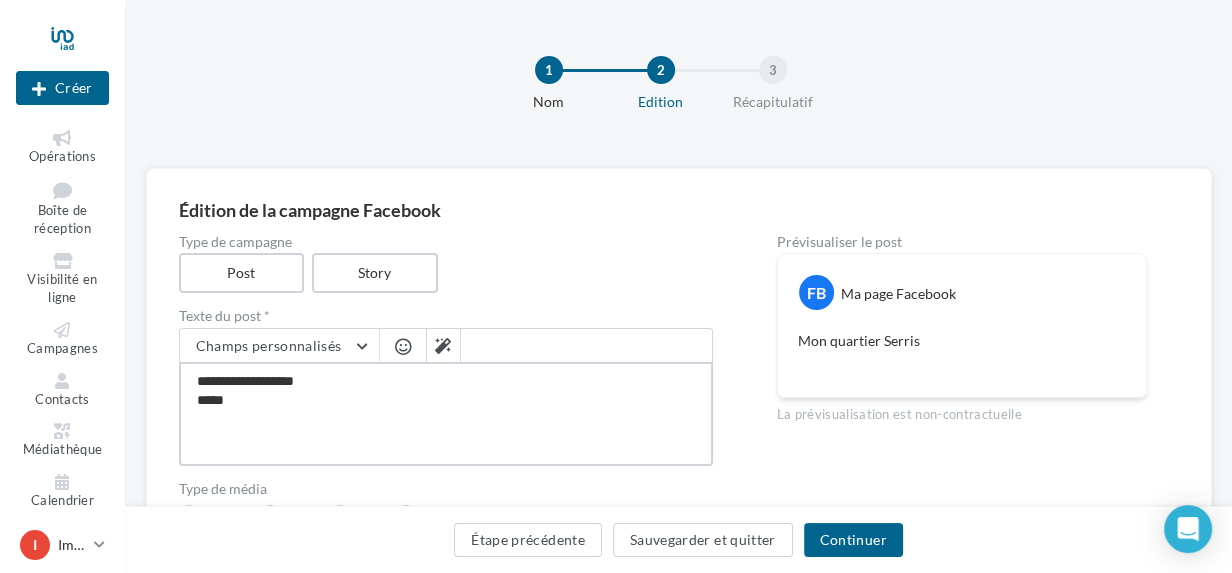type on "**********" 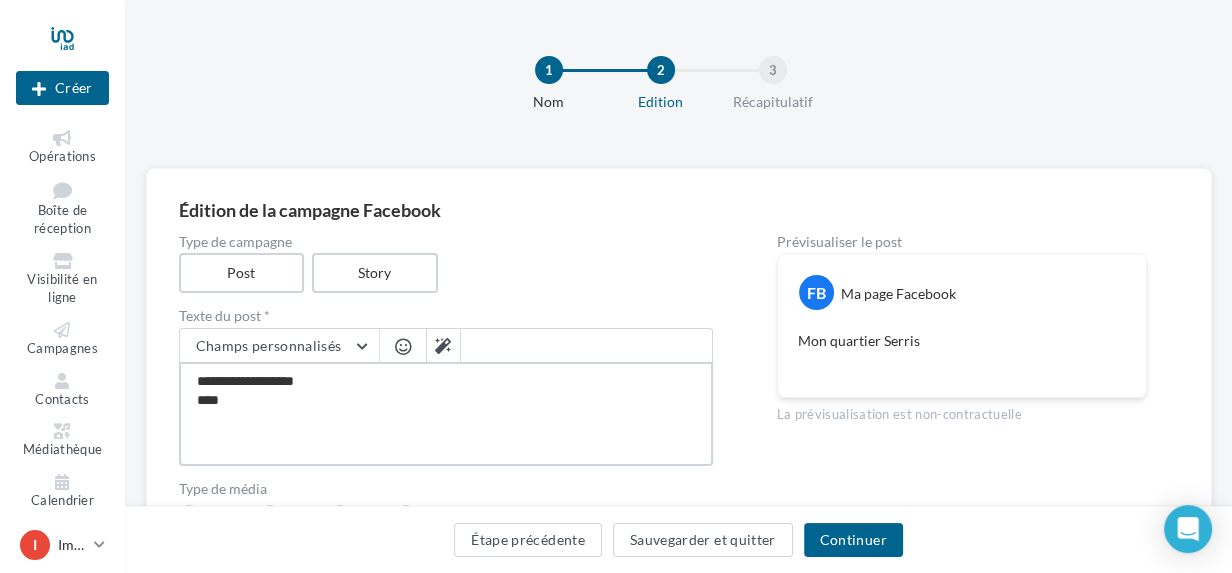 type on "**********" 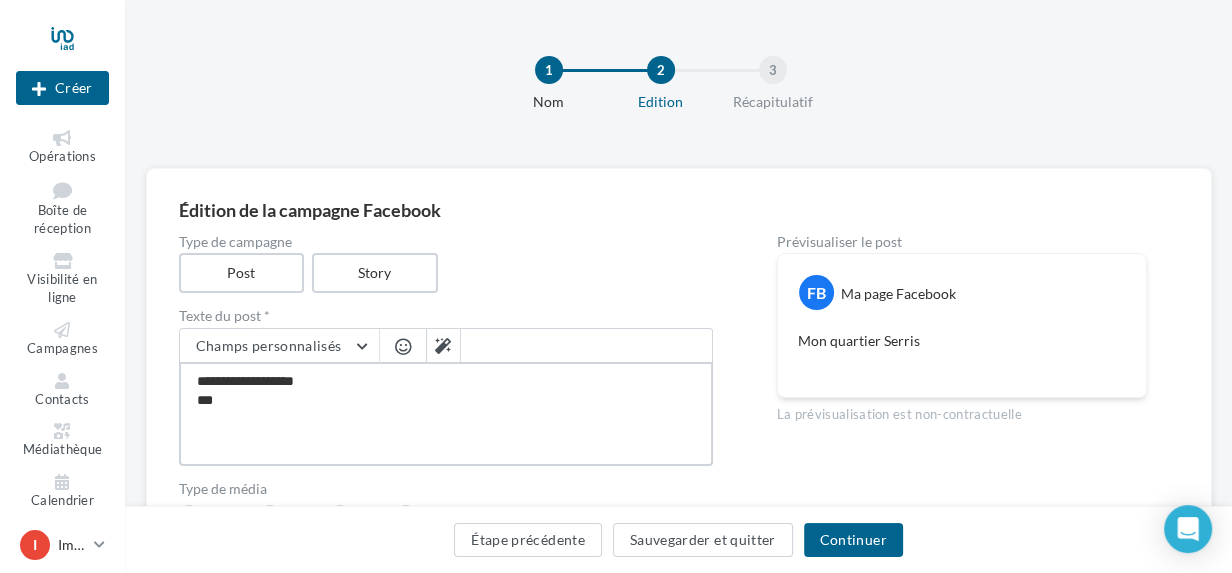 type on "**********" 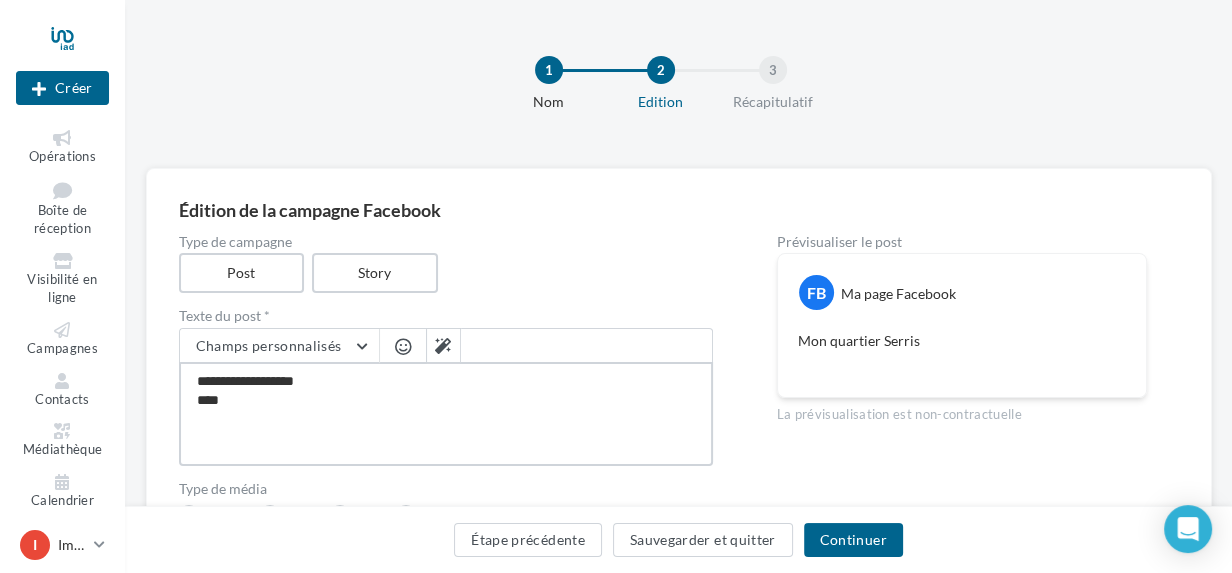 type on "**********" 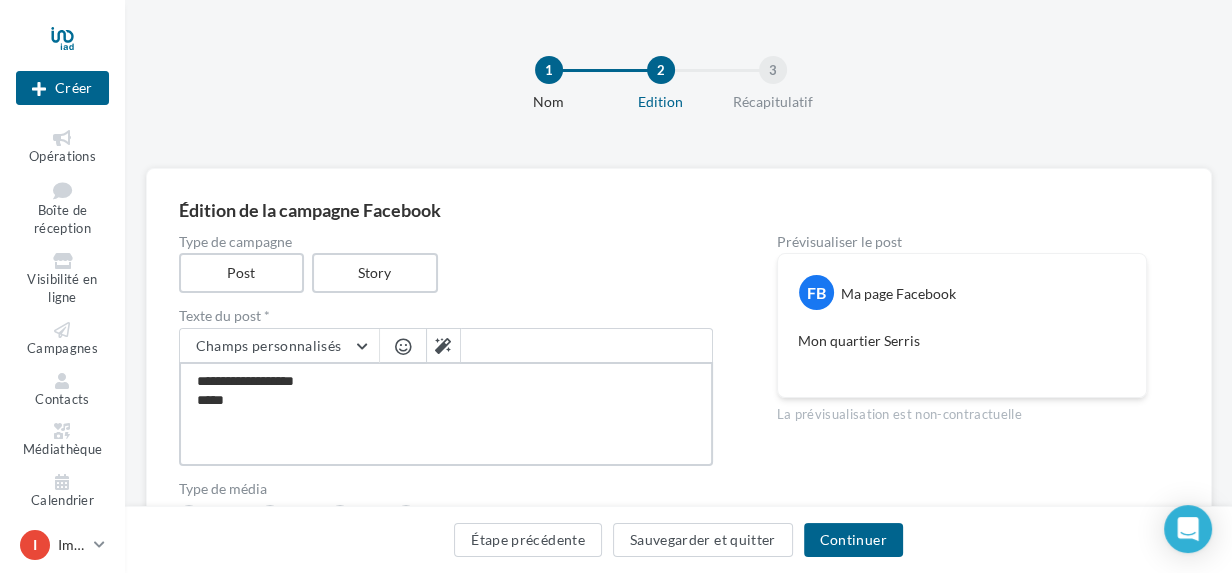 type on "**********" 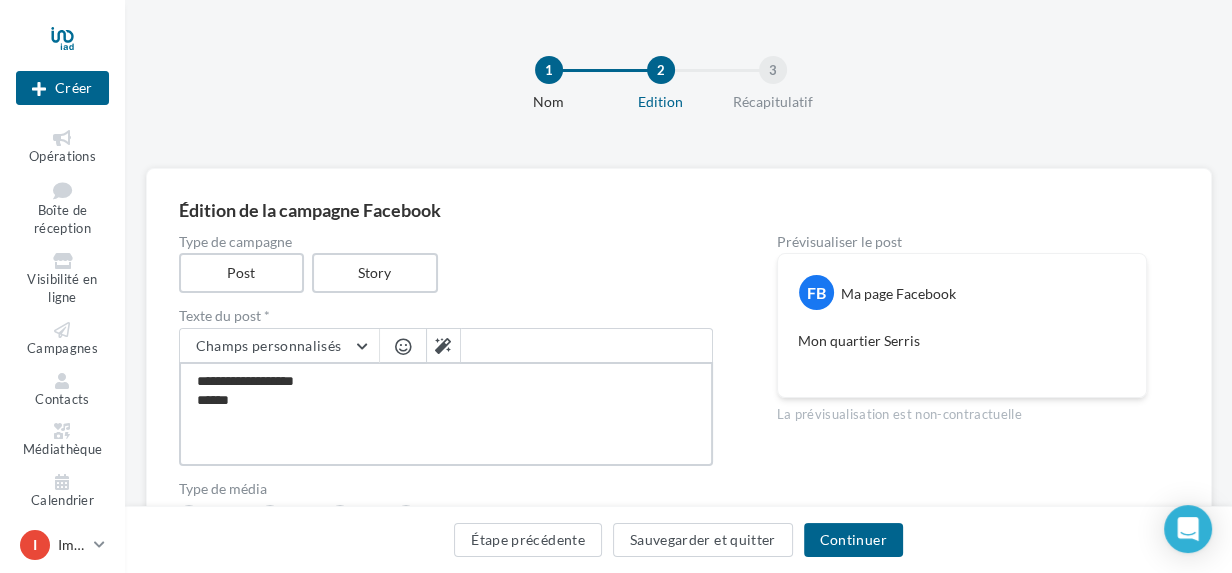 type on "**********" 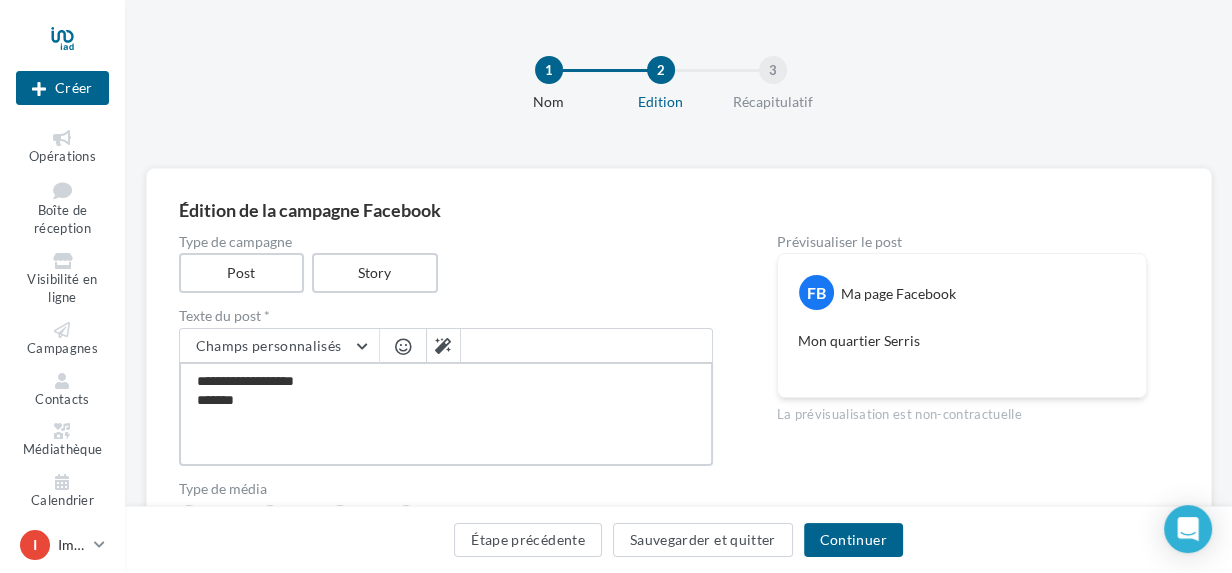 type on "**********" 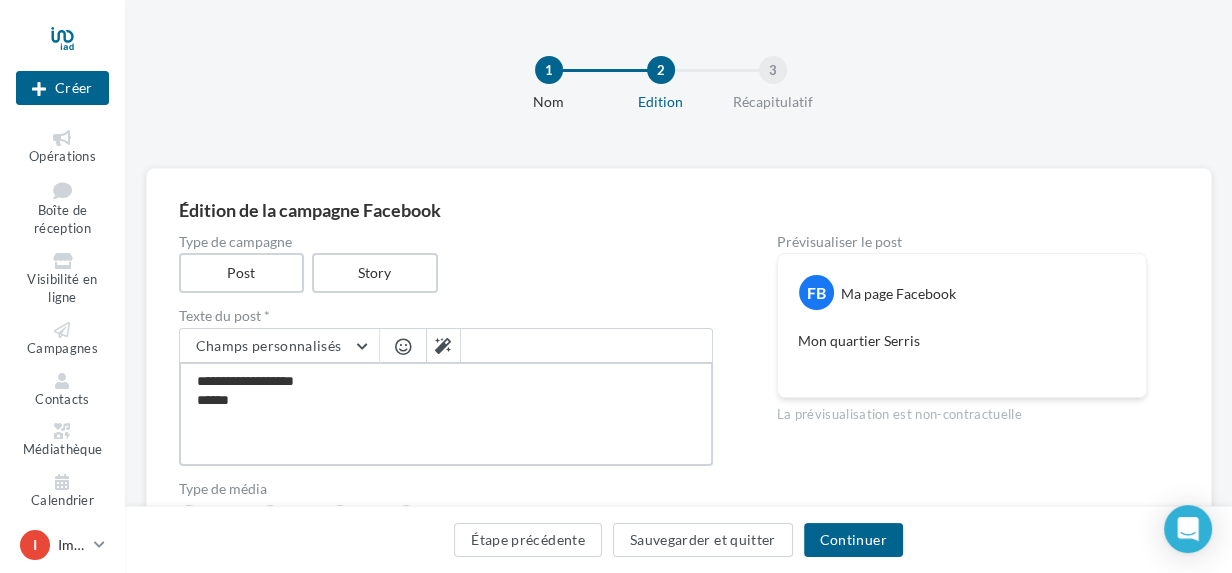 type on "**********" 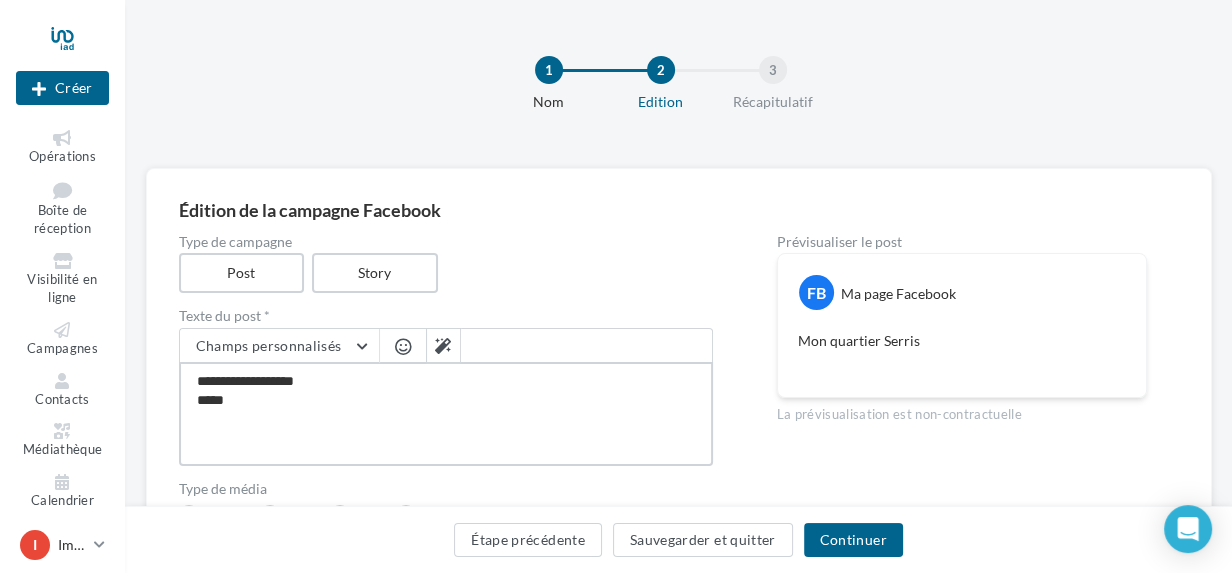 type on "**********" 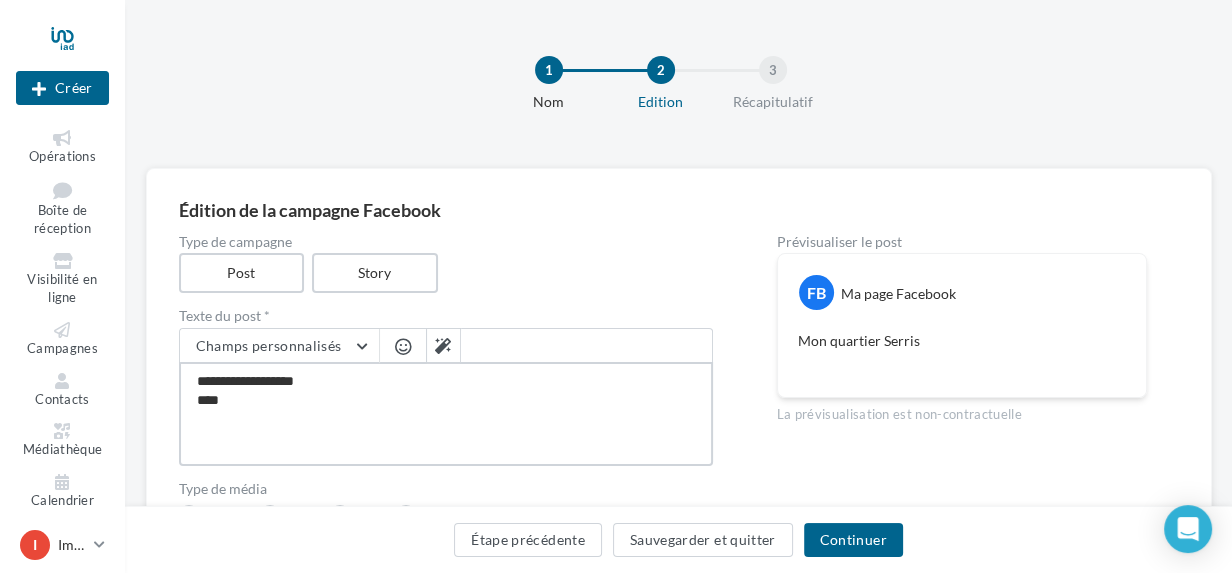type on "**********" 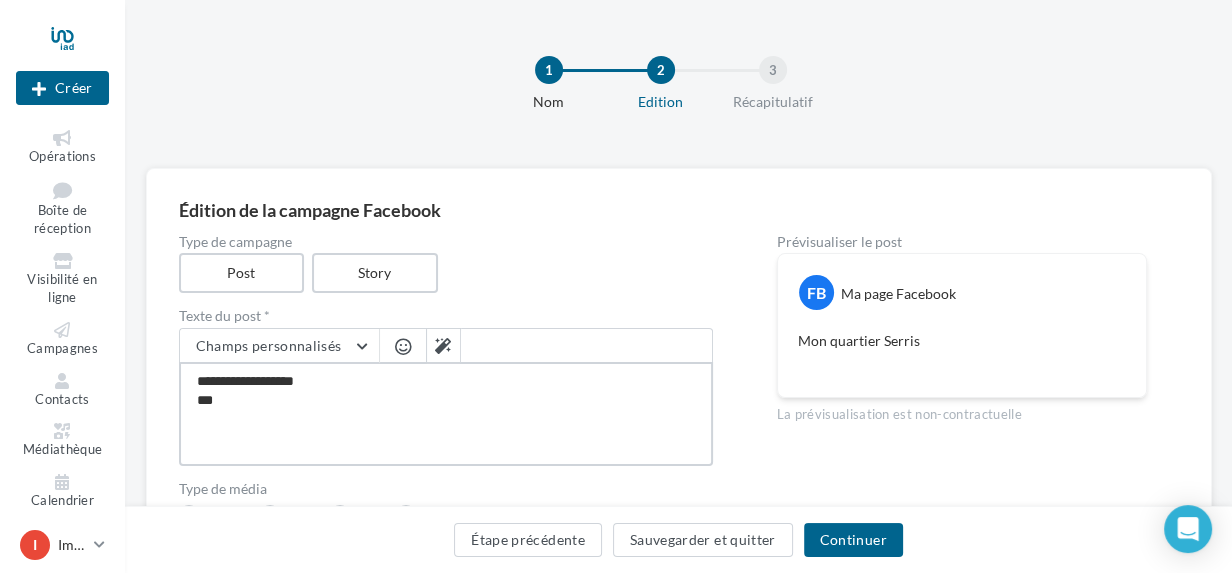 type on "**********" 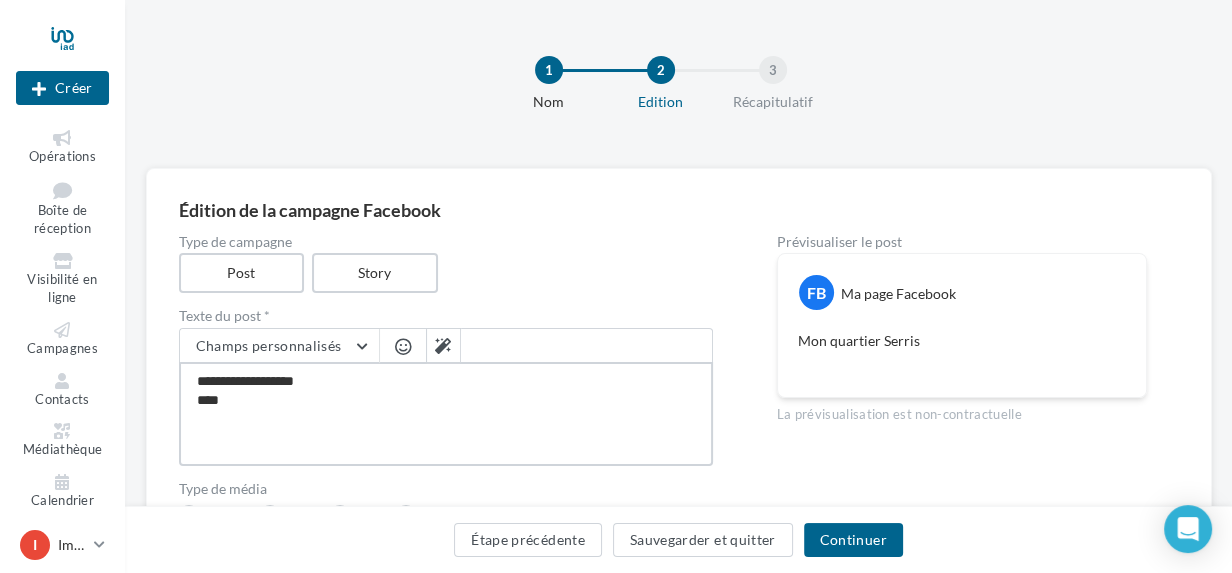 type on "**********" 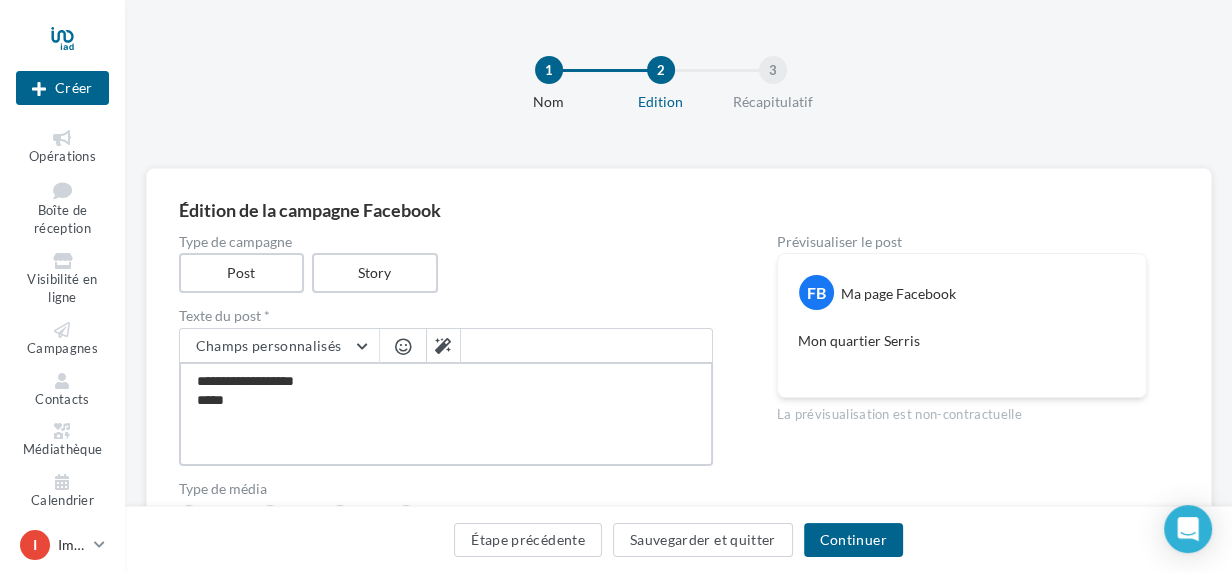 type on "**********" 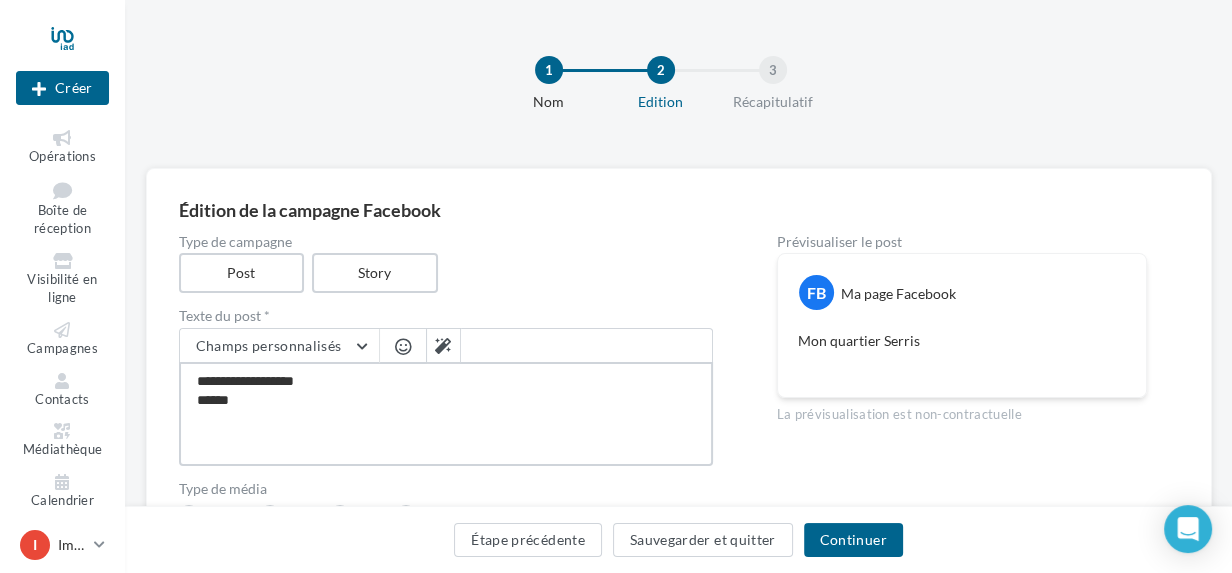 type on "**********" 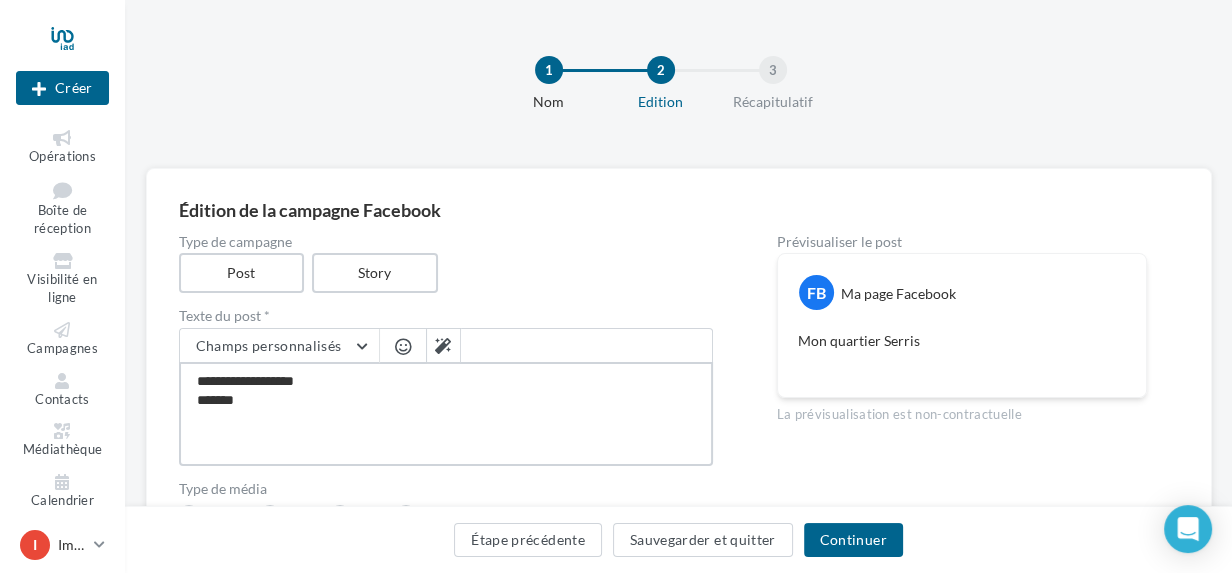 type on "**********" 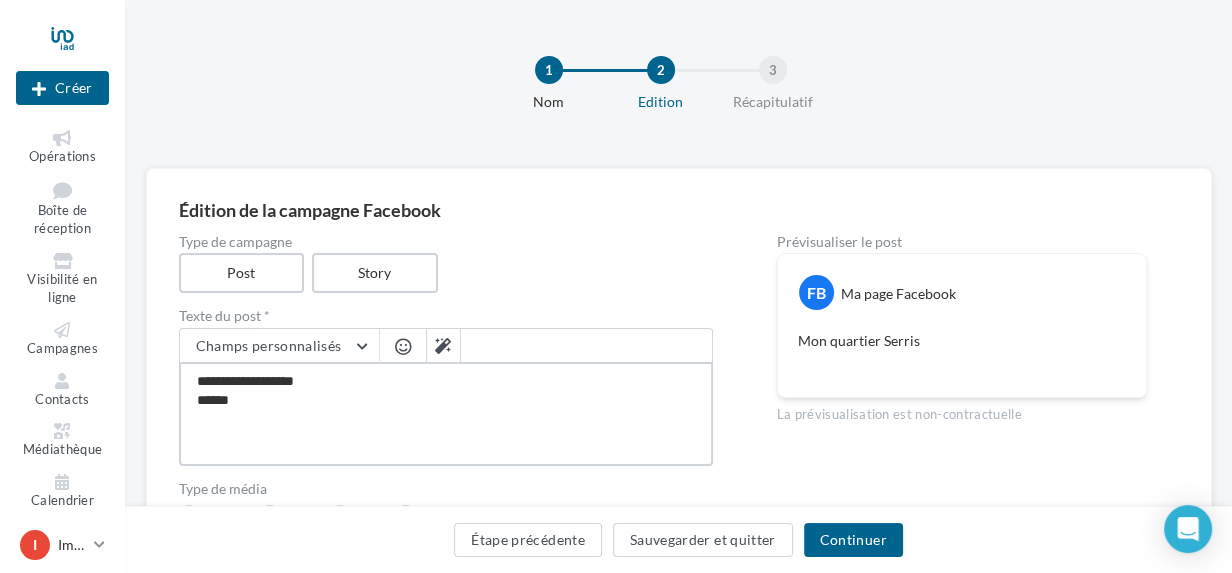 type on "**********" 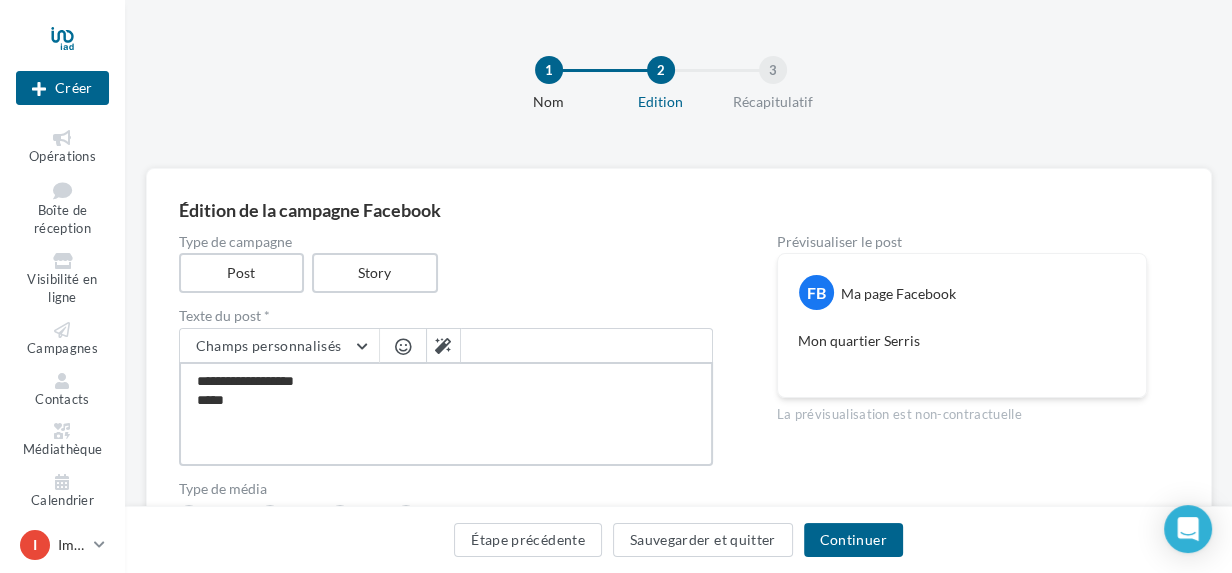 type on "**********" 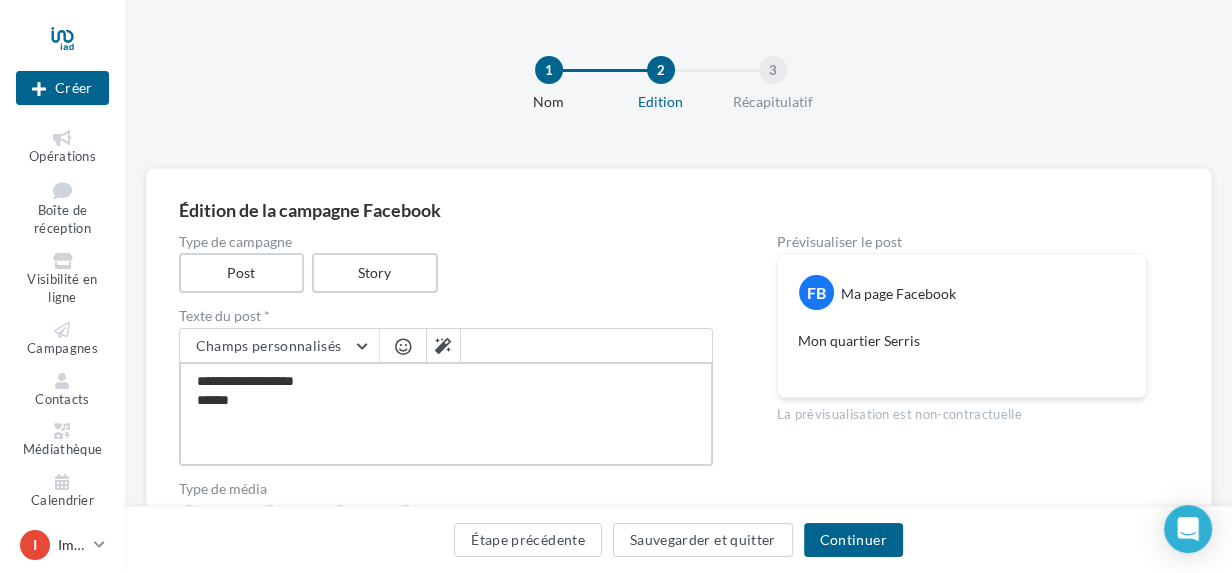 type on "**********" 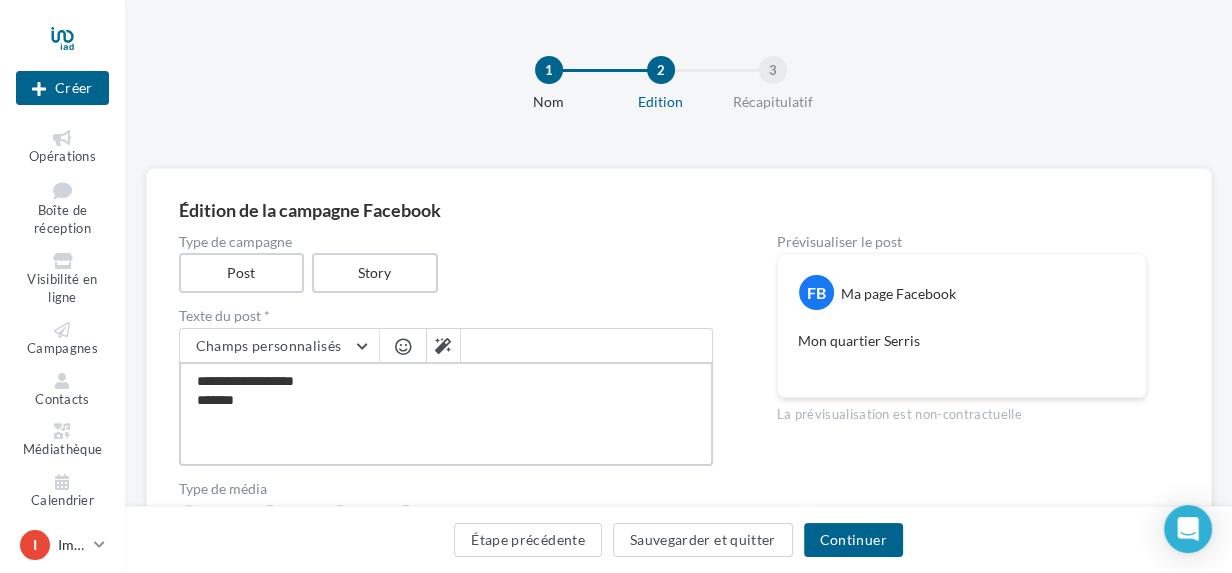 type on "**********" 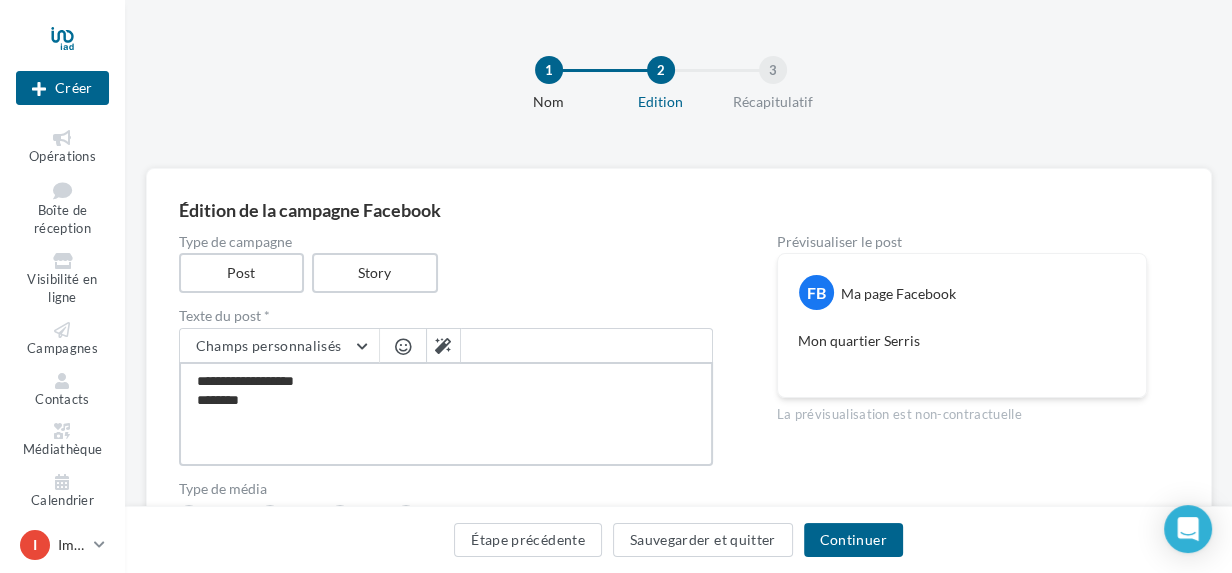 type on "**********" 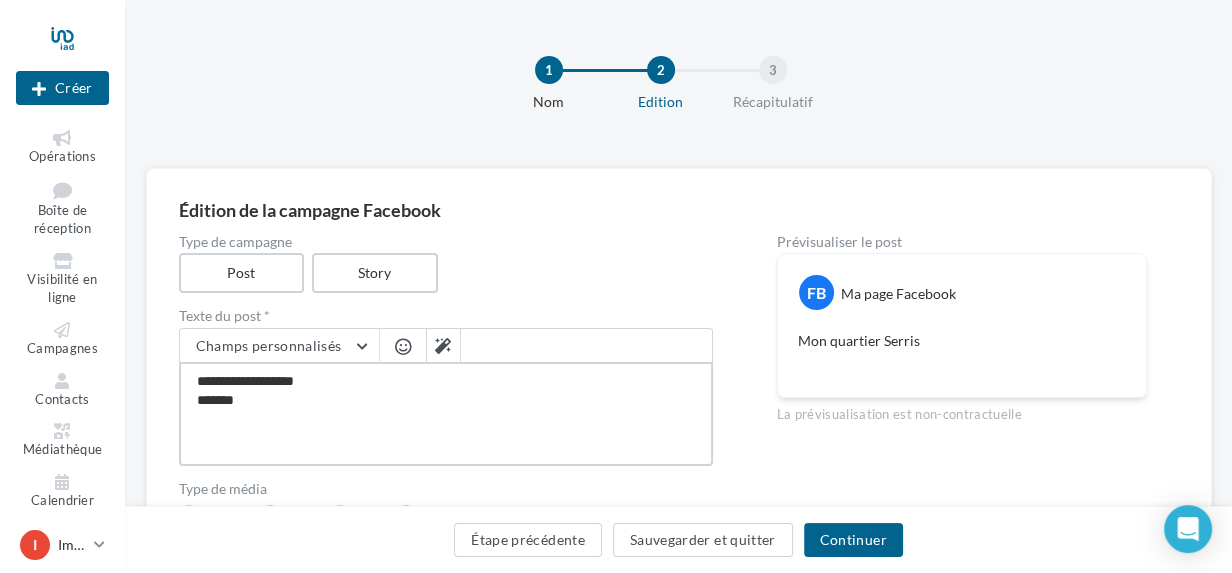 type on "**********" 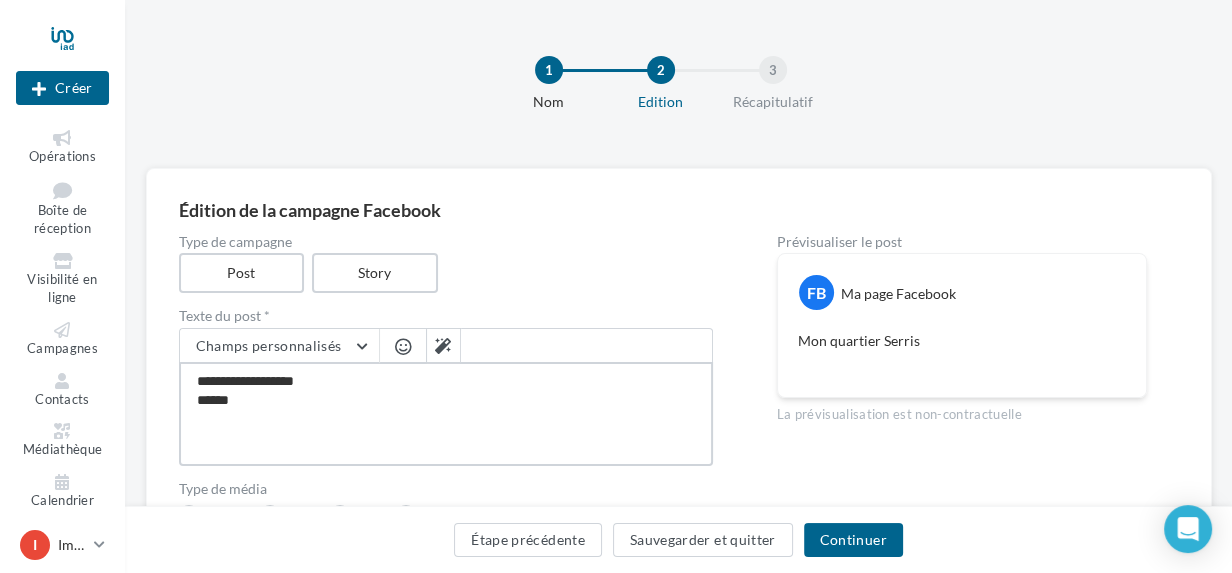 type on "**********" 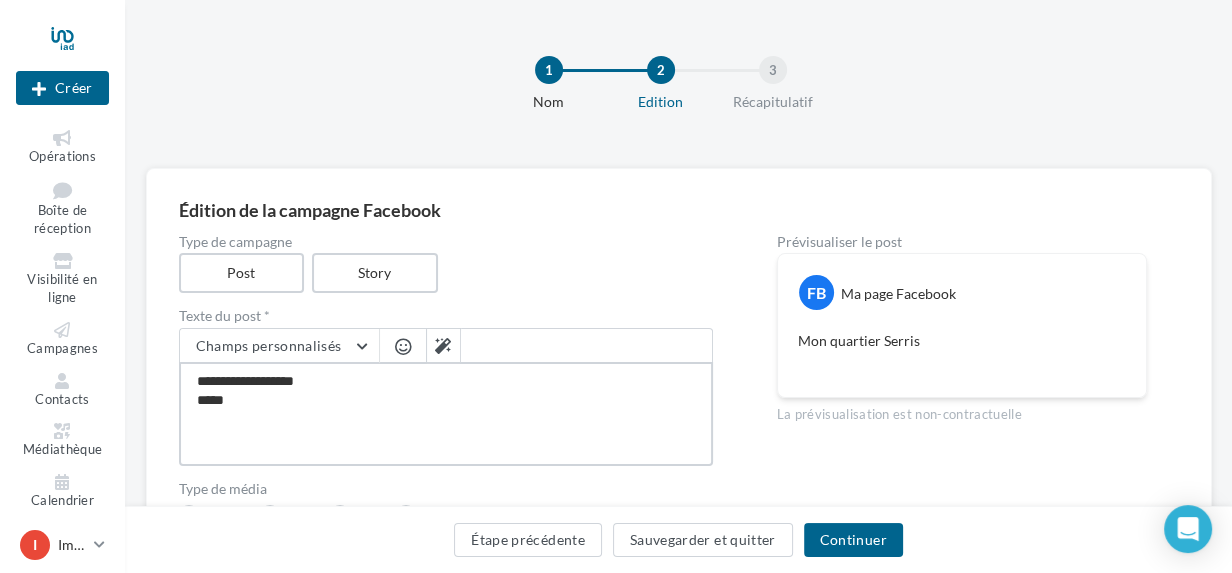 type on "**********" 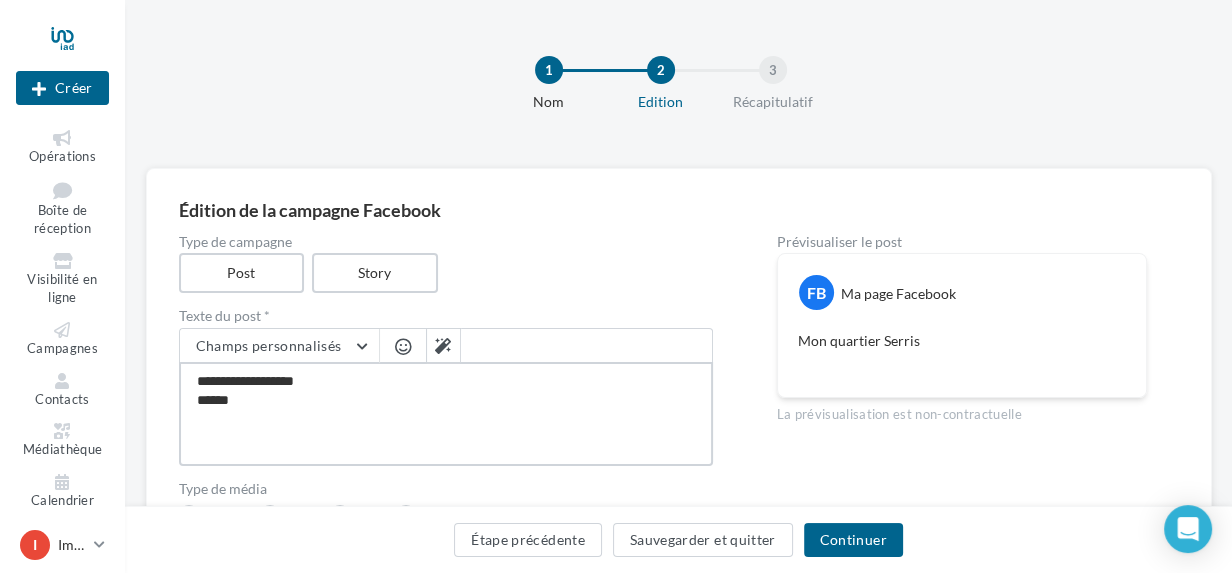 type on "**********" 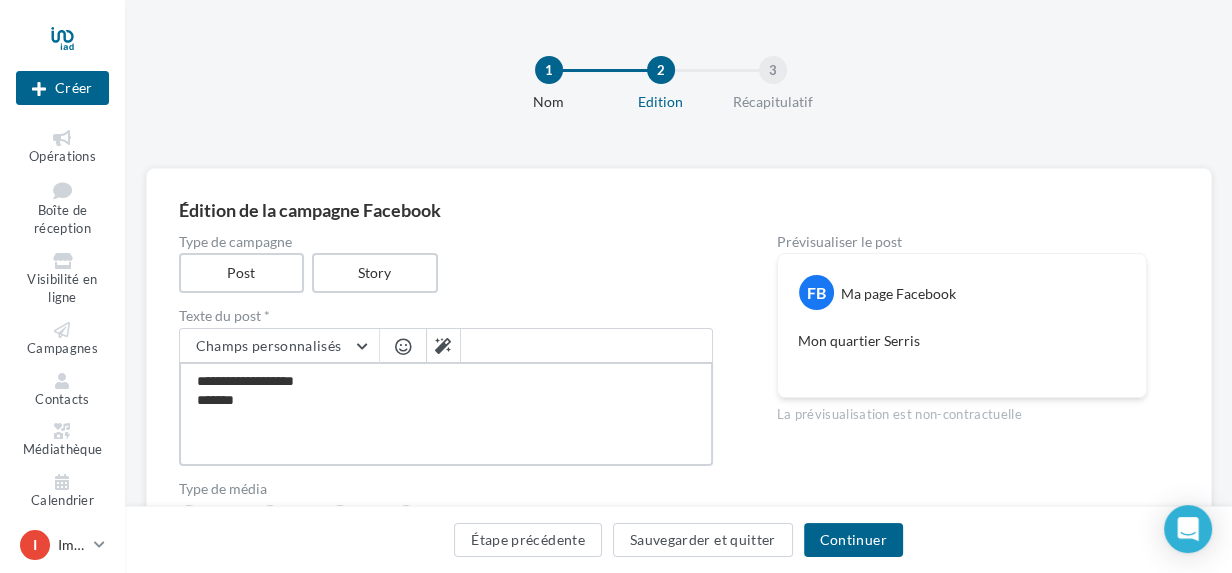 type on "**********" 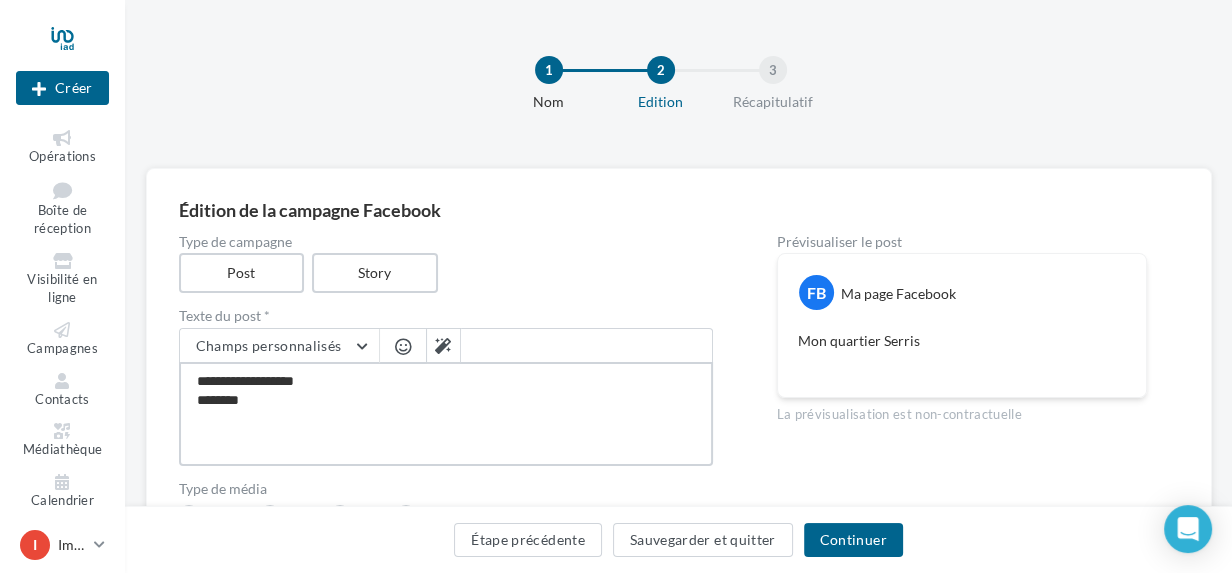 type on "**********" 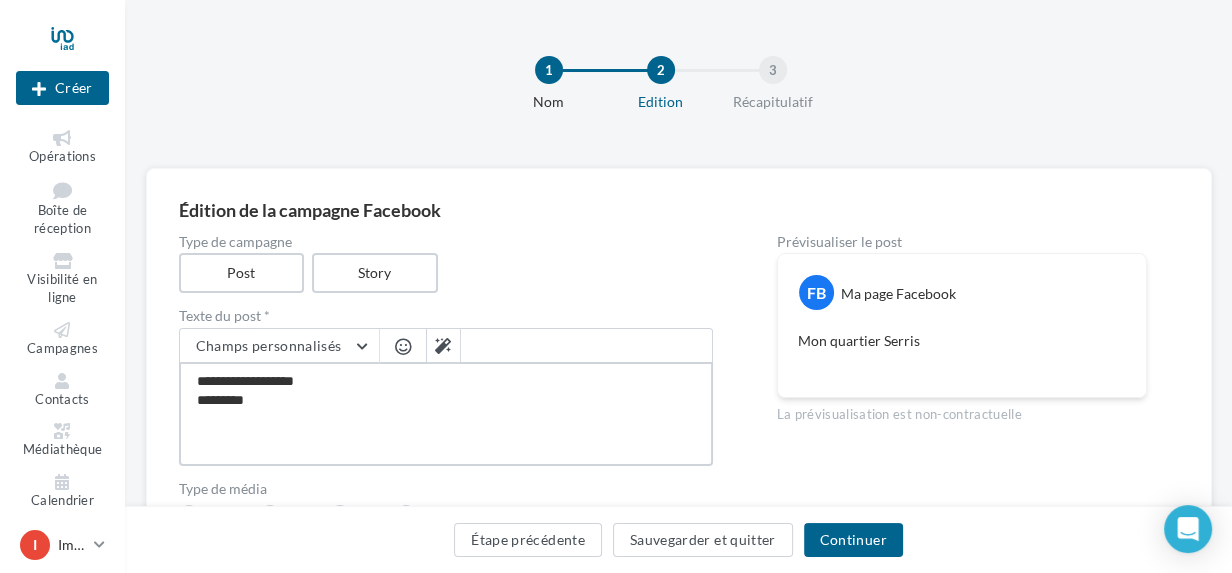 type on "**********" 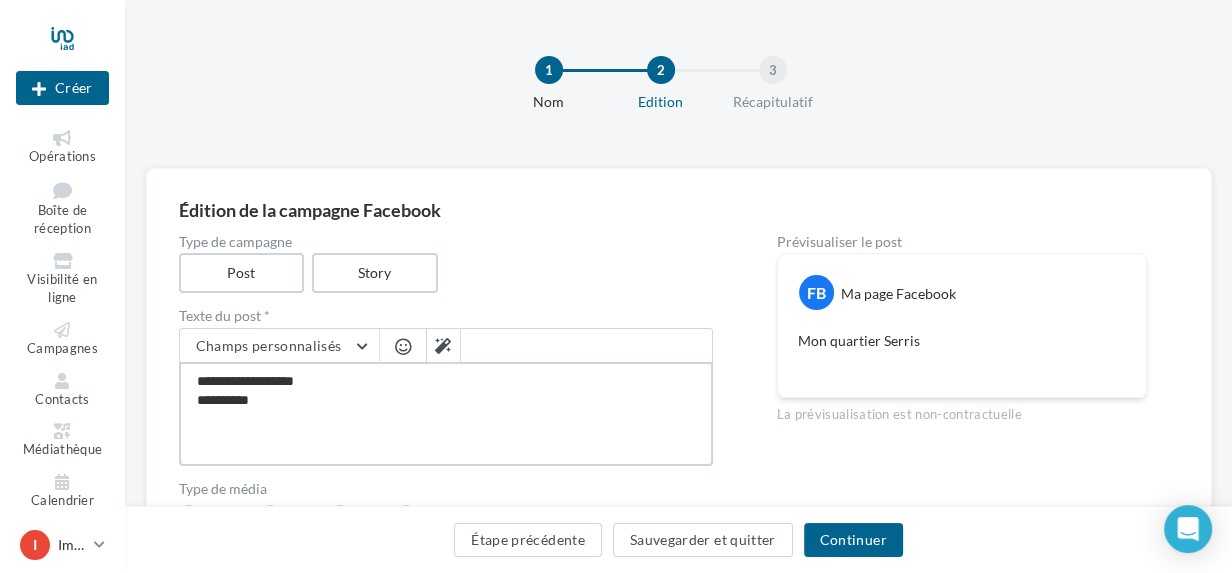 type on "**********" 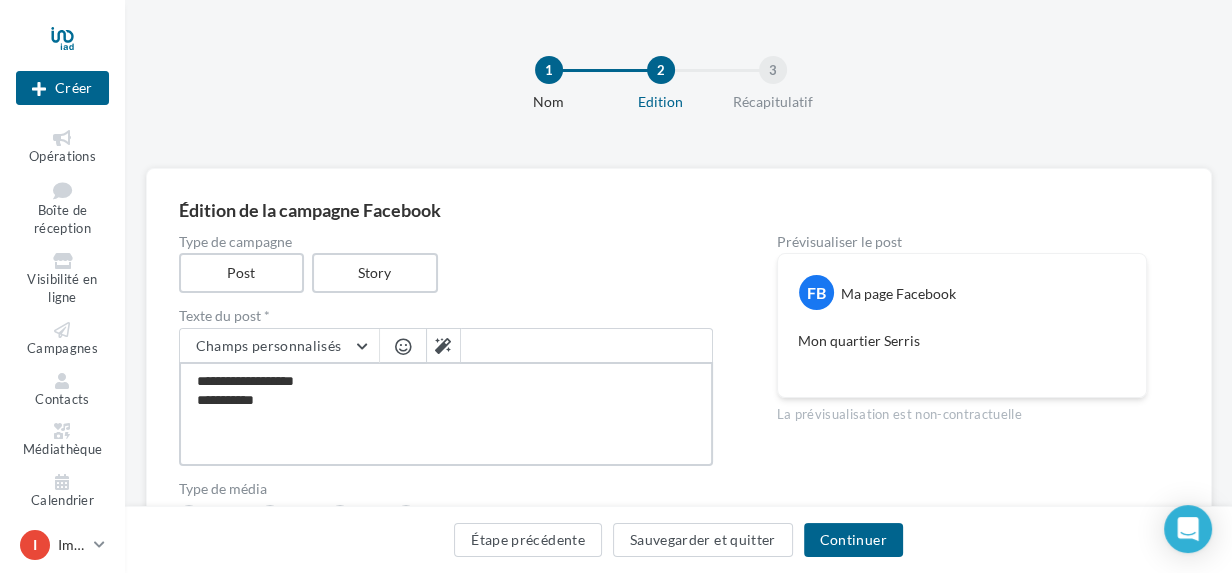 type on "**********" 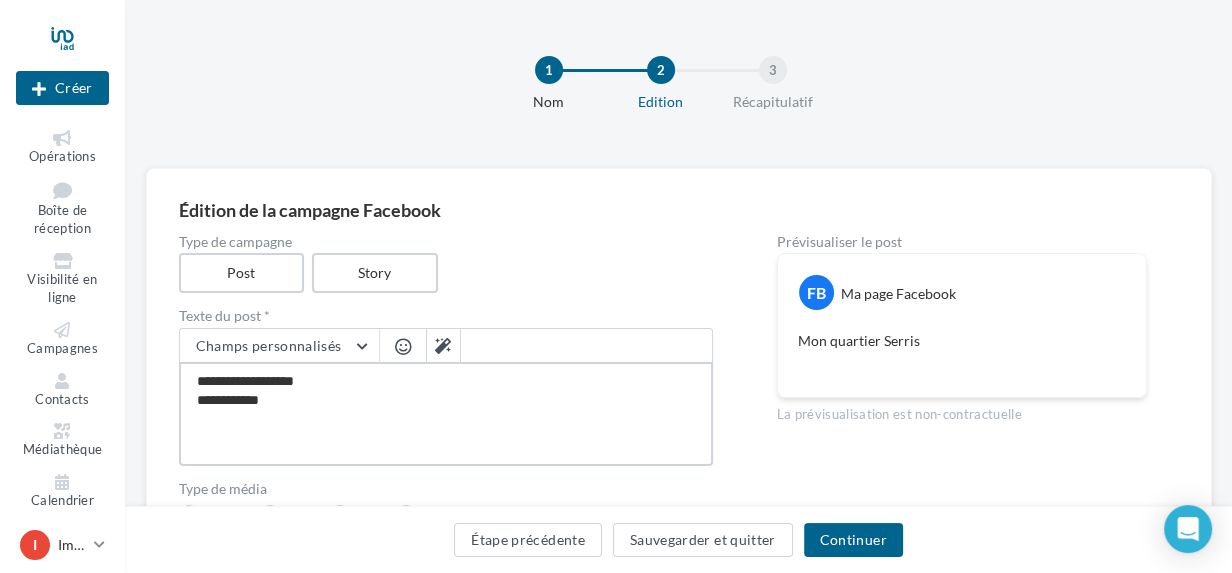 type on "**********" 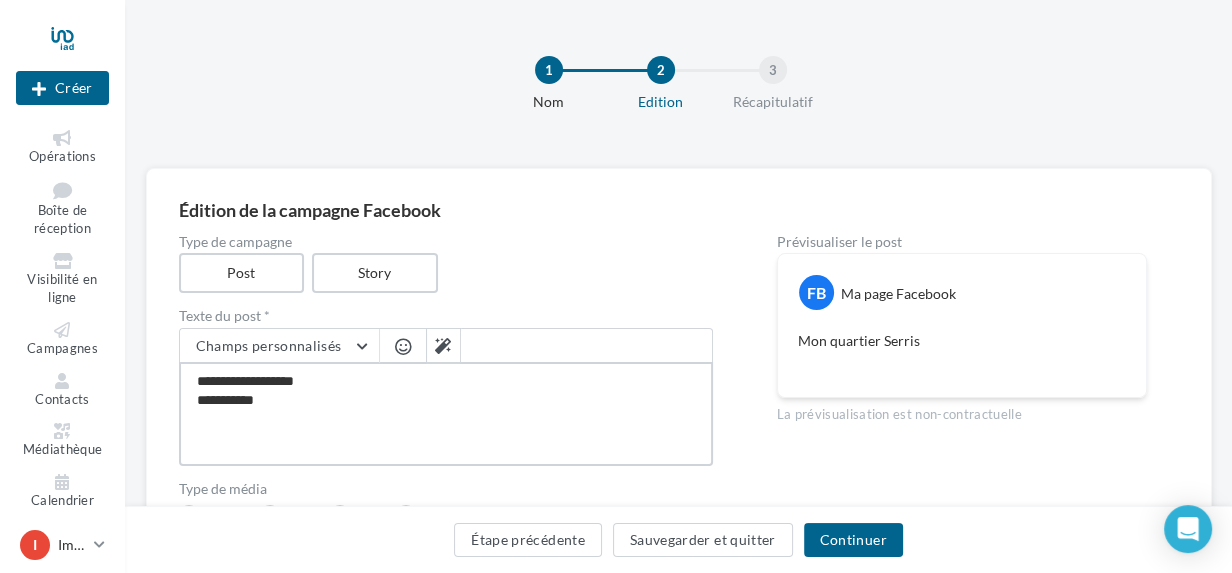 type on "**********" 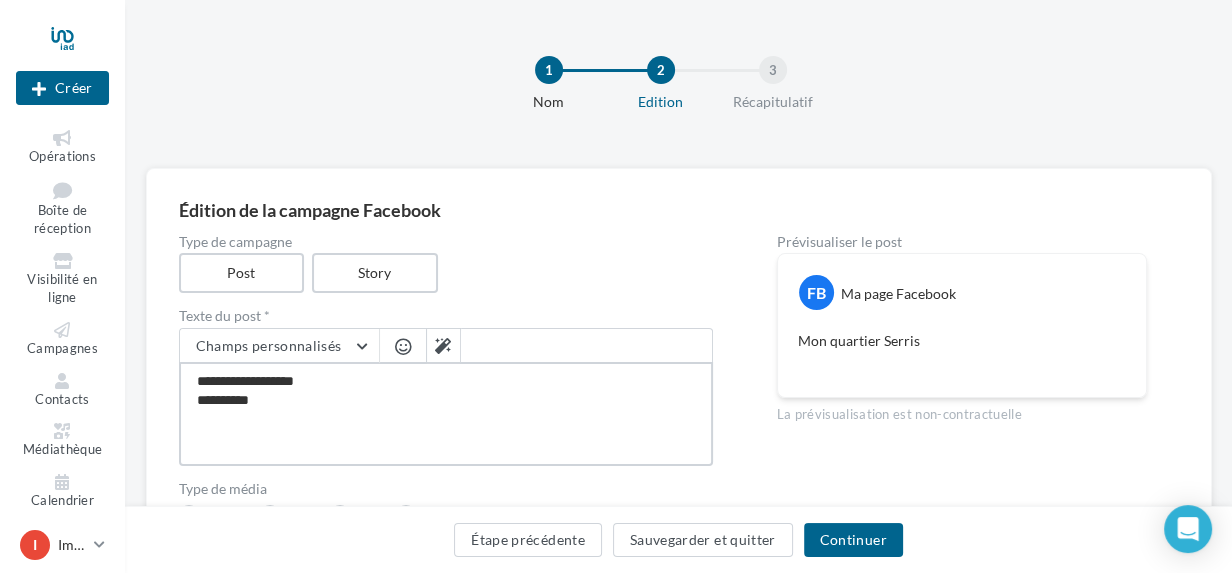 type on "**********" 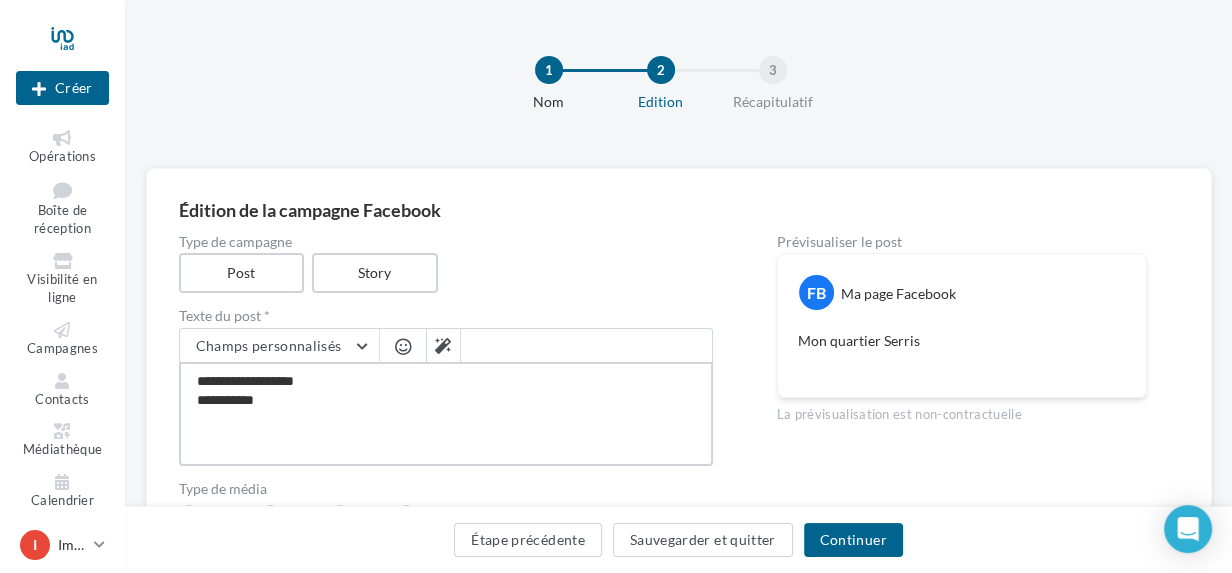 type on "**********" 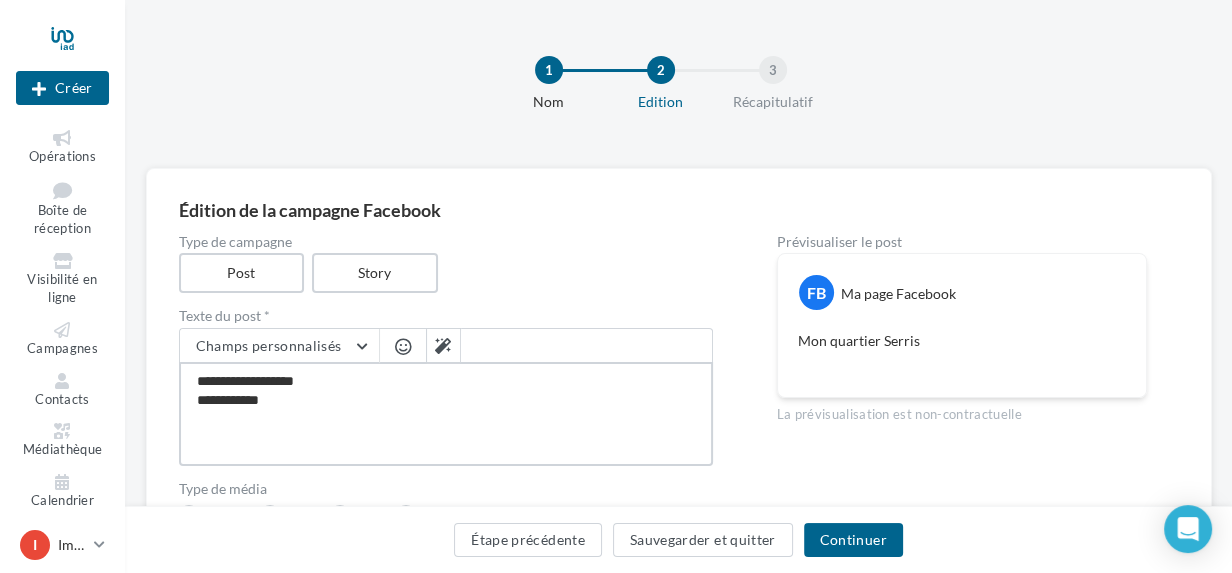 type on "**********" 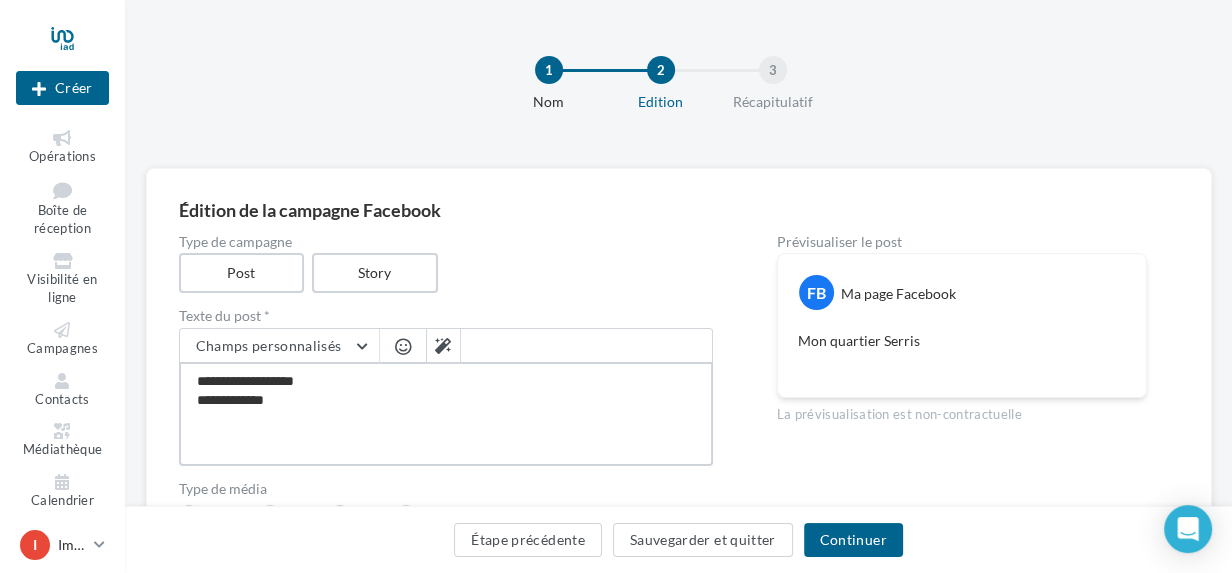 type on "**********" 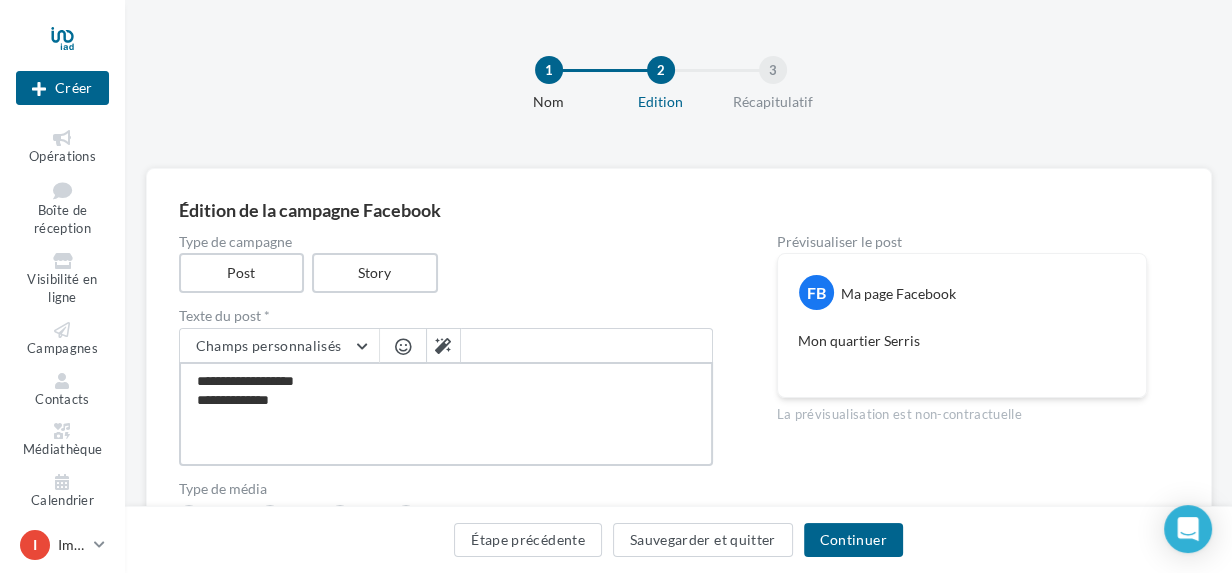 type on "**********" 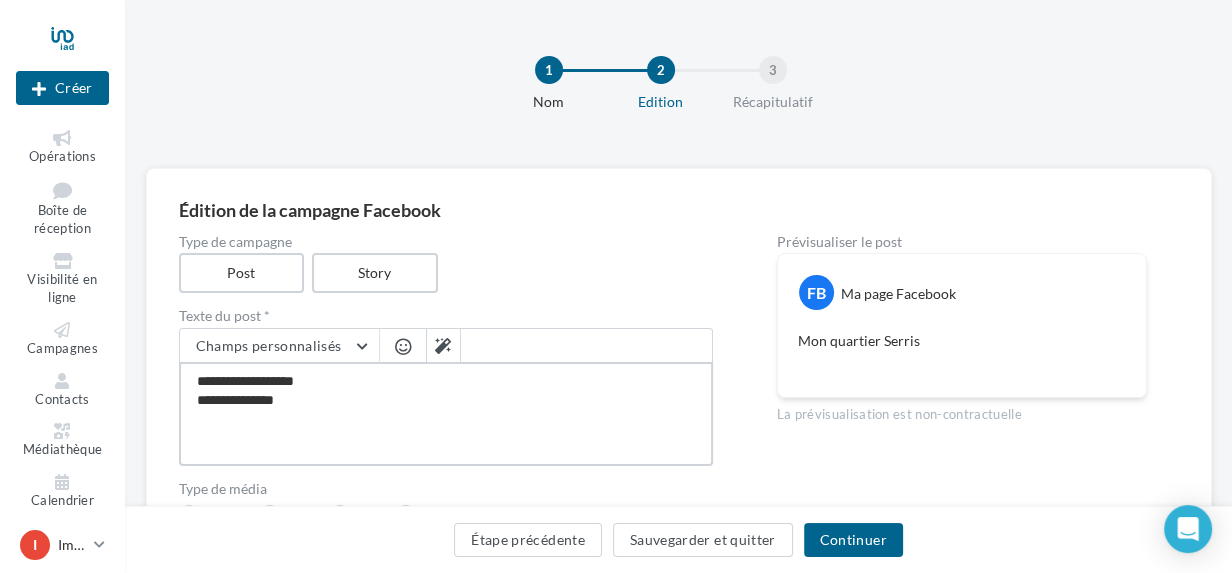 type on "**********" 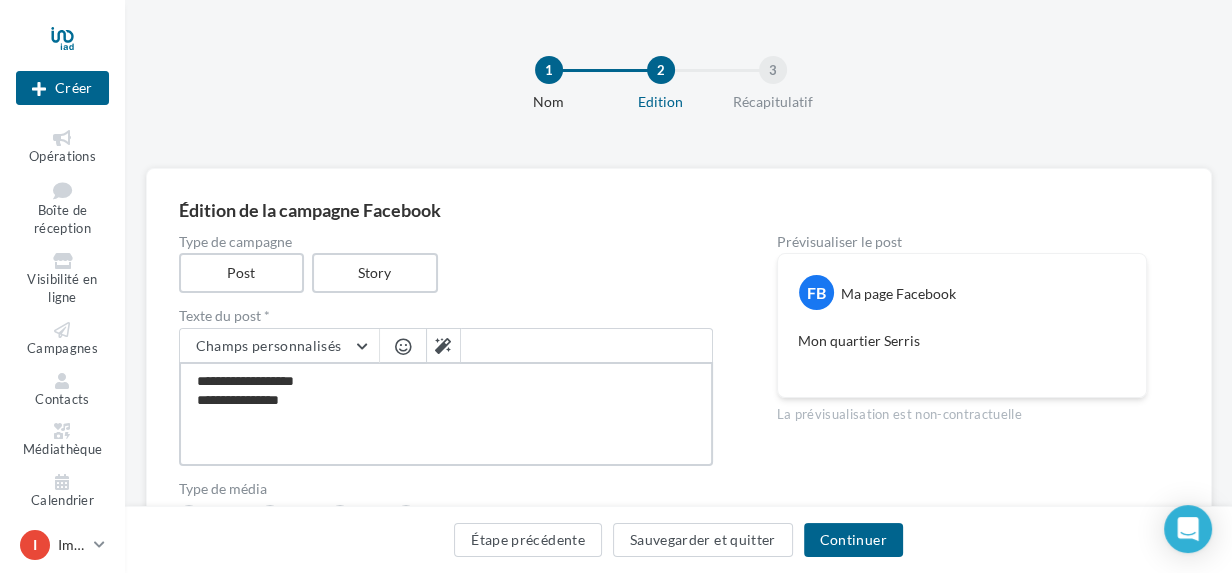 type on "**********" 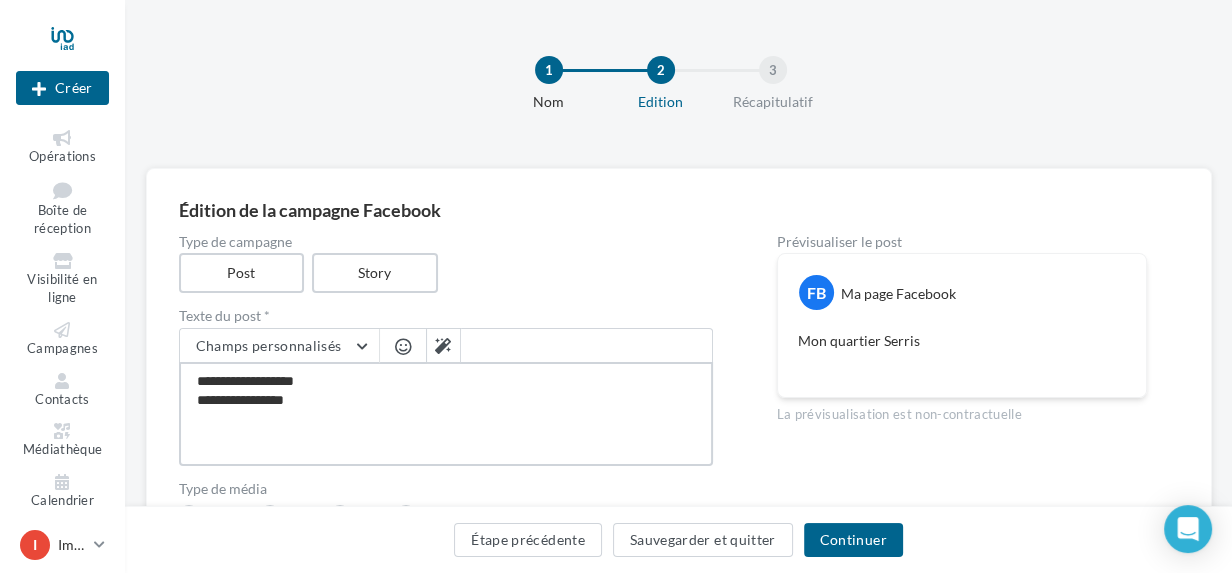 type on "**********" 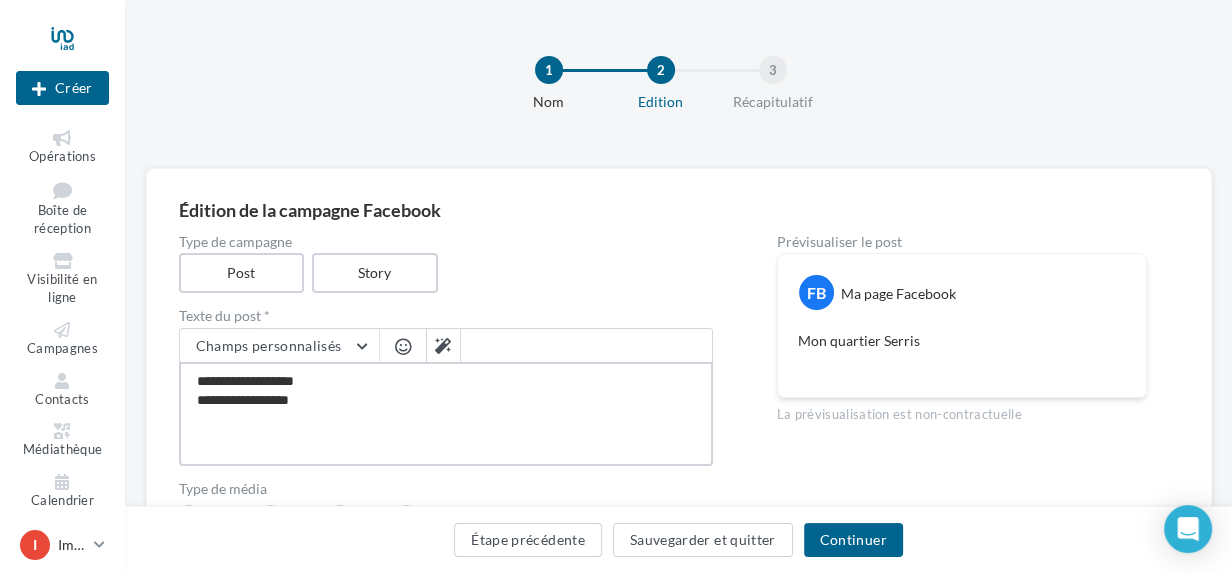 type on "**********" 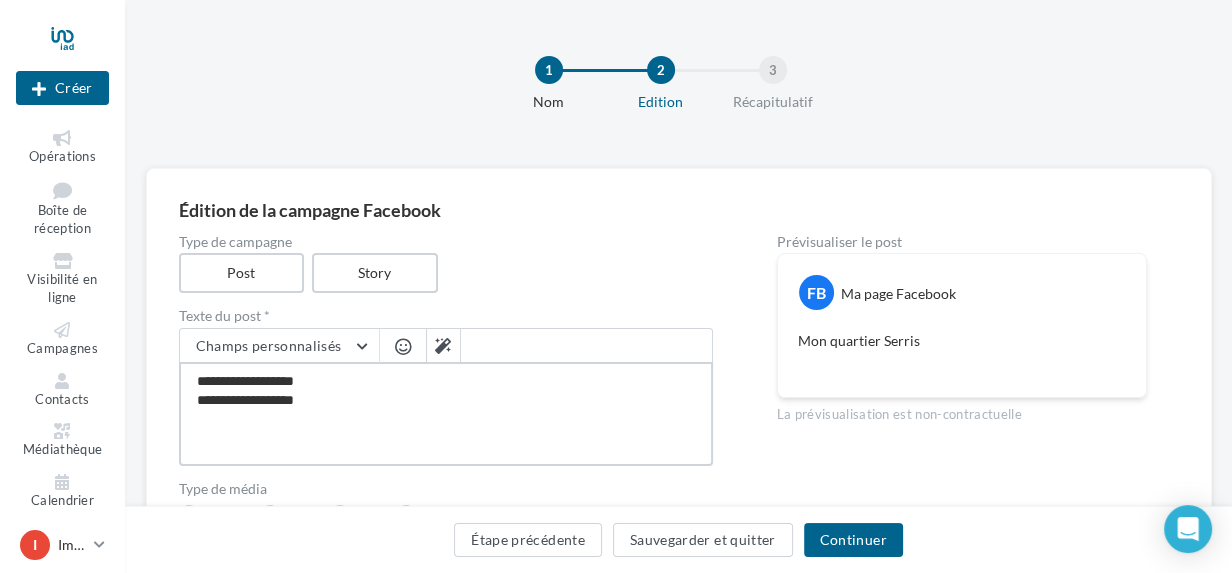 type on "**********" 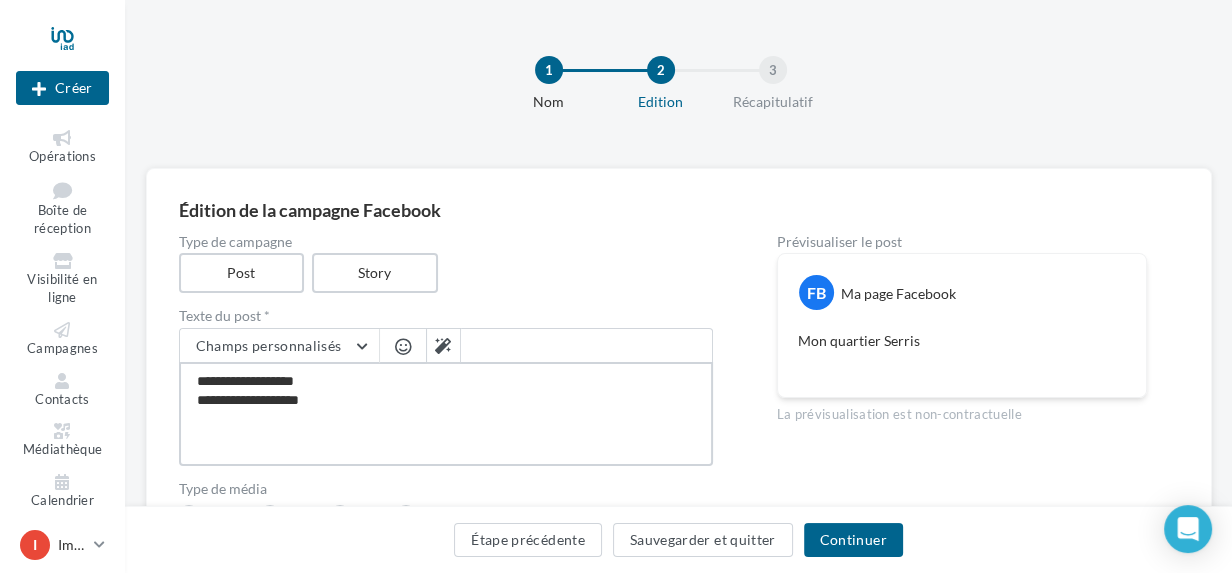 click on "**********" at bounding box center (446, 414) 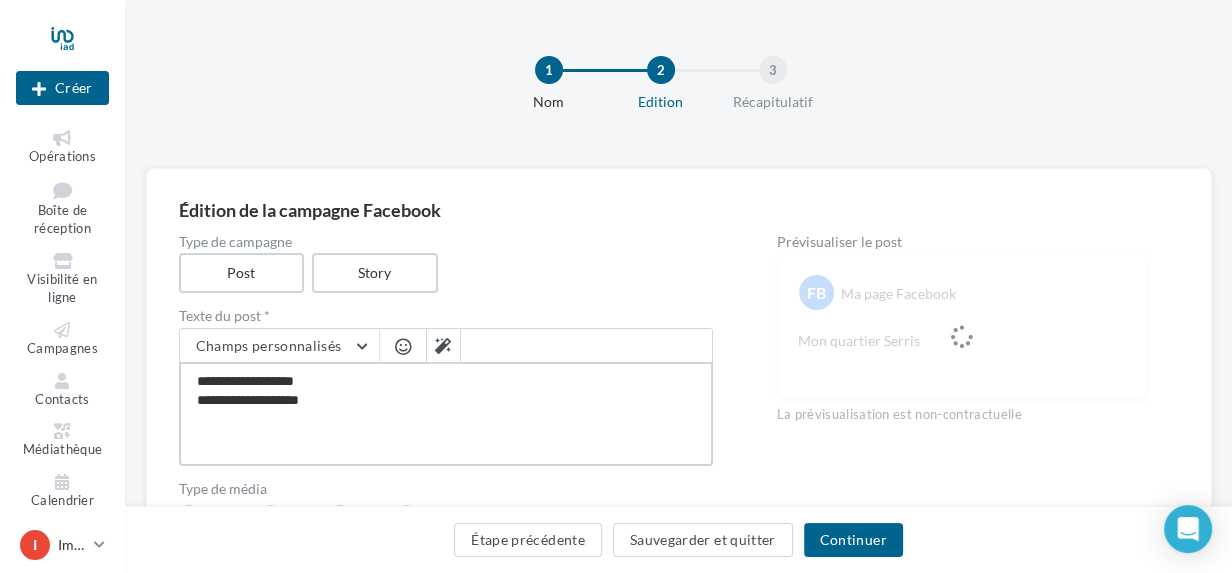 type on "**********" 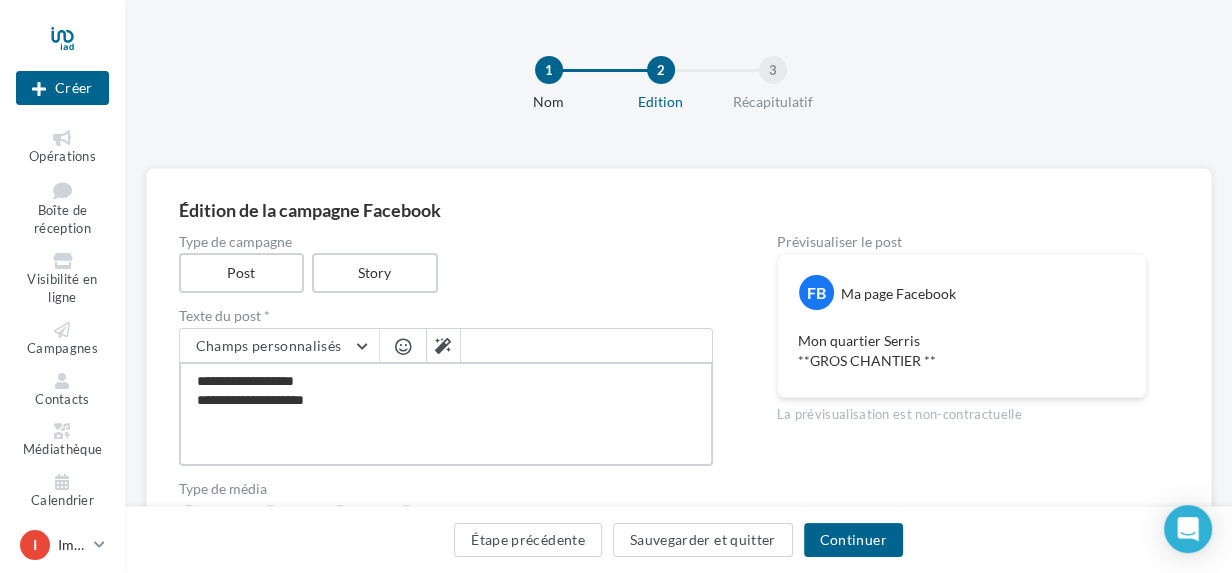 type on "**********" 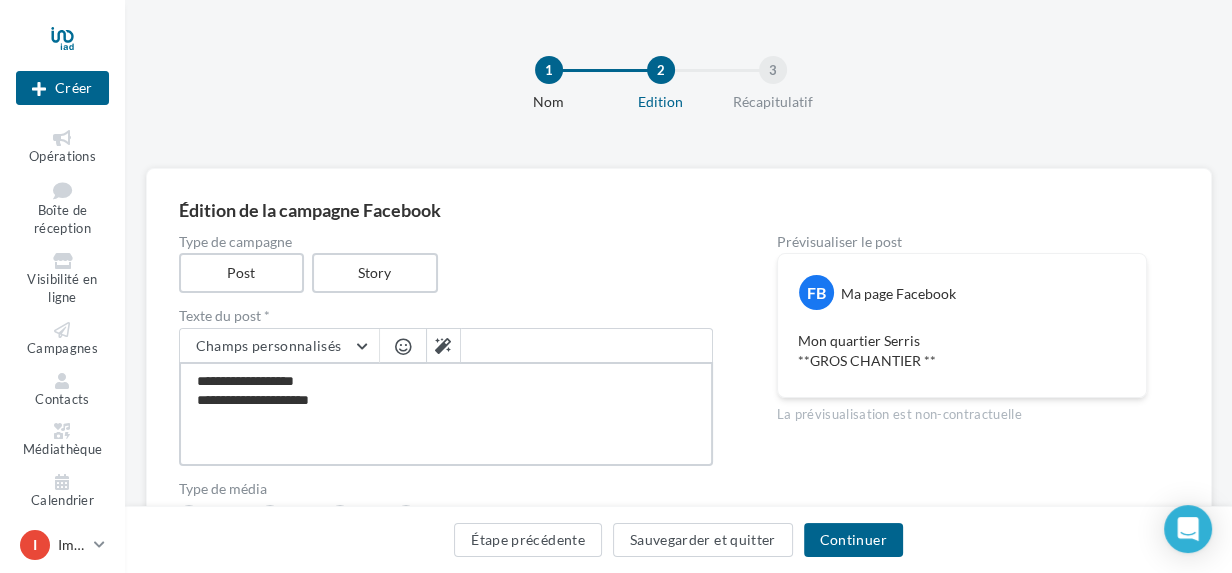 type on "**********" 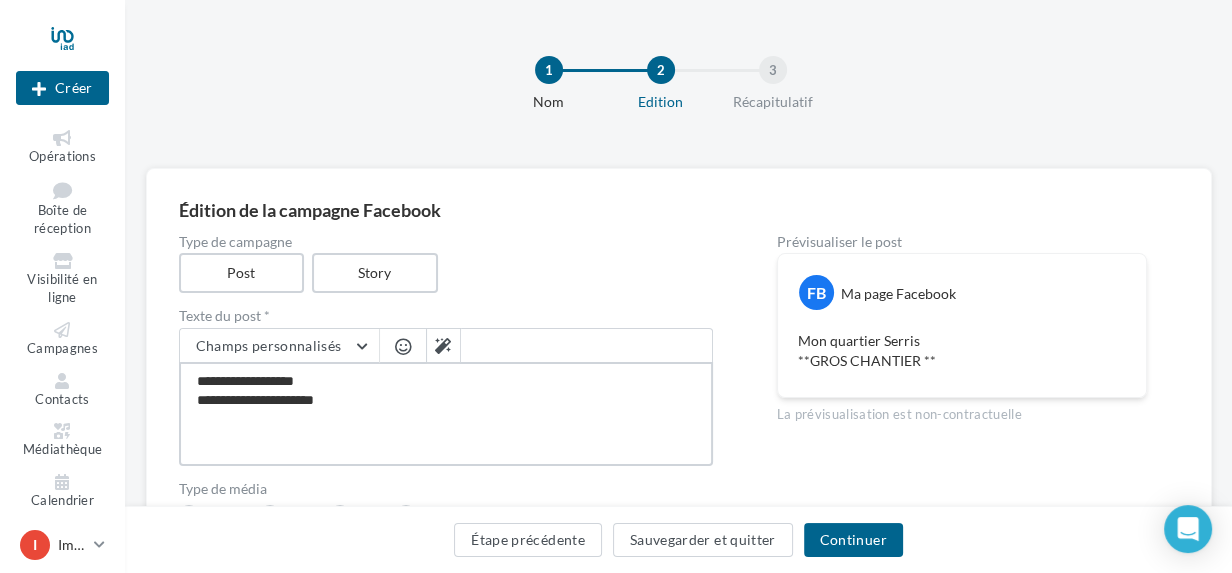 click on "**********" at bounding box center [446, 414] 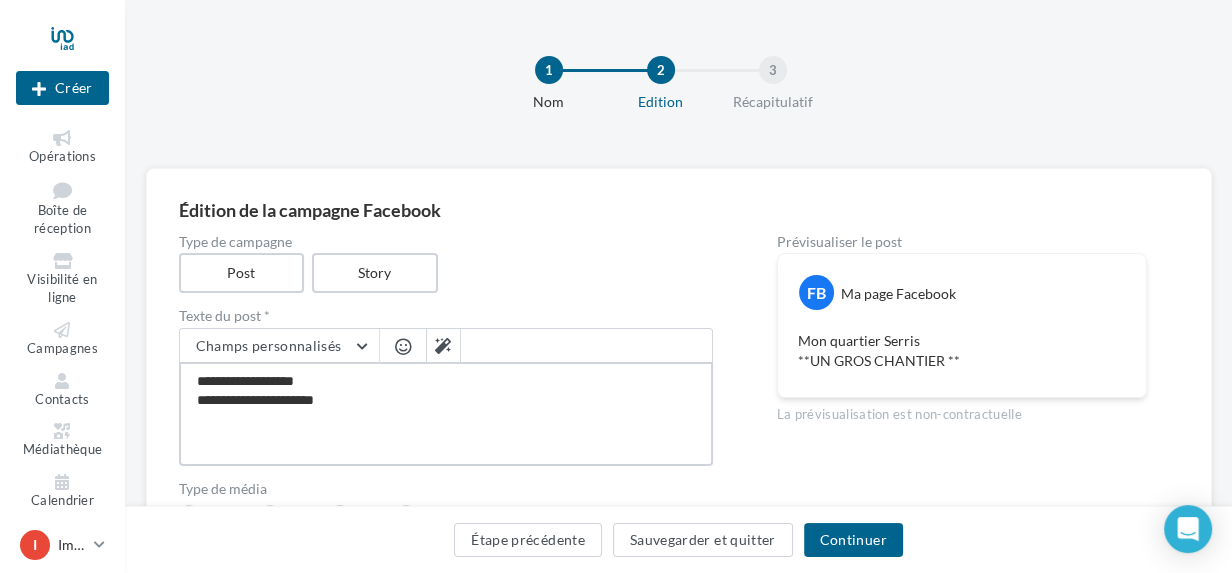 click on "**********" at bounding box center [446, 414] 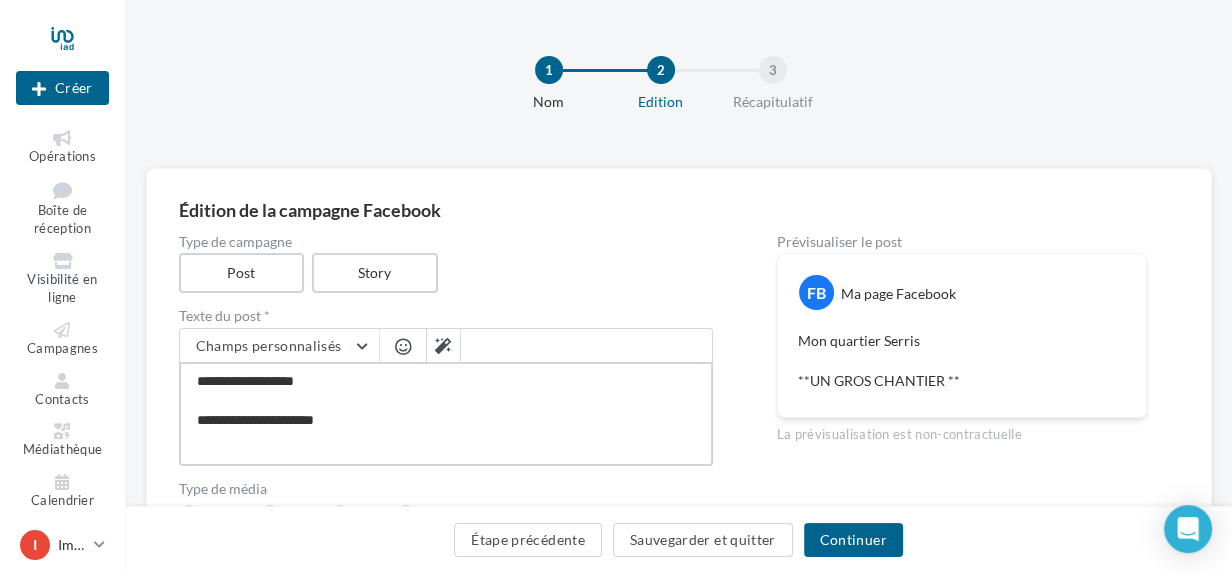 drag, startPoint x: 317, startPoint y: 380, endPoint x: 228, endPoint y: 381, distance: 89.005615 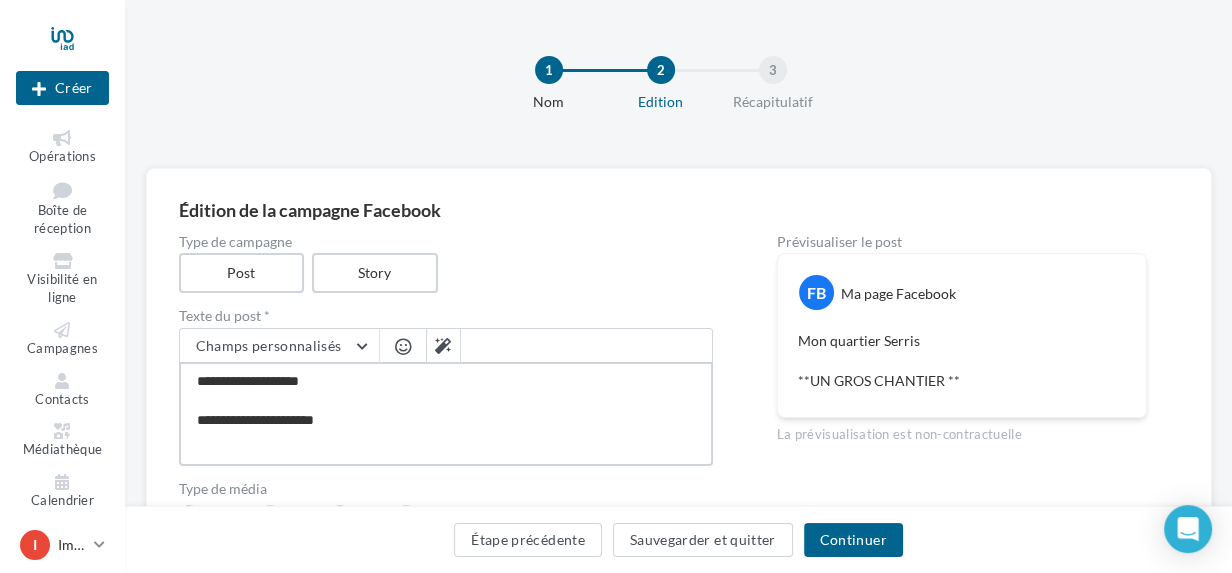 click on "**********" at bounding box center (446, 414) 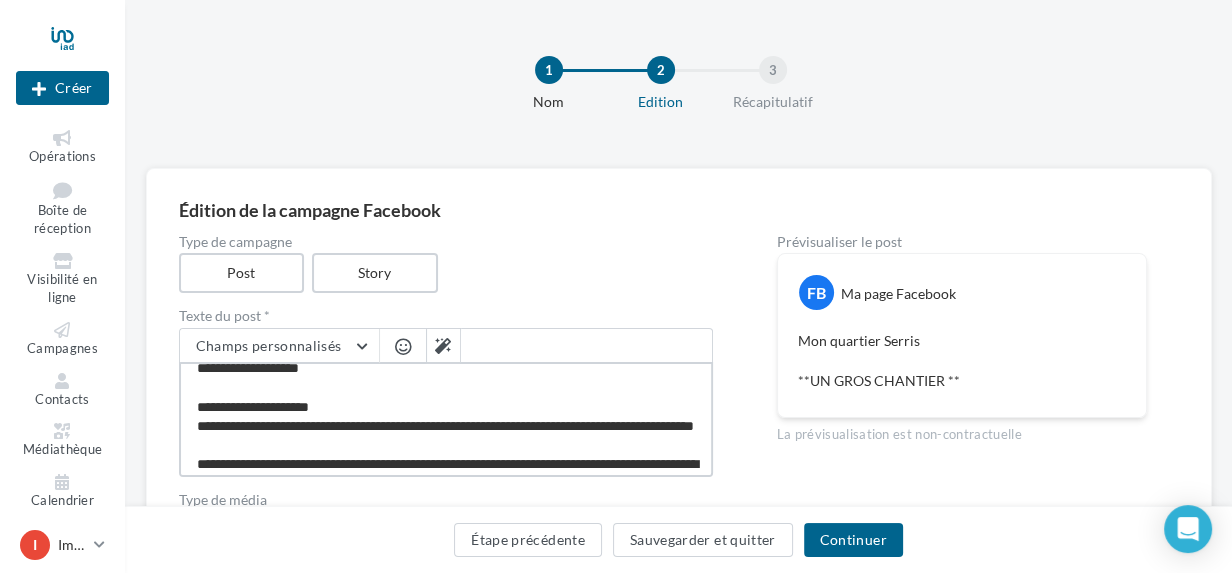 scroll, scrollTop: 0, scrollLeft: 0, axis: both 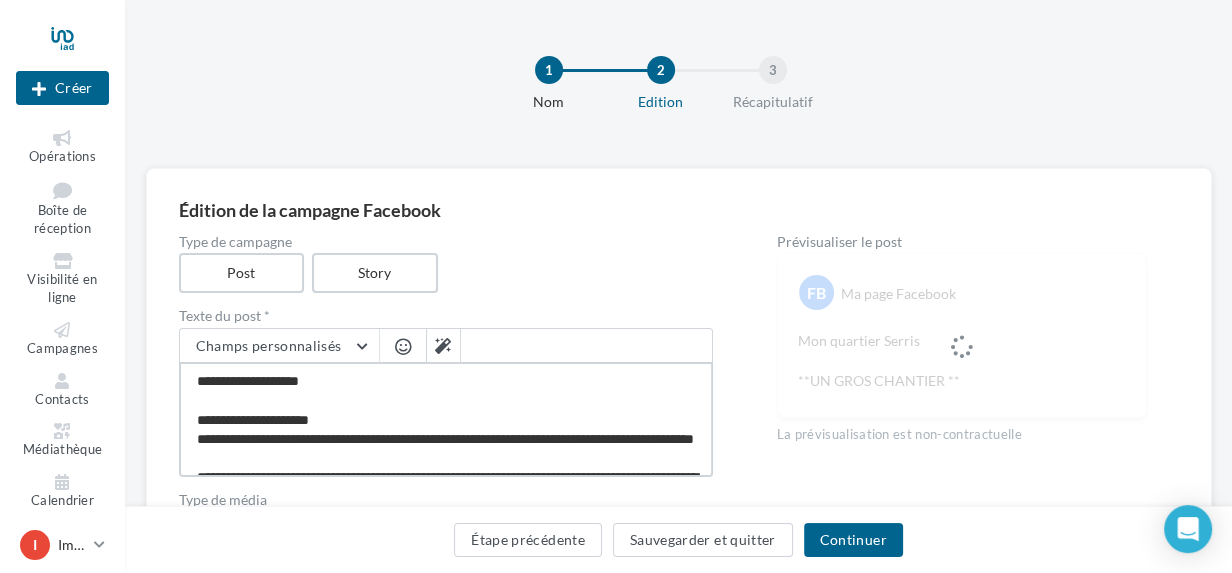 click on "**********" at bounding box center [446, 419] 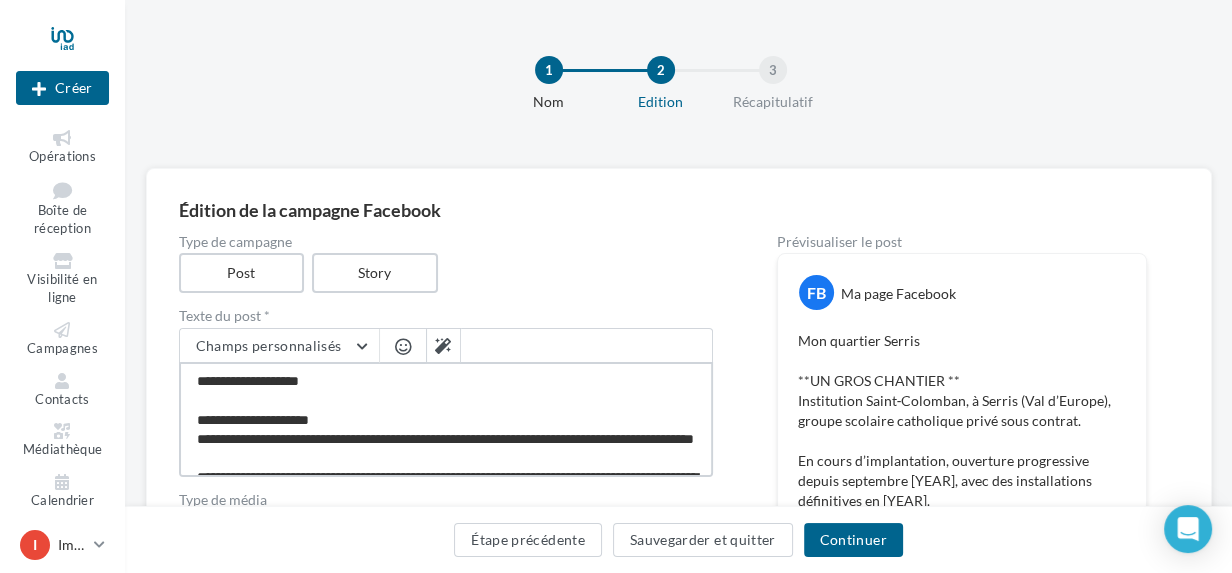 type on "**********" 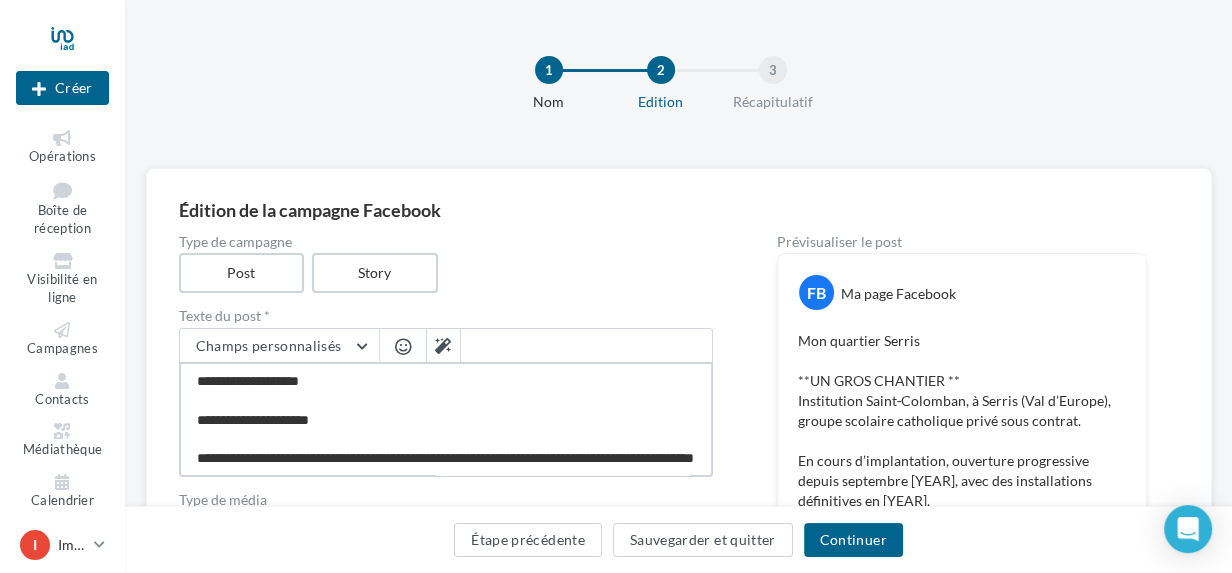 click on "**********" at bounding box center [446, 419] 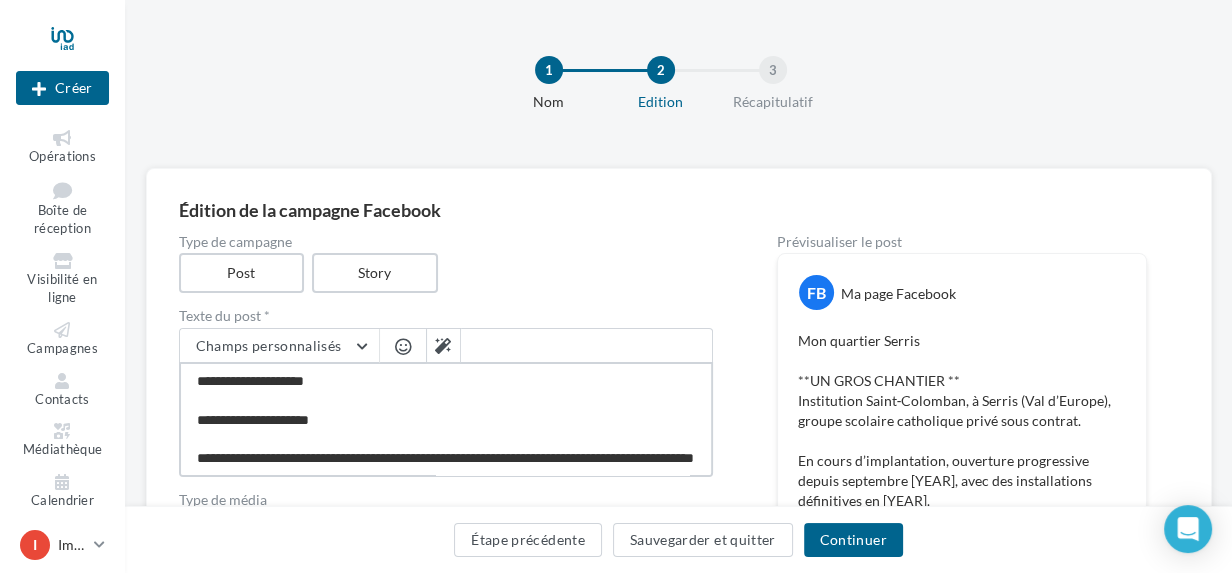 type on "**********" 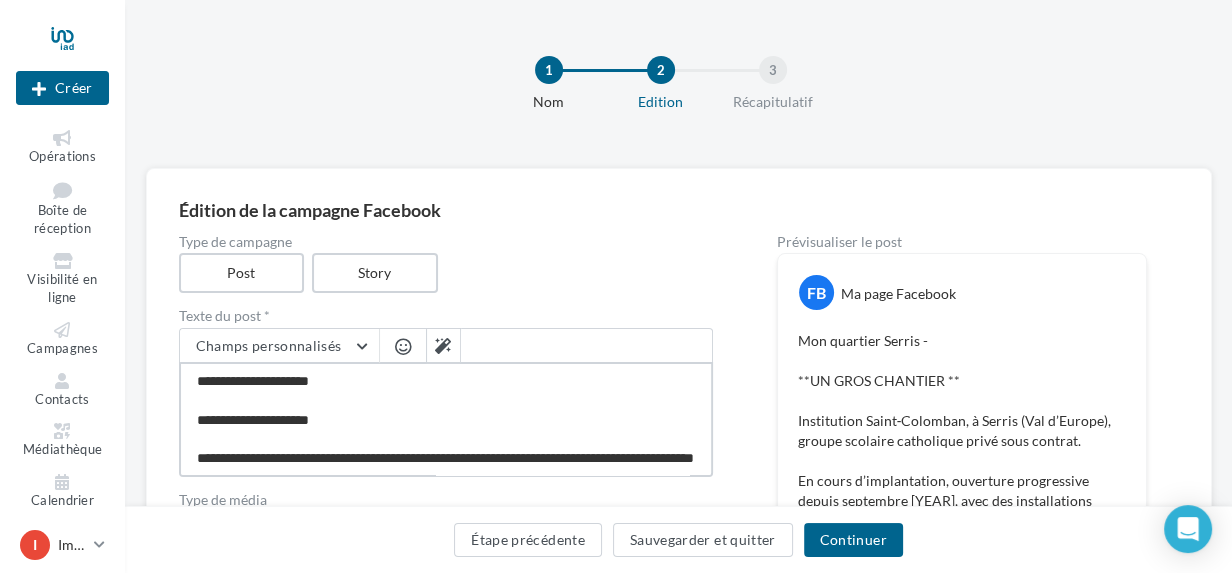 drag, startPoint x: 360, startPoint y: 452, endPoint x: 174, endPoint y: 453, distance: 186.00269 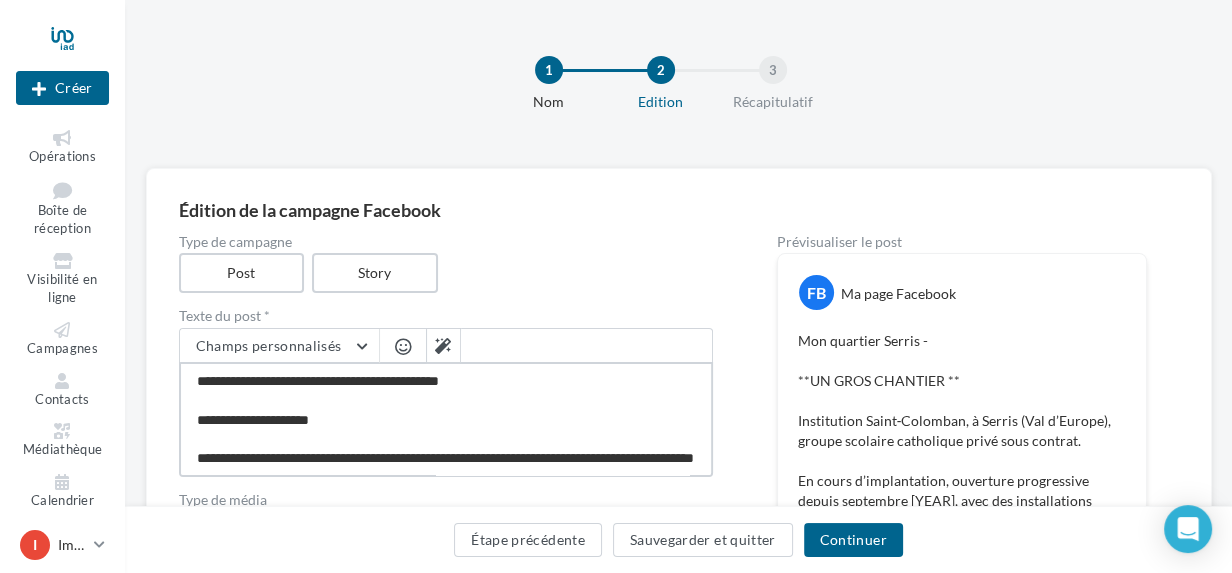 click on "**********" at bounding box center (446, 419) 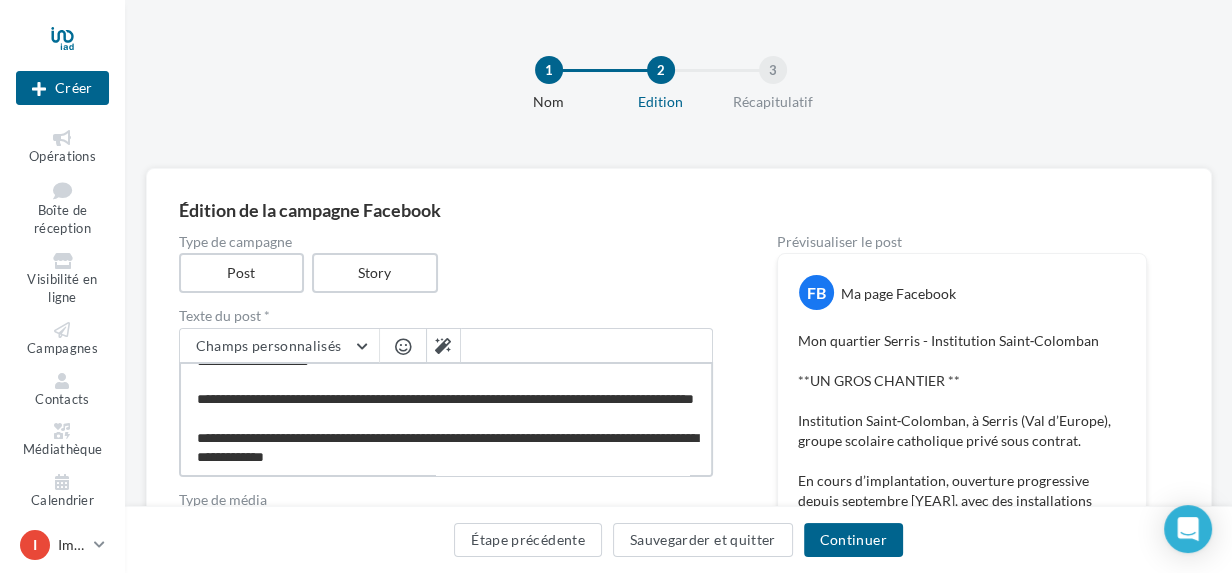 scroll, scrollTop: 90, scrollLeft: 0, axis: vertical 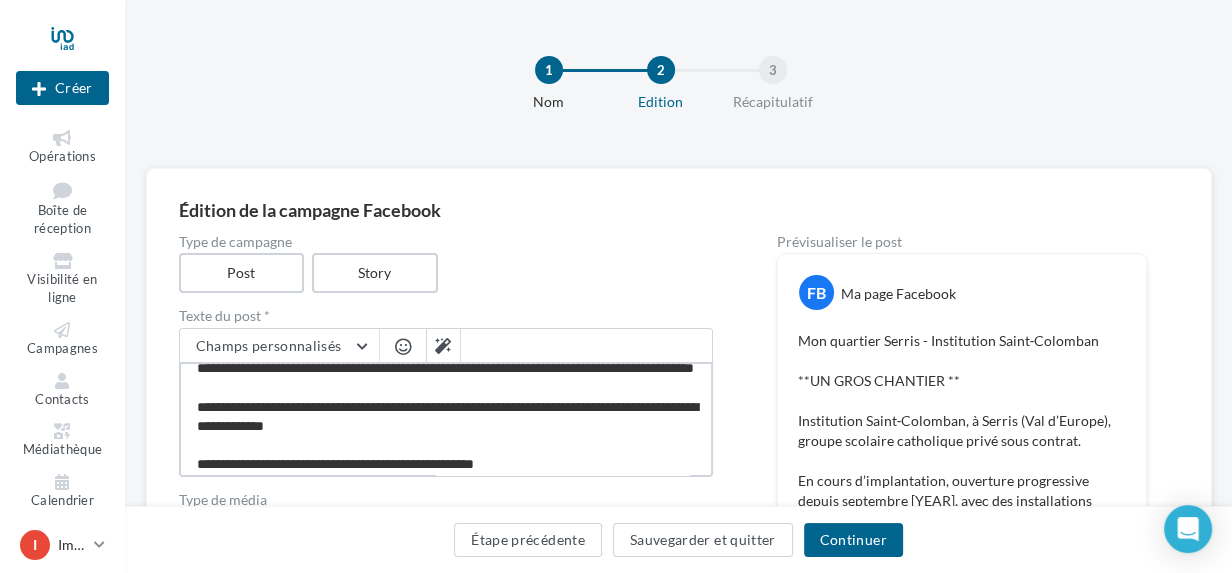 click on "**********" at bounding box center (446, 419) 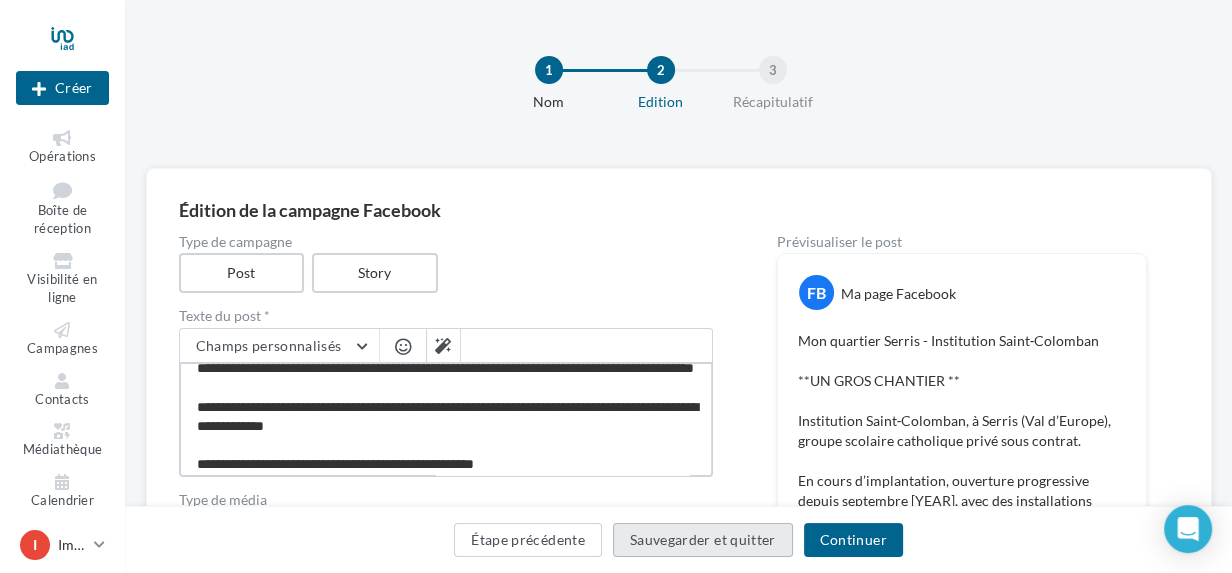 type on "**********" 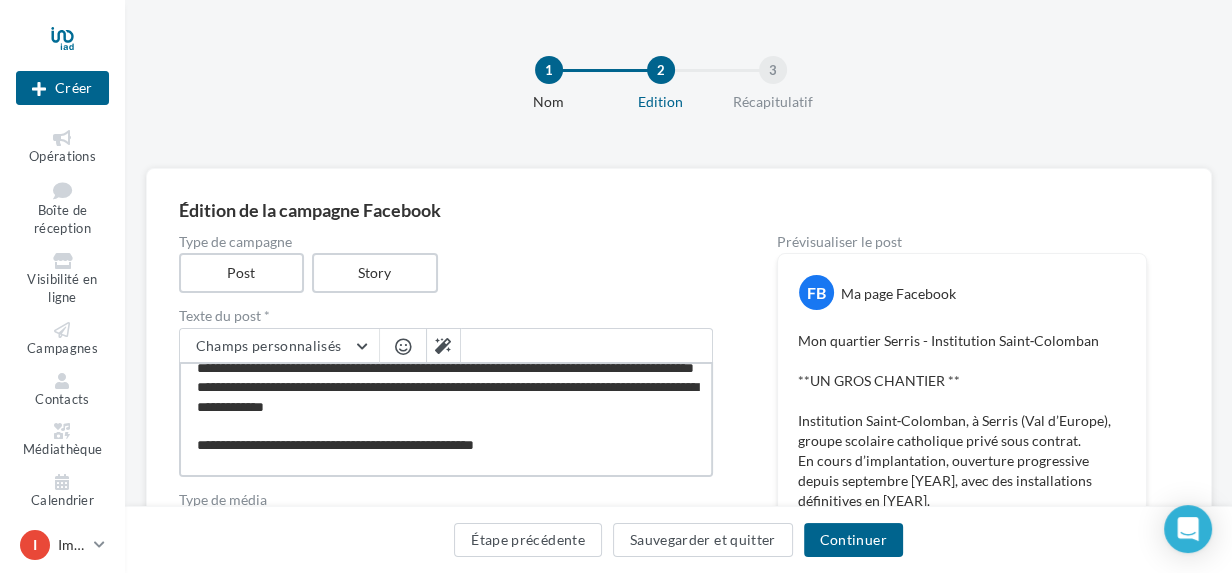 click on "**********" at bounding box center [446, 419] 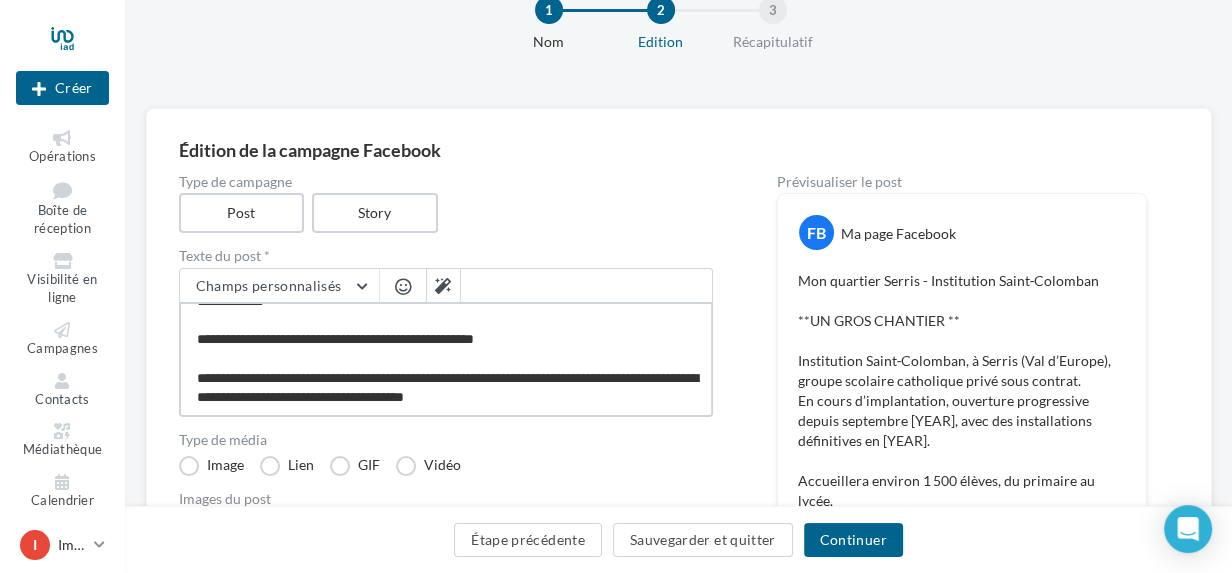 scroll, scrollTop: 90, scrollLeft: 0, axis: vertical 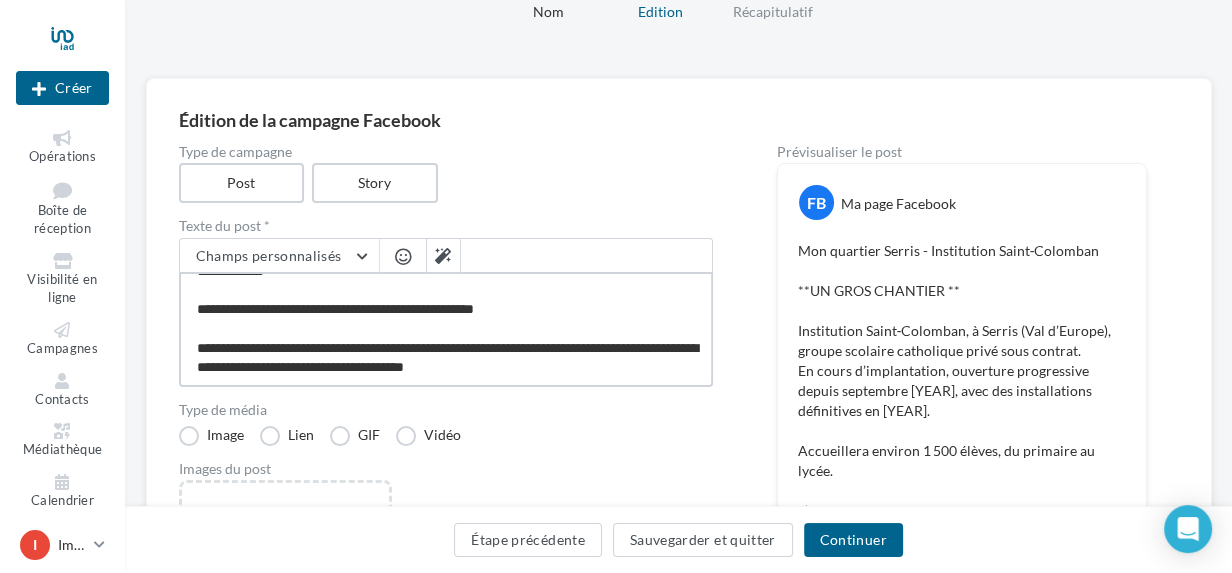 click on "**********" at bounding box center (446, 329) 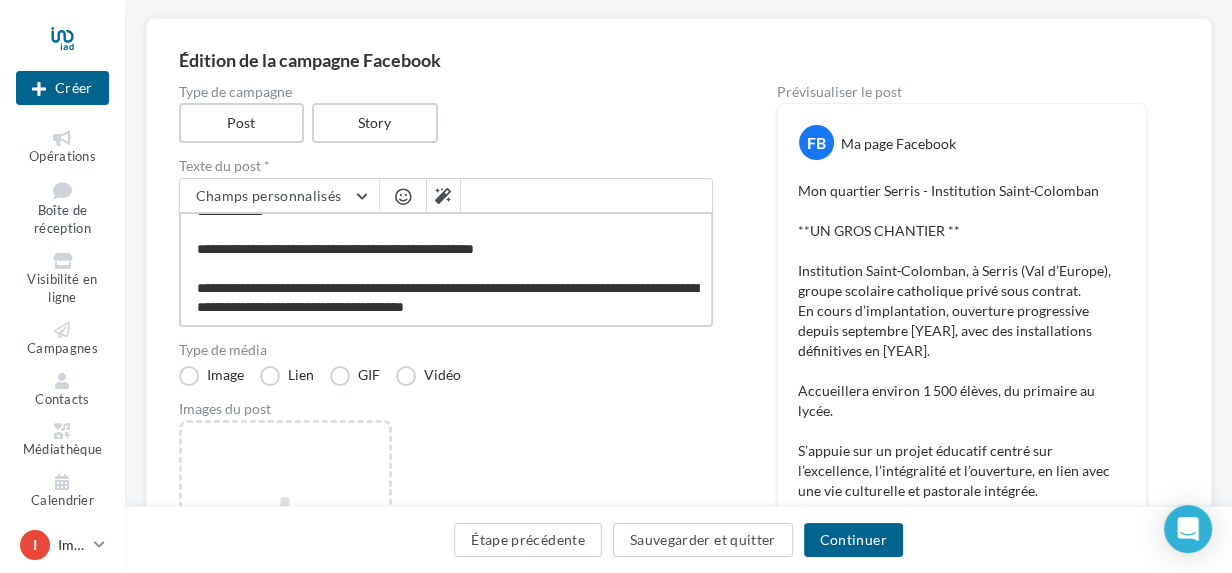 scroll, scrollTop: 181, scrollLeft: 0, axis: vertical 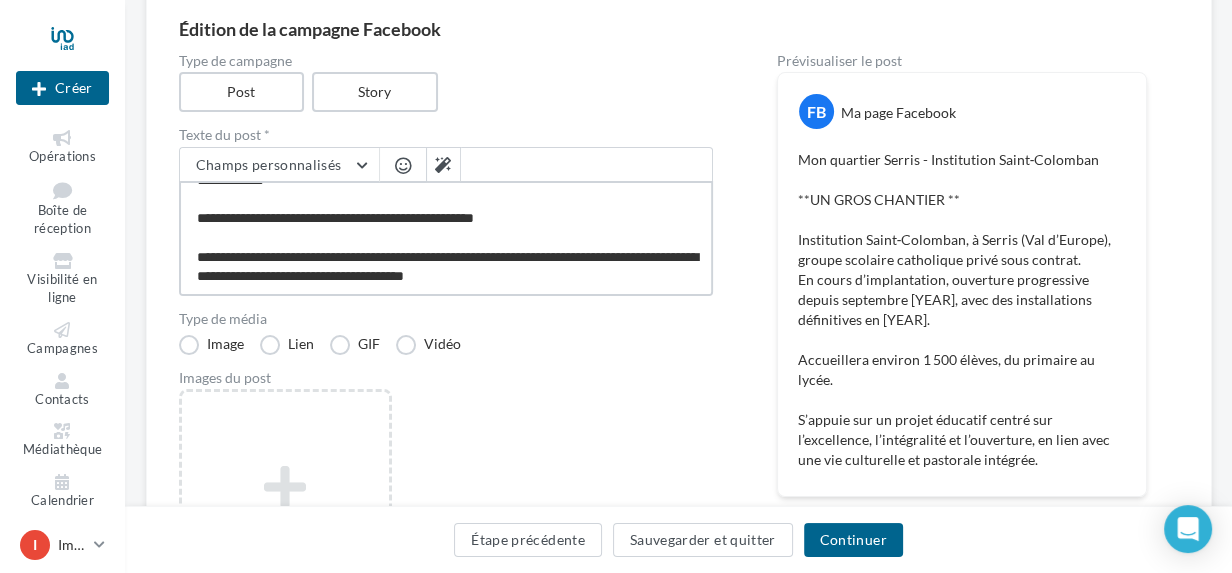 type on "**********" 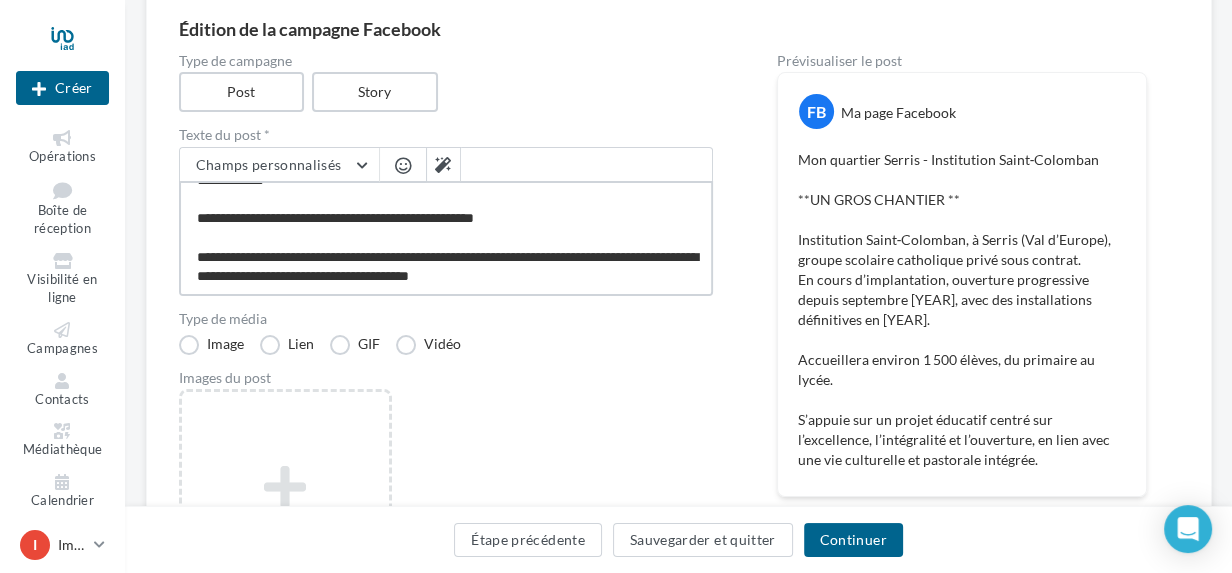 type on "**********" 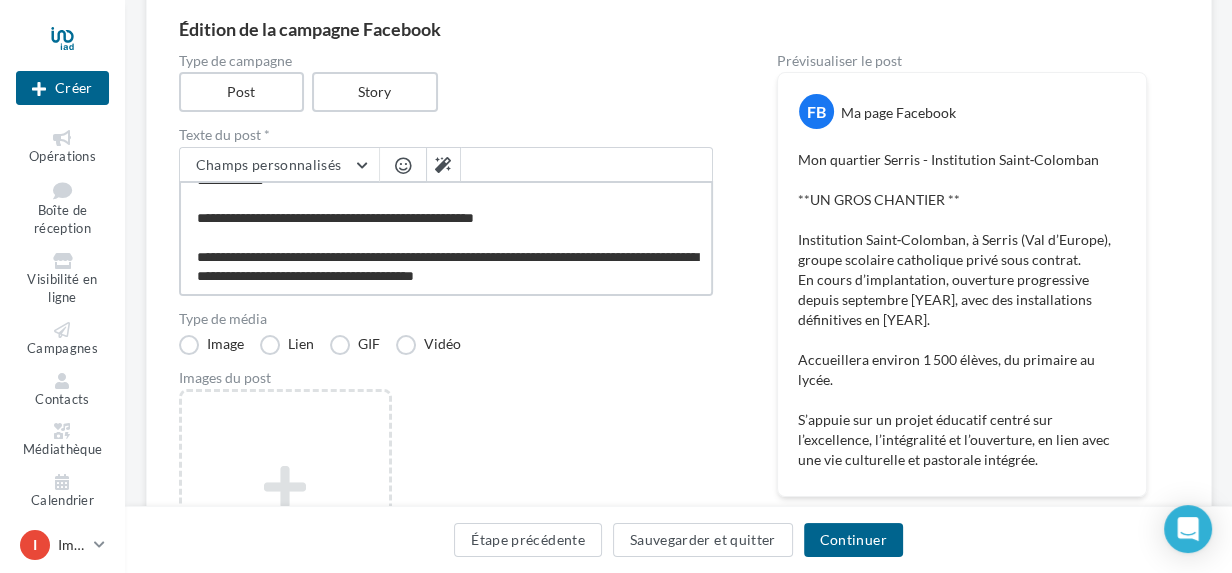 scroll, scrollTop: 183, scrollLeft: 0, axis: vertical 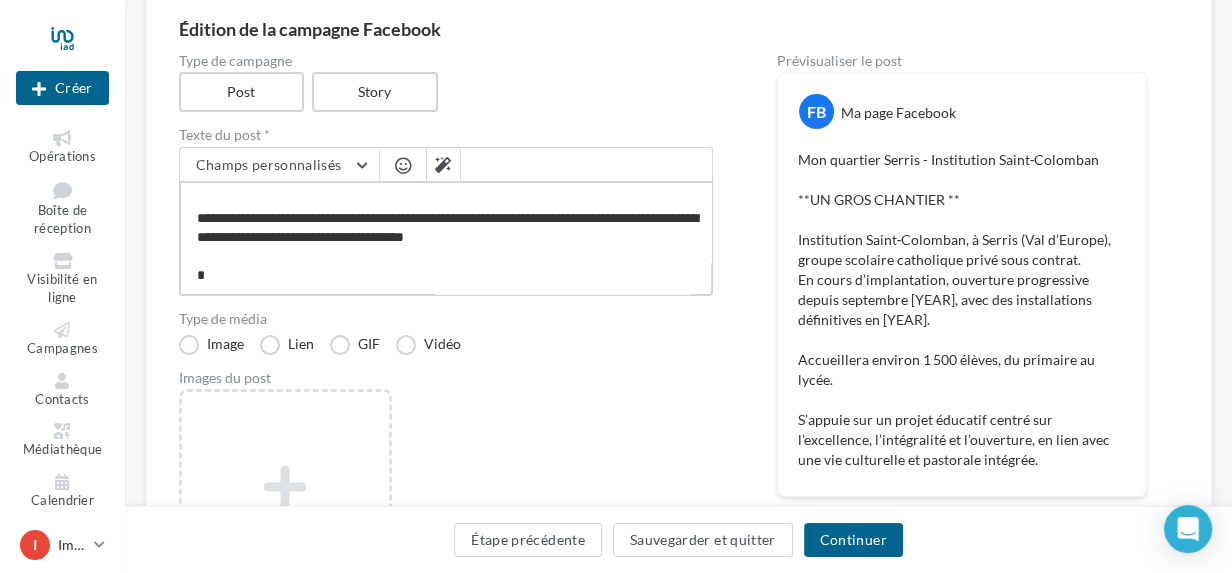 type on "**********" 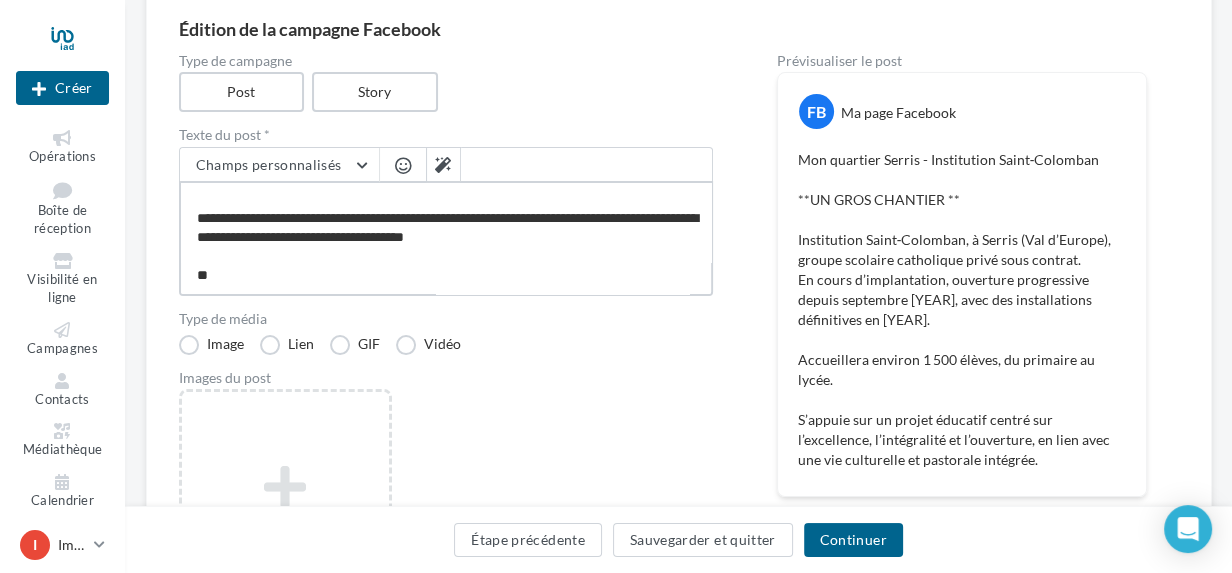 type on "**********" 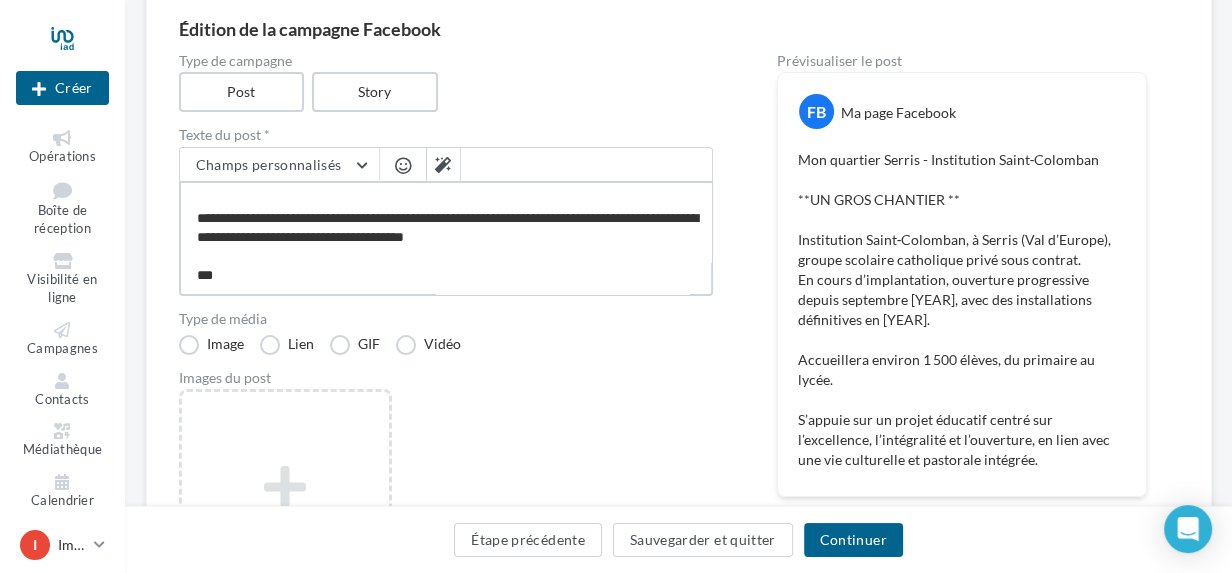 type on "**********" 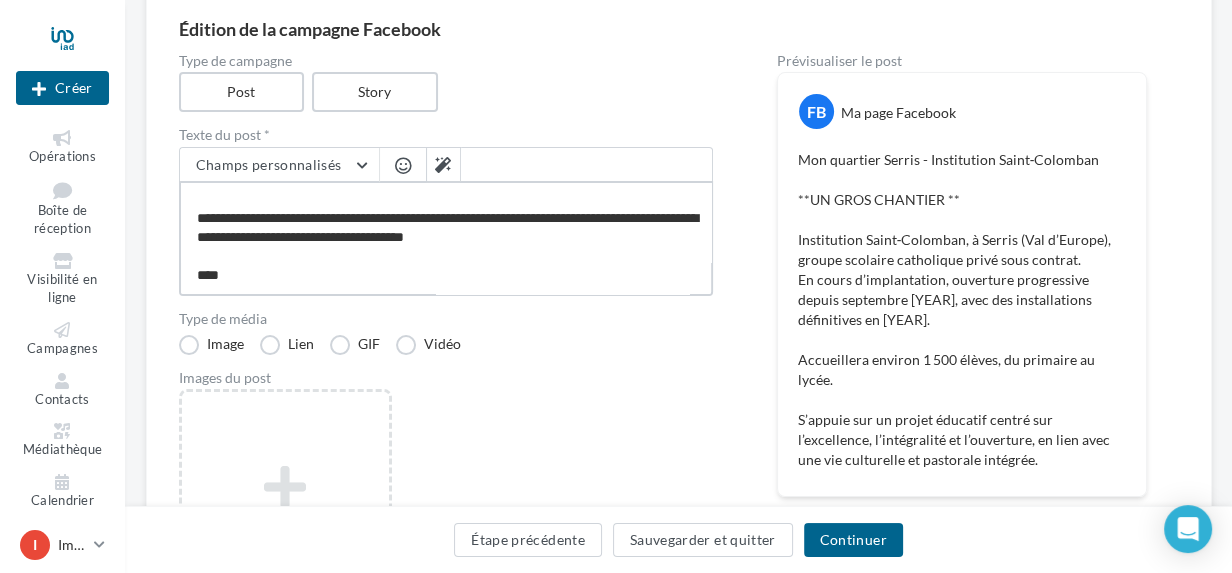 type on "**********" 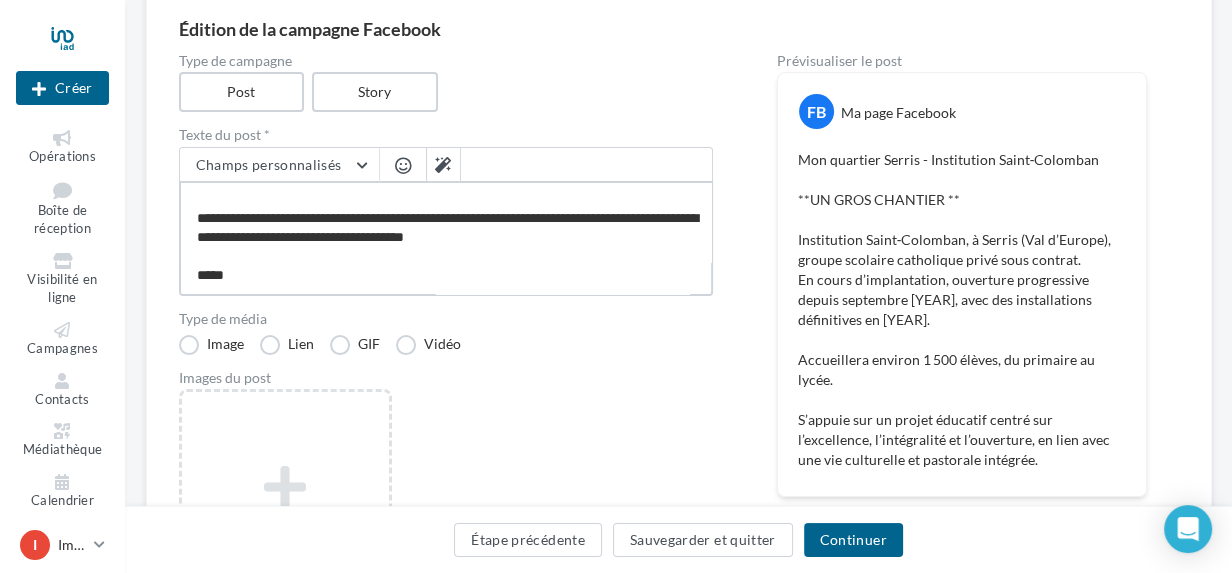 type on "**********" 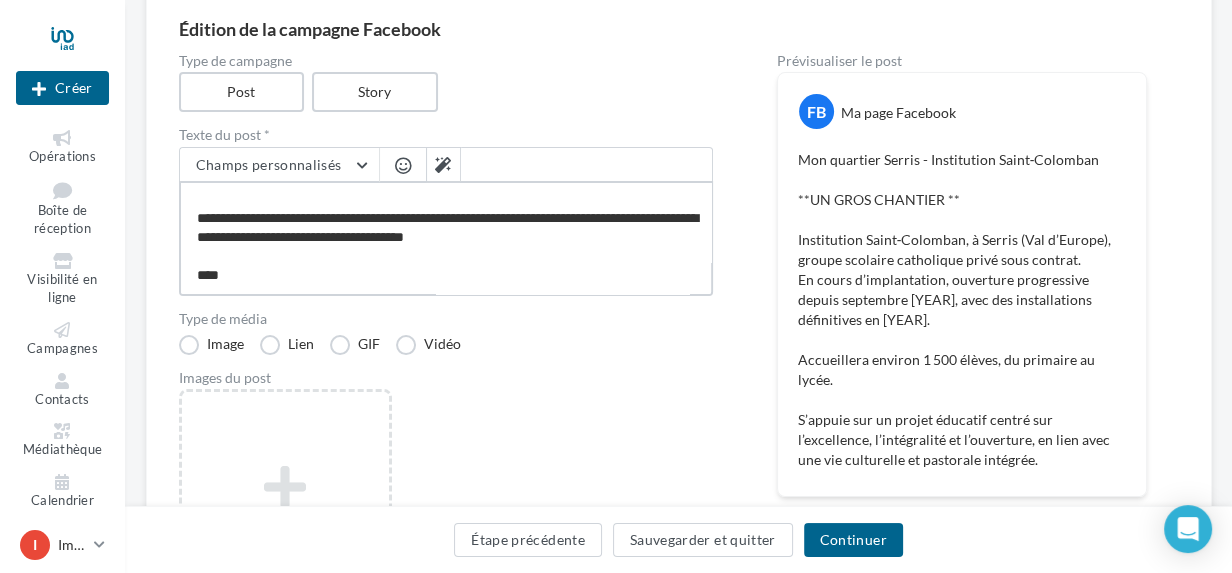 type on "**********" 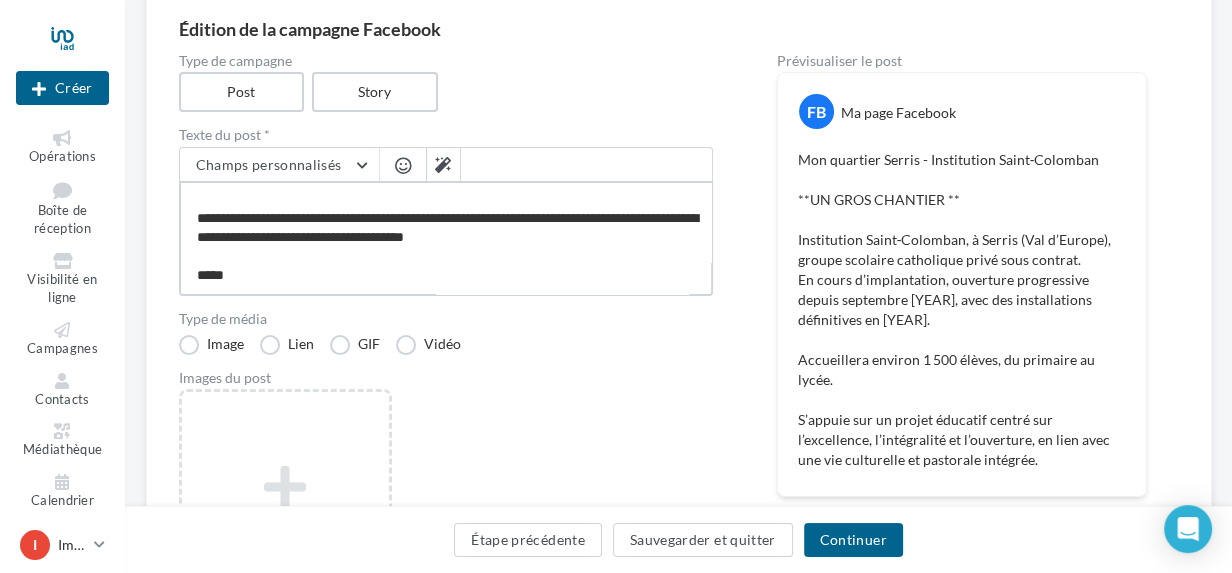type on "**********" 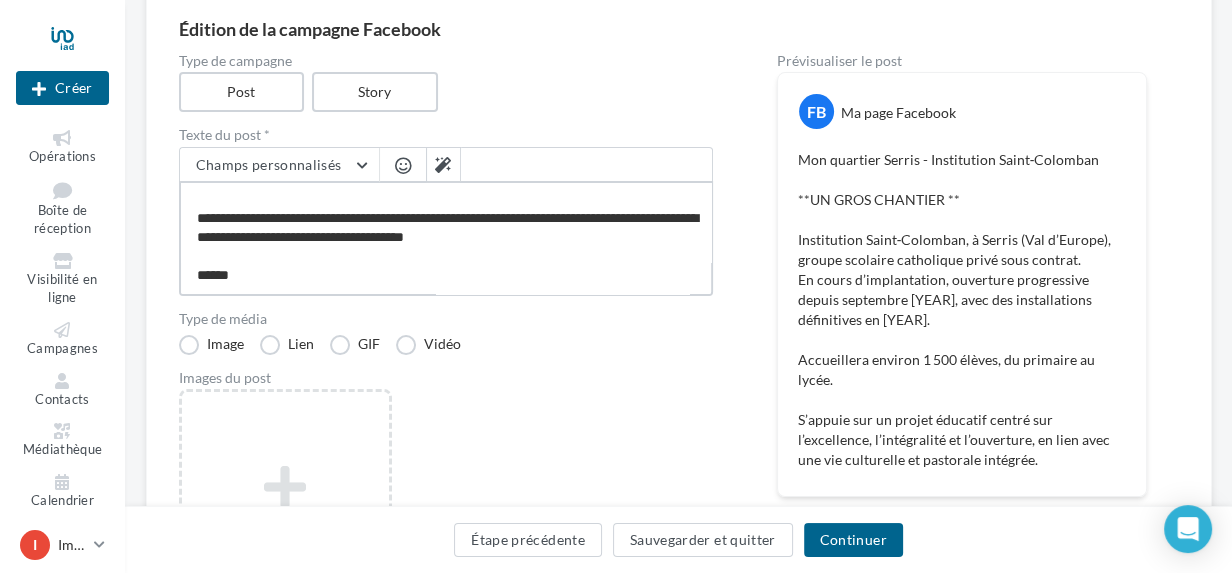 type on "**********" 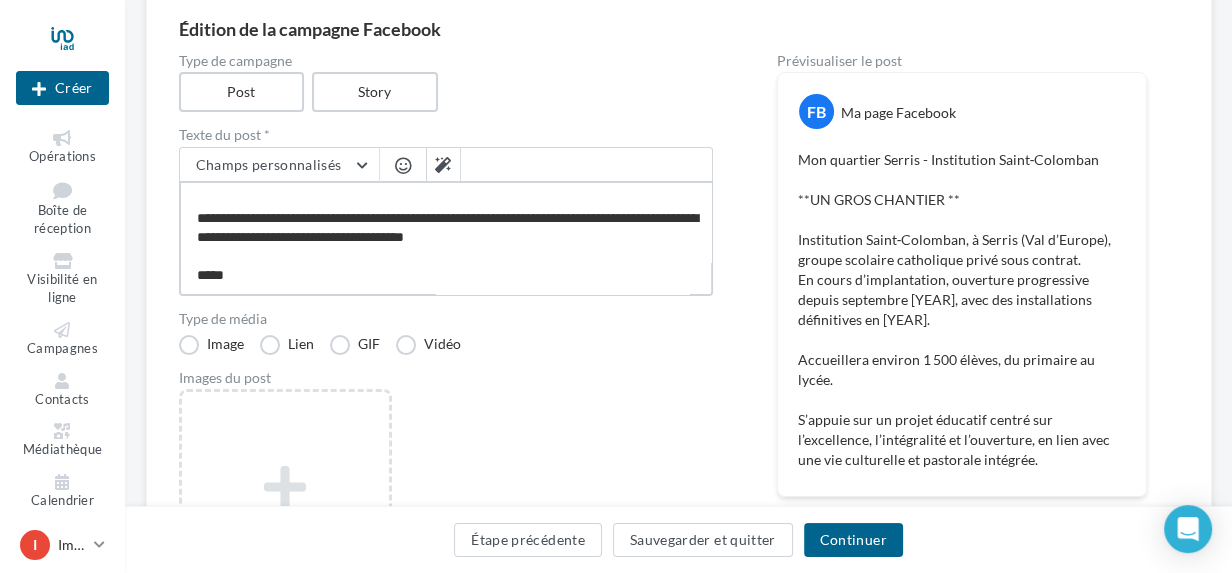type on "**********" 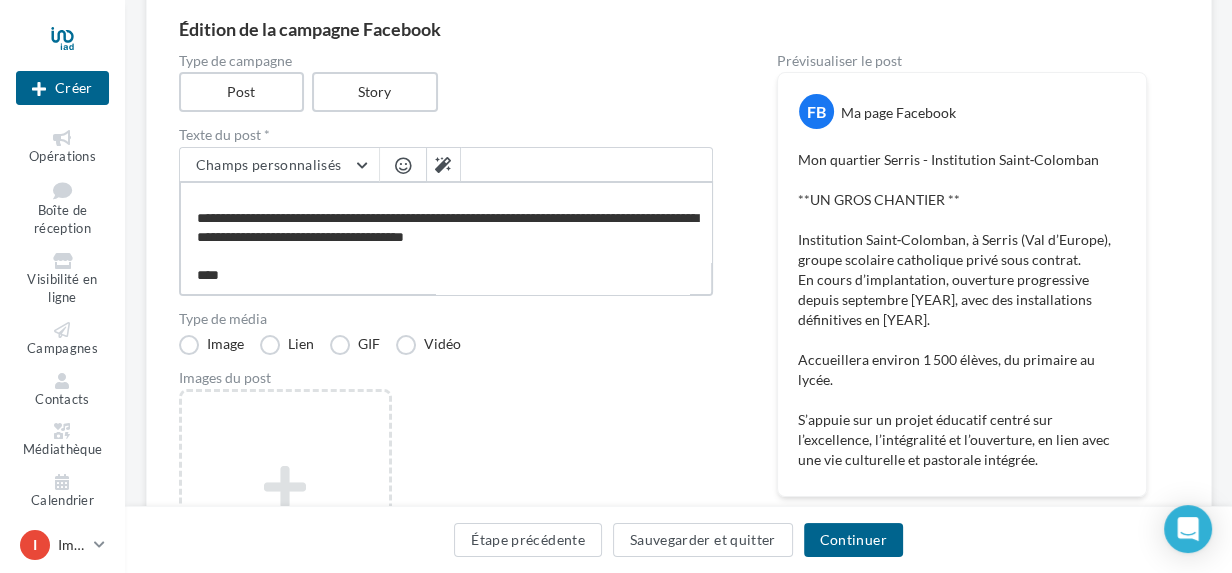 type on "**********" 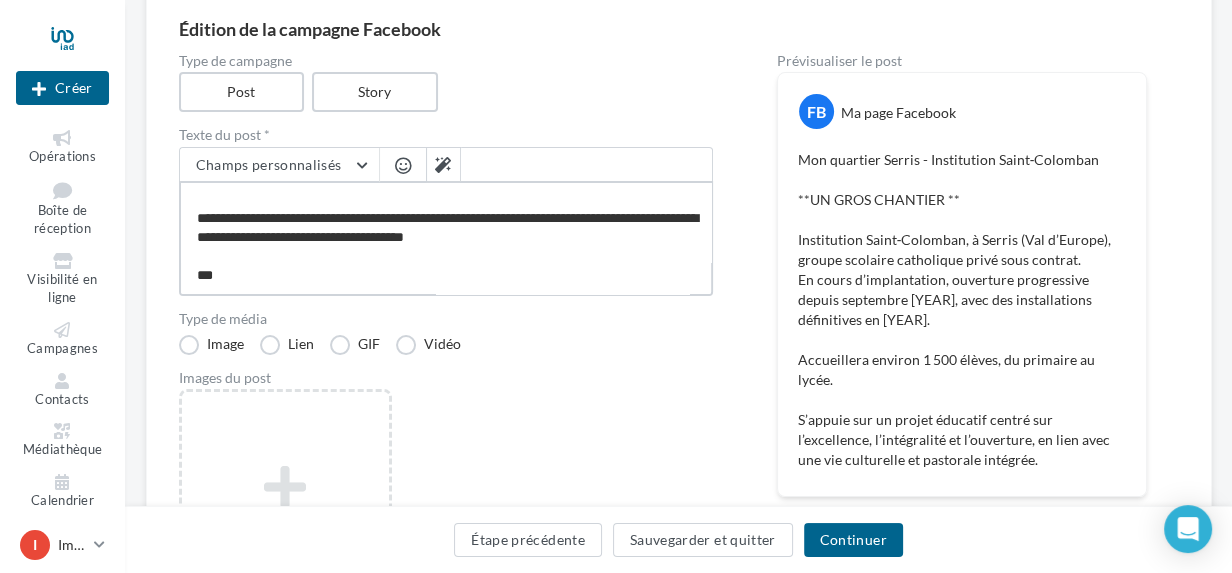 type on "**********" 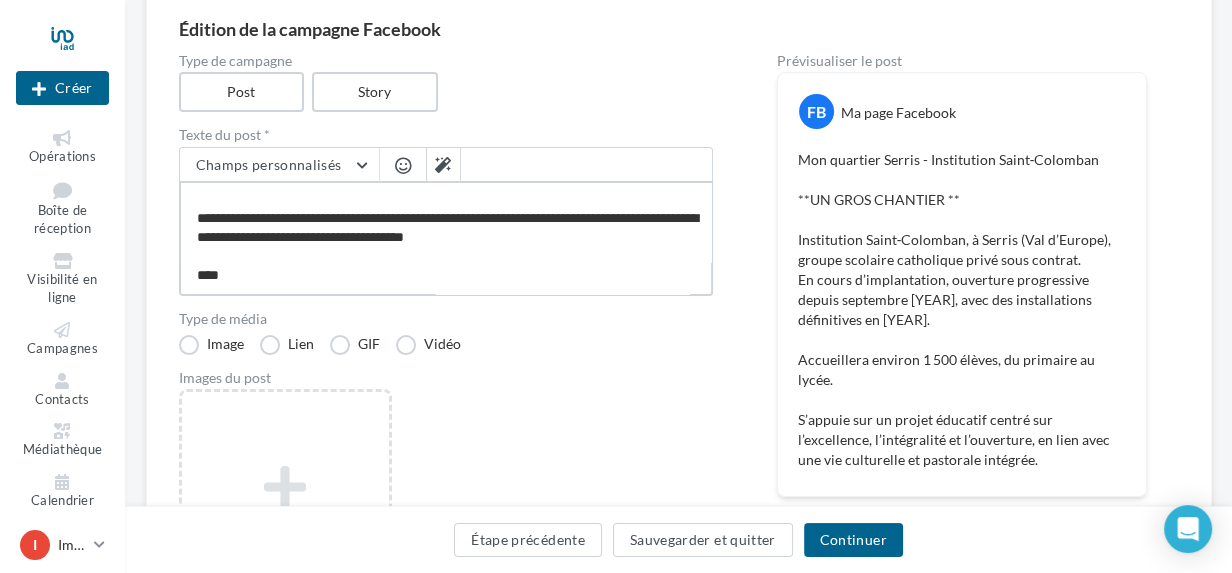 type on "**********" 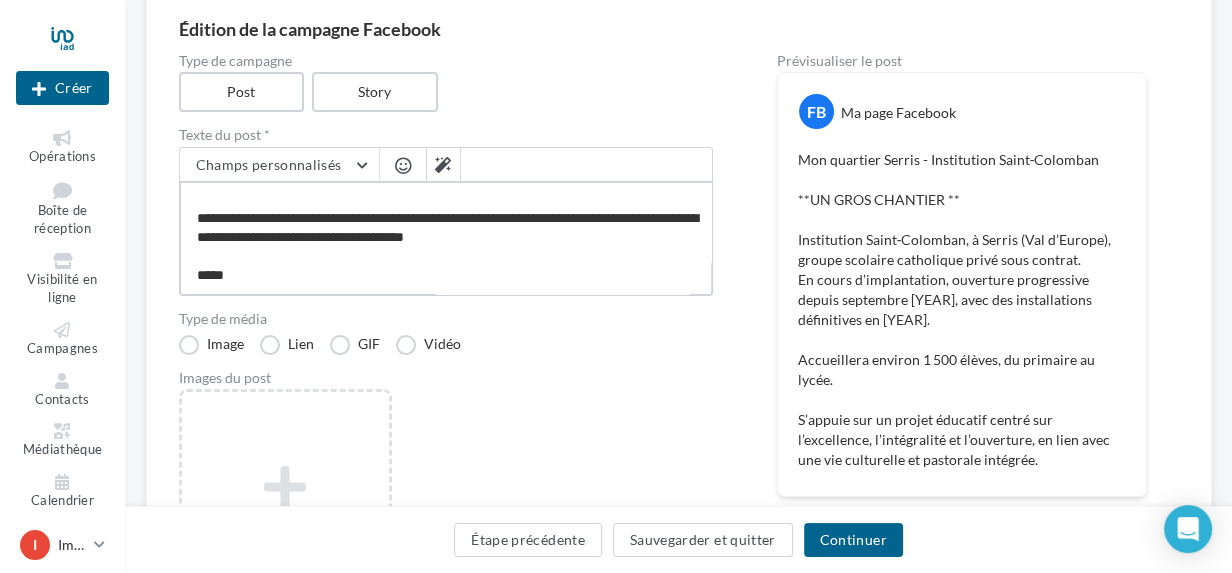 type on "**********" 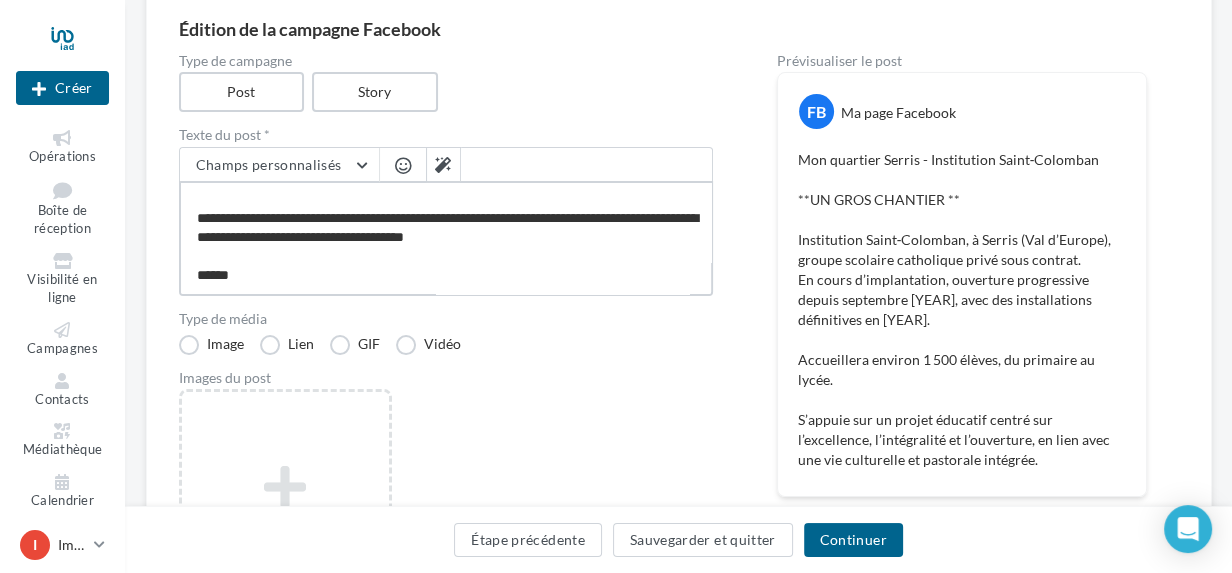 type on "**********" 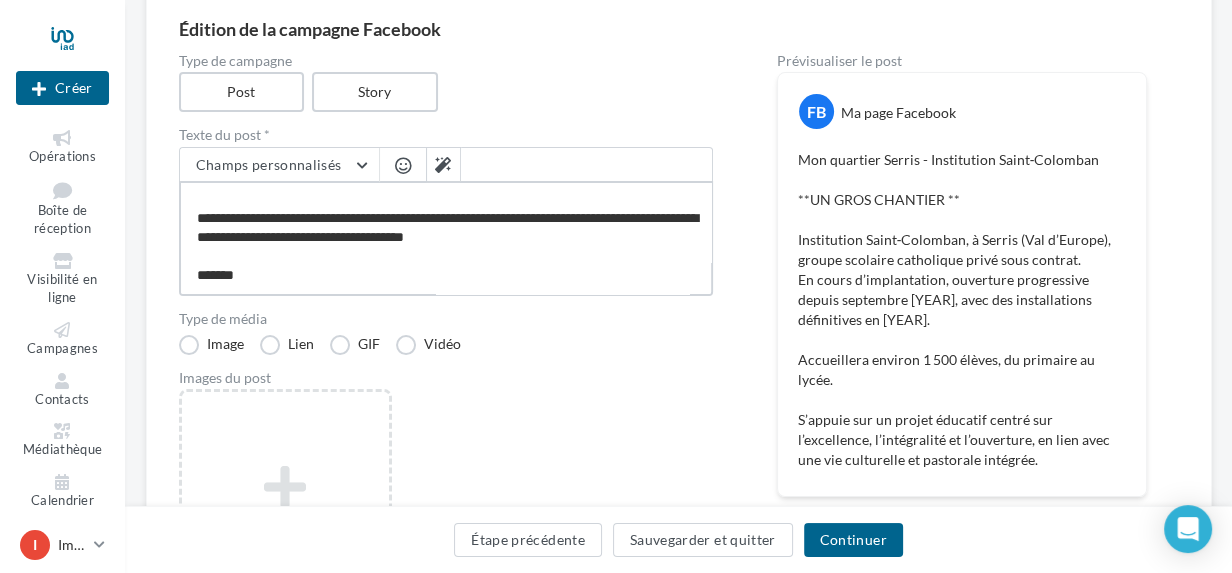 type on "**********" 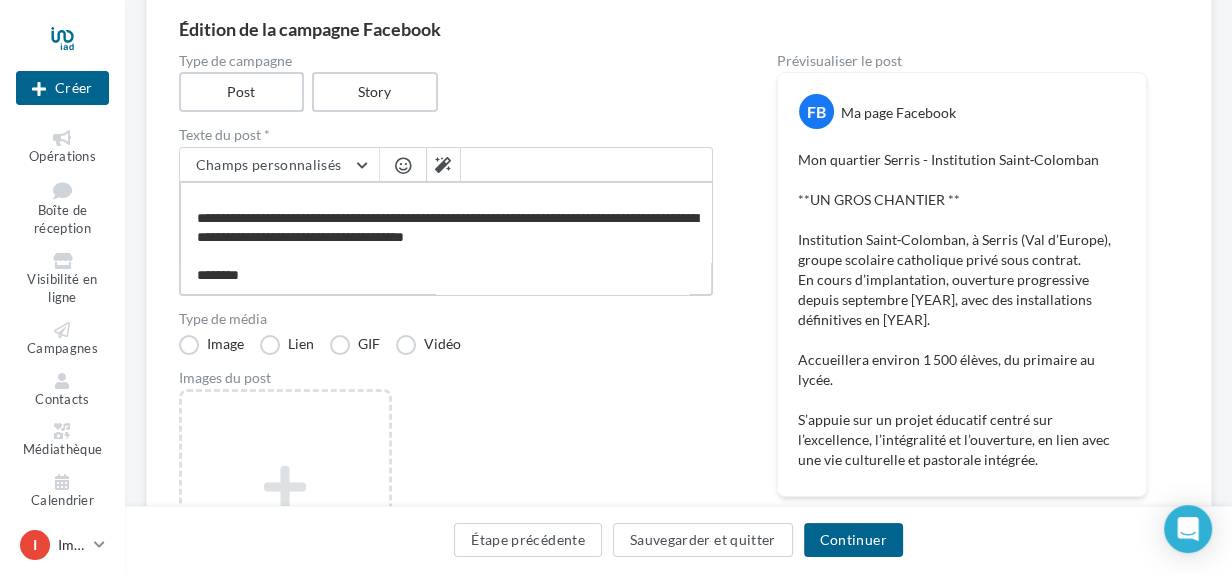 type on "**********" 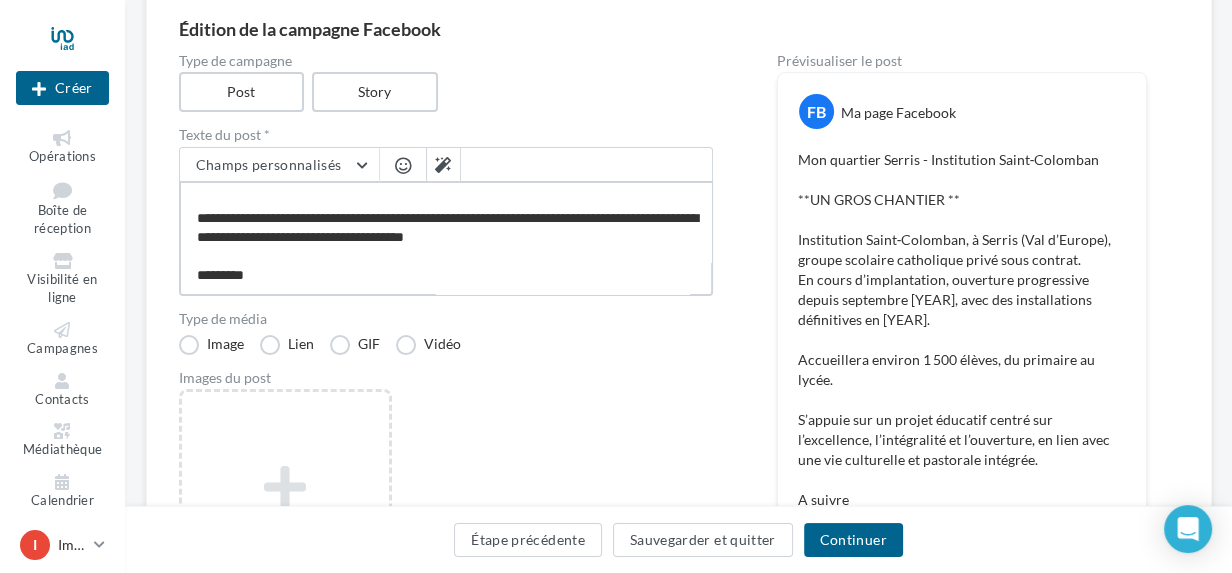 type 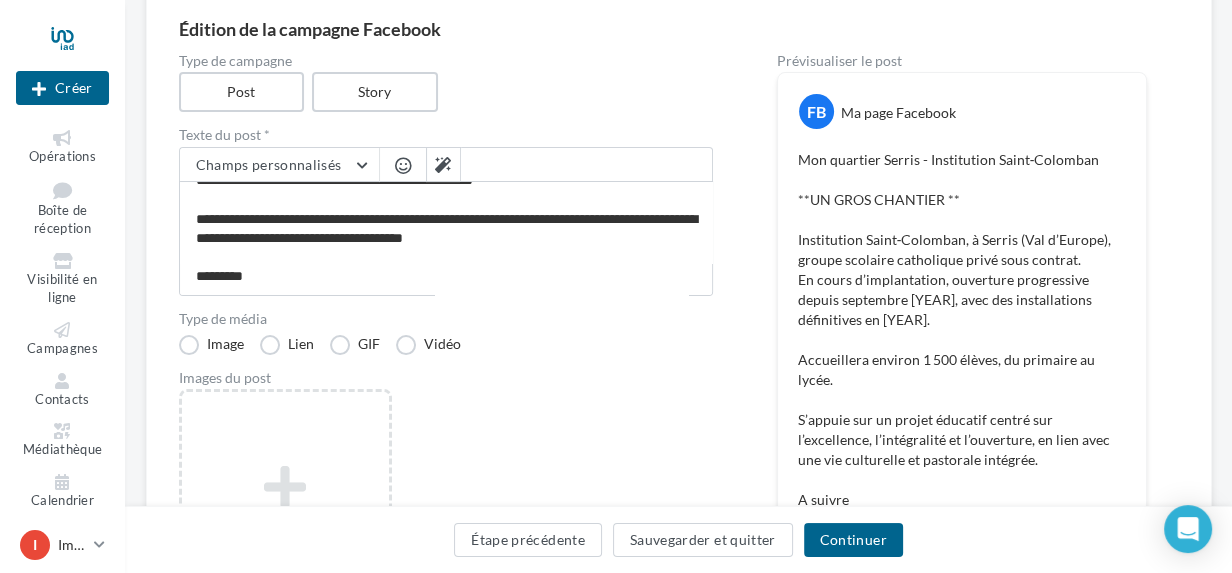 scroll, scrollTop: 182, scrollLeft: 0, axis: vertical 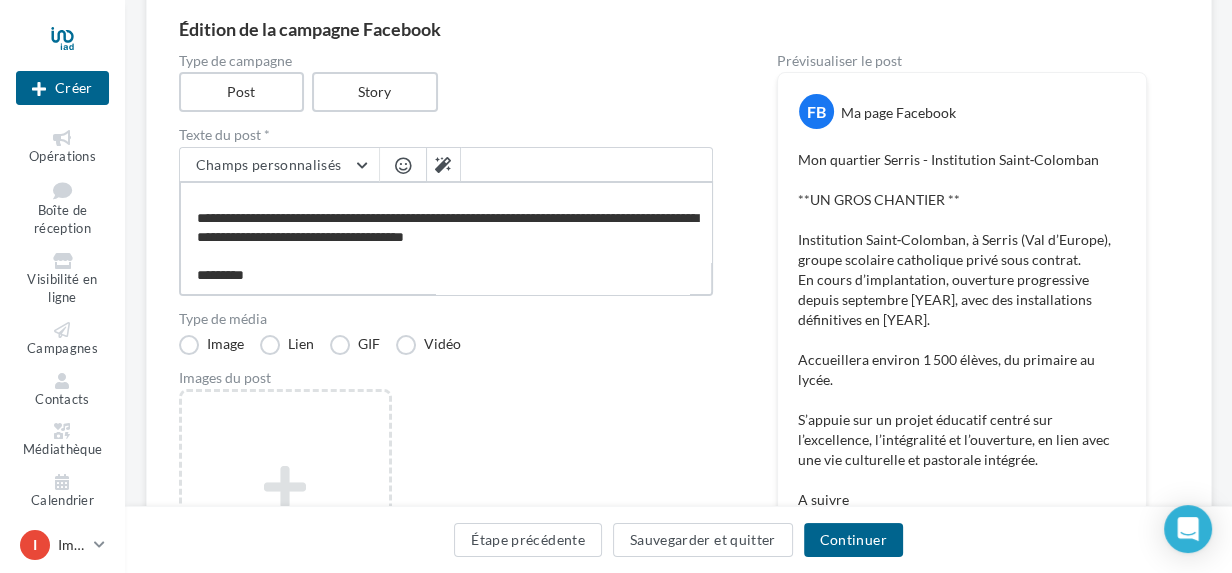 click on "**********" at bounding box center (446, 238) 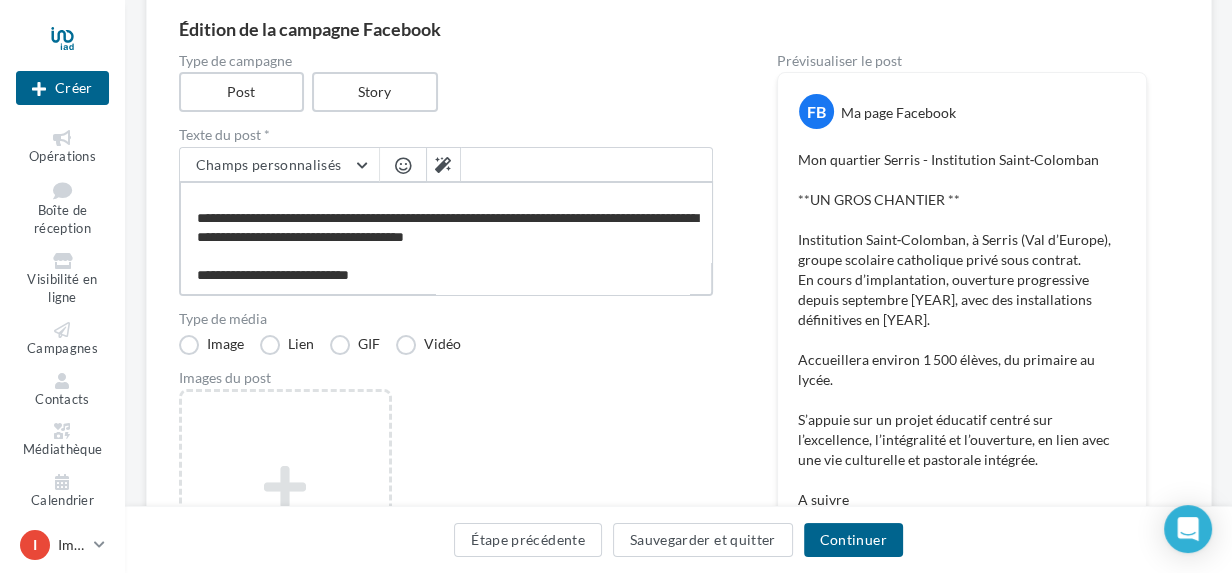 click on "**********" at bounding box center [446, 238] 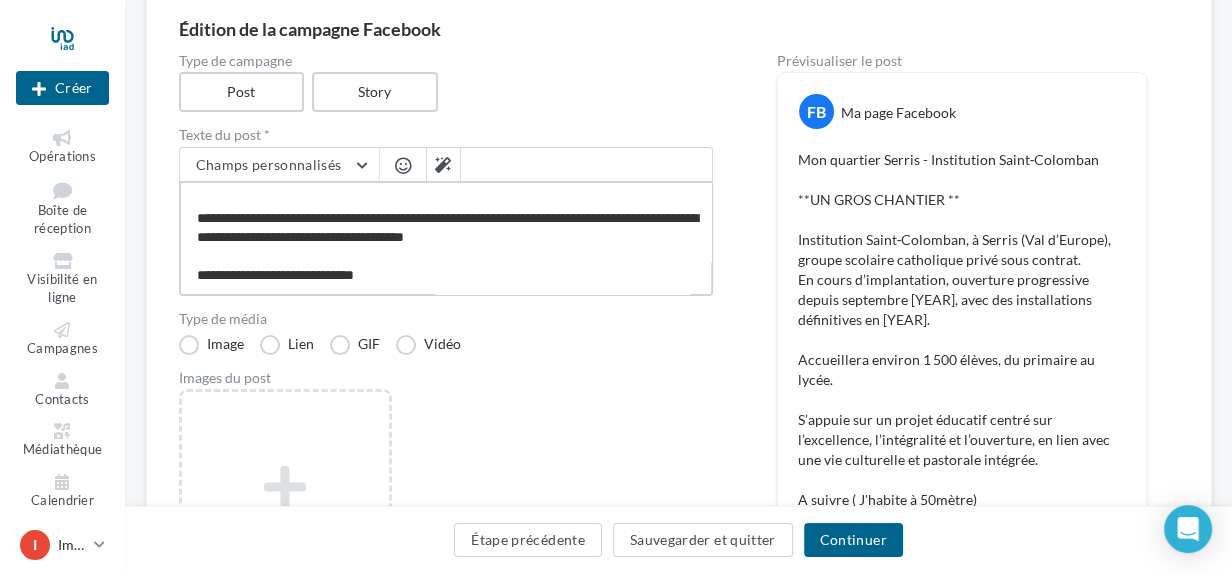 click on "**********" at bounding box center (446, 238) 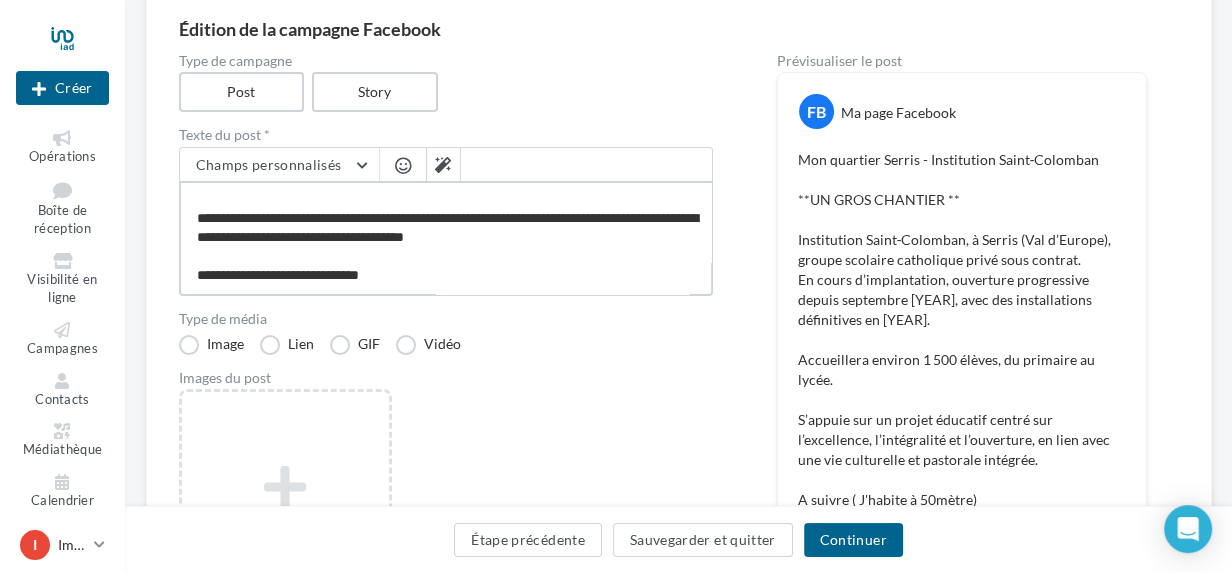 click on "**********" at bounding box center (446, 238) 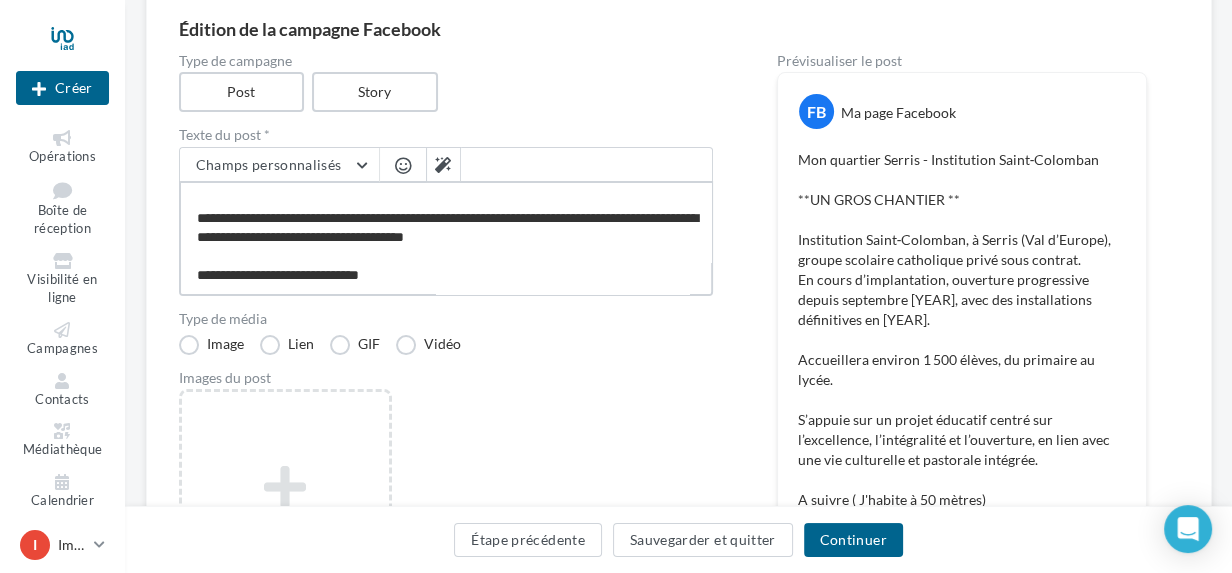 click on "**********" at bounding box center [446, 238] 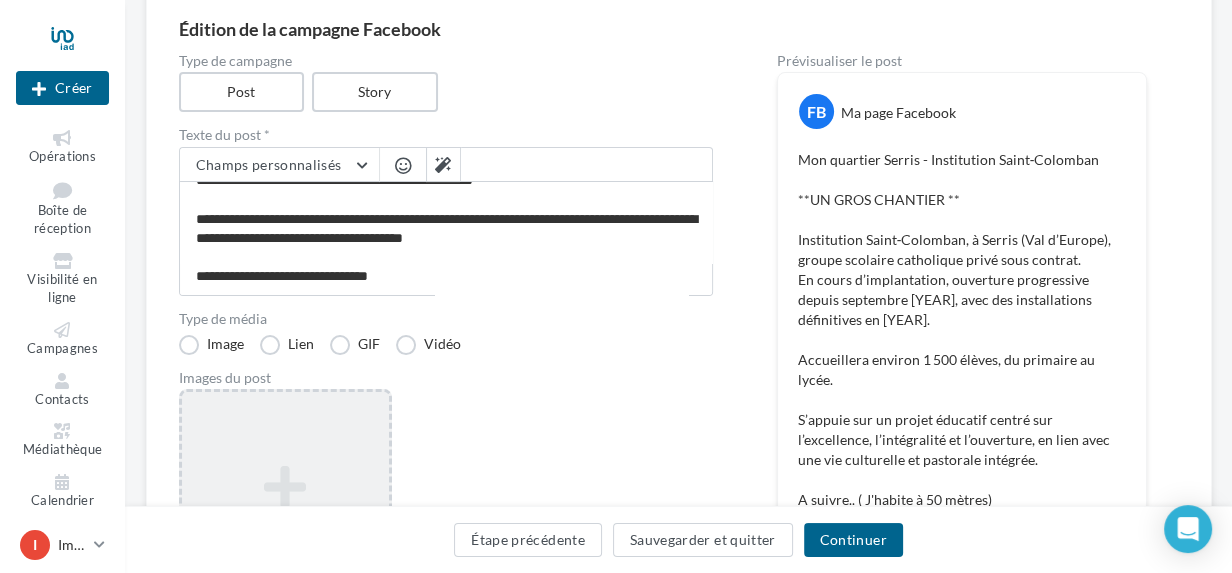 click on "Ajouter une image     Format: png, jpg" at bounding box center (285, 519) 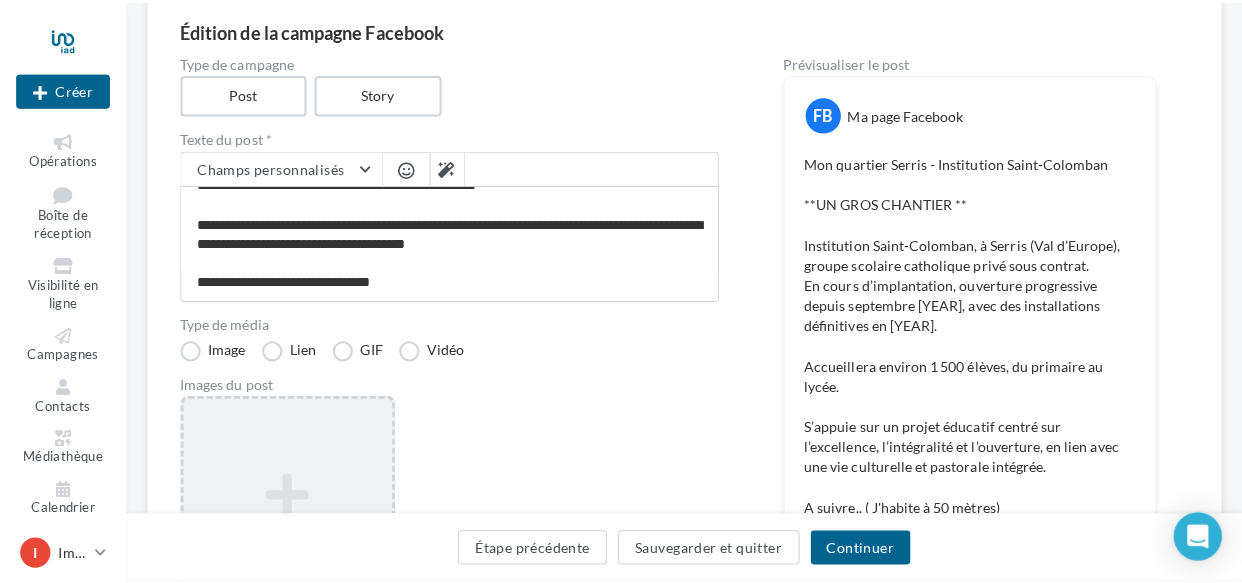 scroll, scrollTop: 190, scrollLeft: 0, axis: vertical 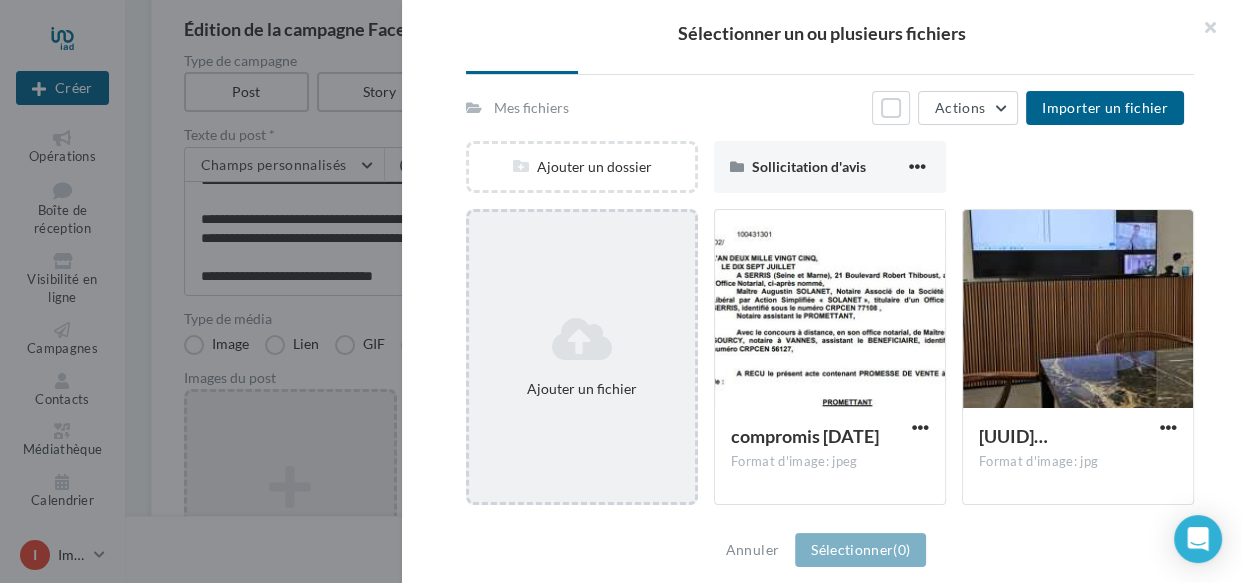 click at bounding box center (582, 339) 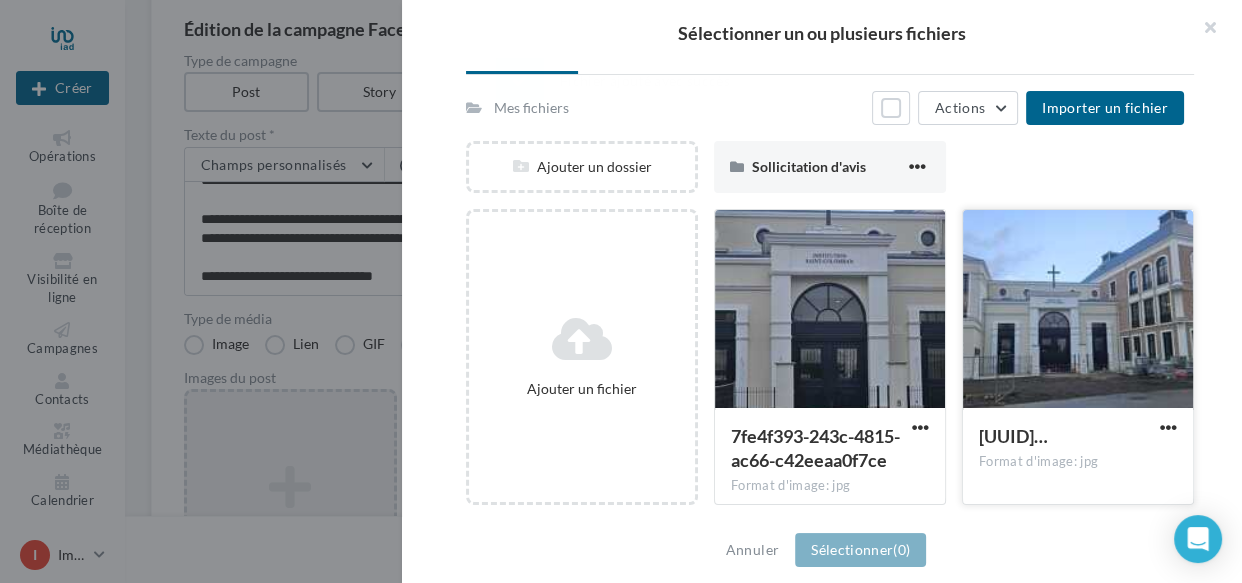 click at bounding box center [1078, 310] 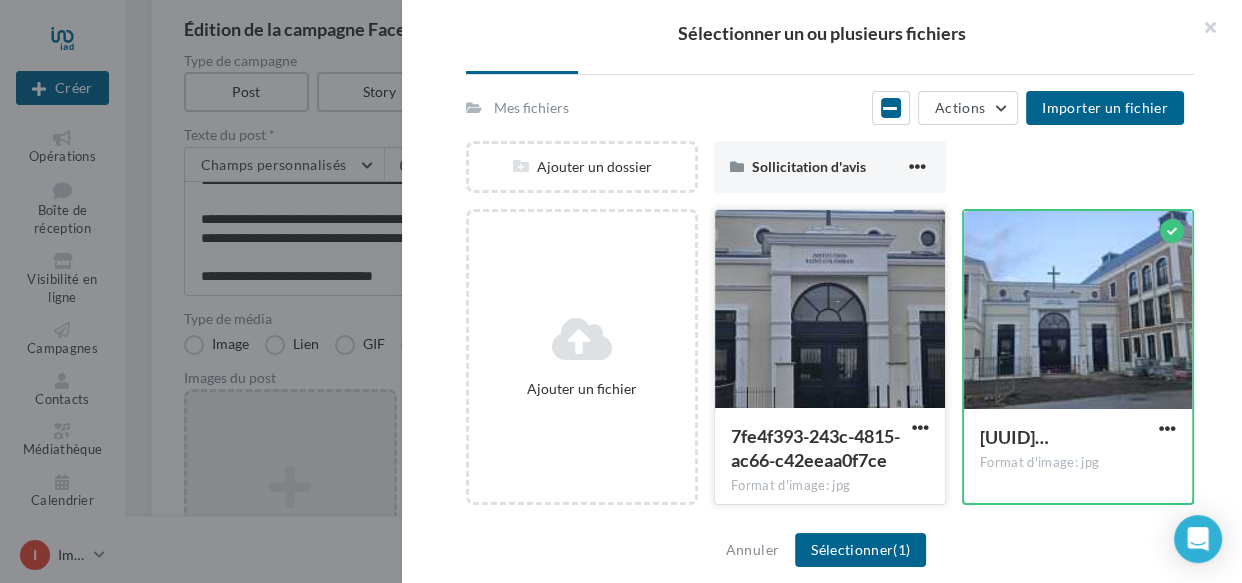 click at bounding box center [830, 310] 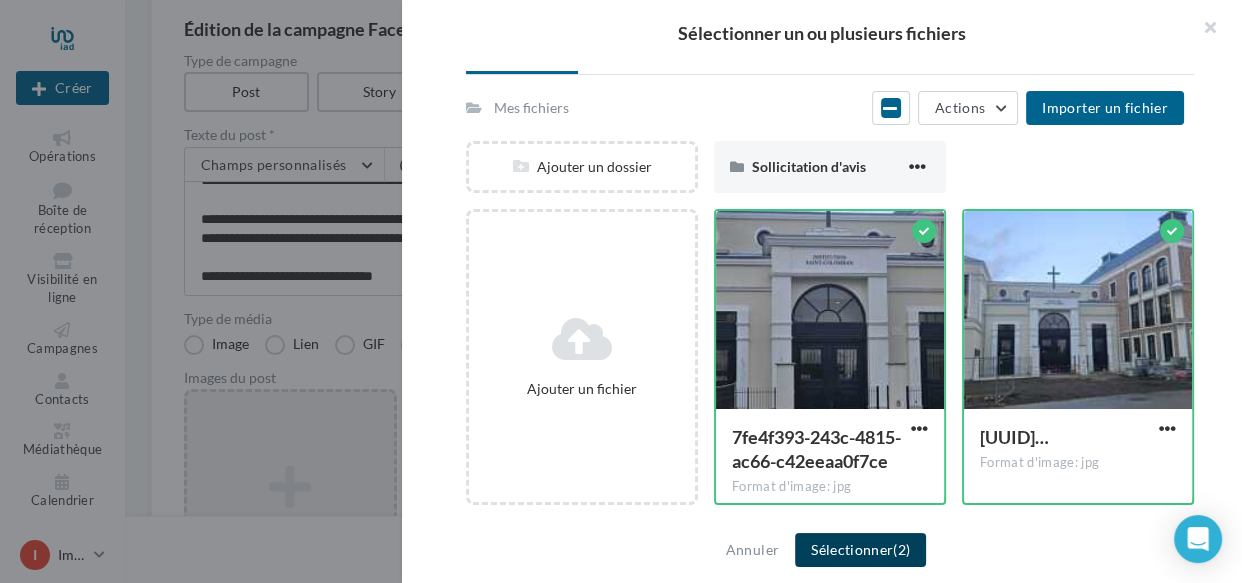 click on "Sélectionner   (2)" at bounding box center (860, 550) 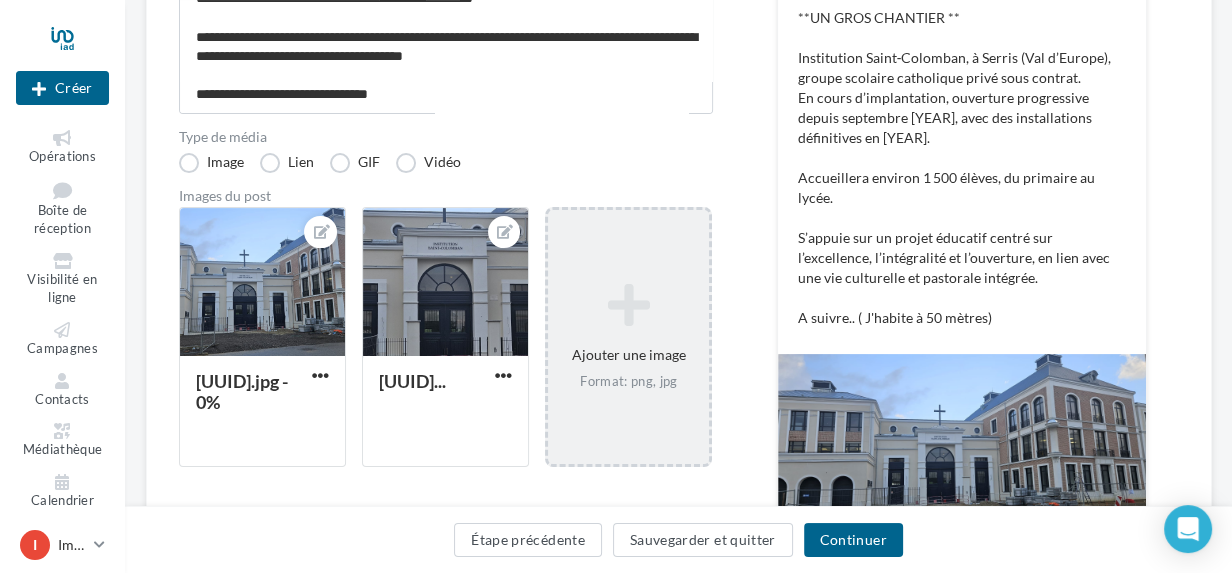 scroll, scrollTop: 636, scrollLeft: 0, axis: vertical 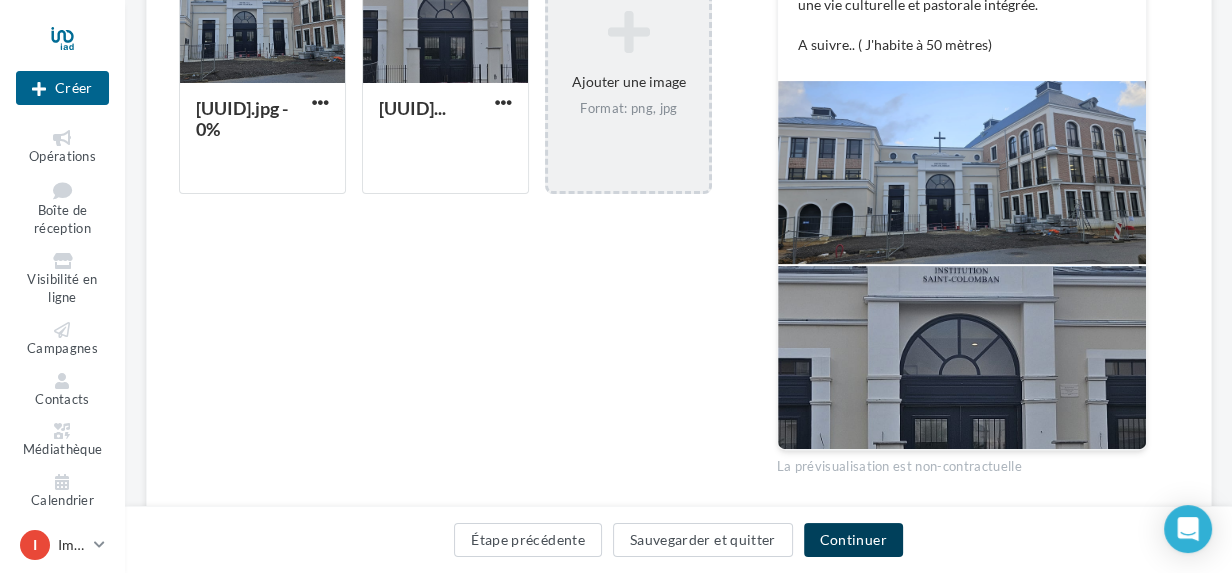 click on "Continuer" at bounding box center (853, 540) 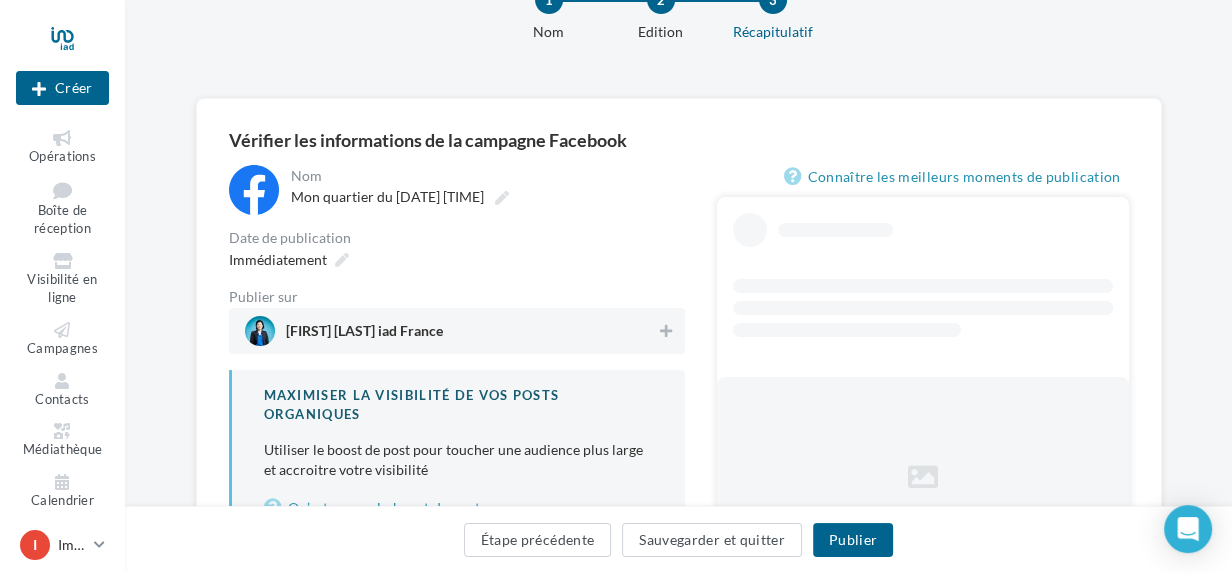 scroll, scrollTop: 181, scrollLeft: 0, axis: vertical 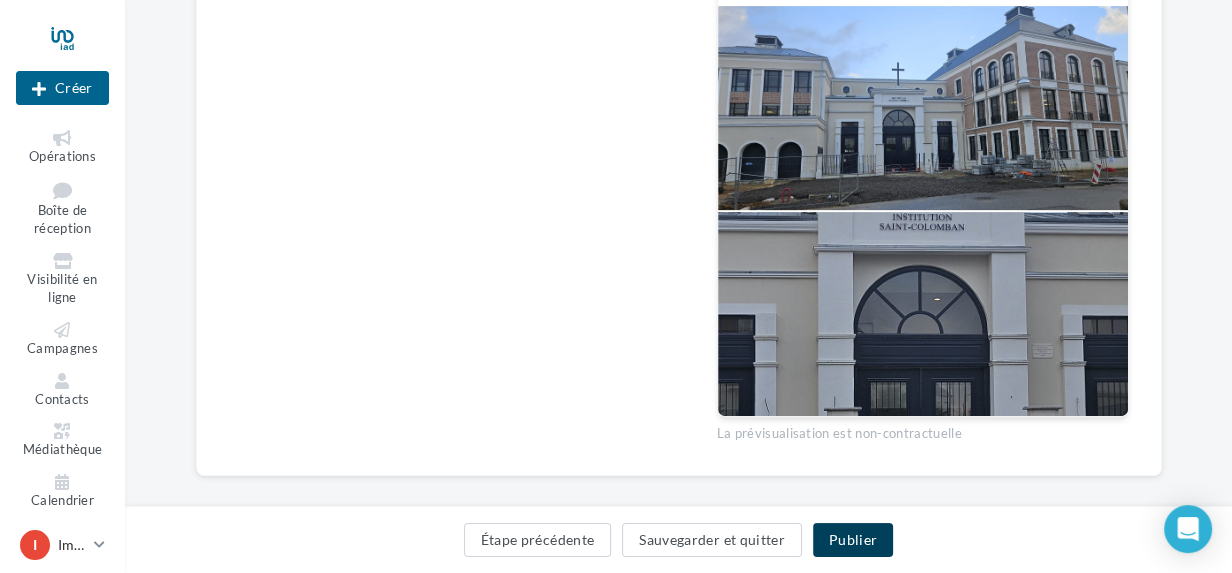click on "Publier" at bounding box center [853, 540] 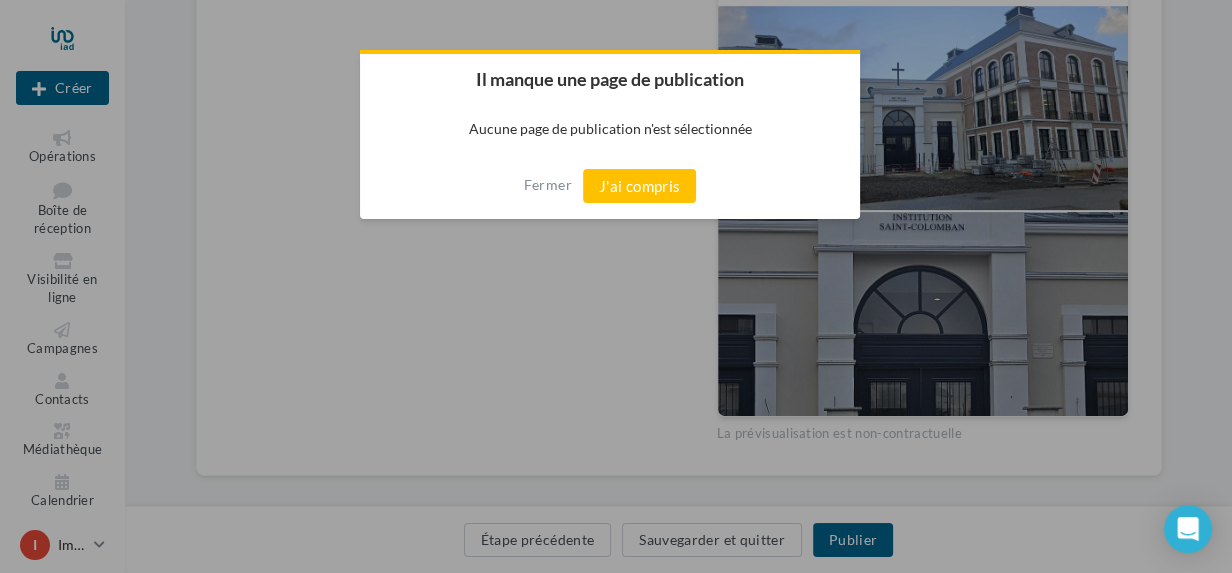 scroll, scrollTop: 695, scrollLeft: 0, axis: vertical 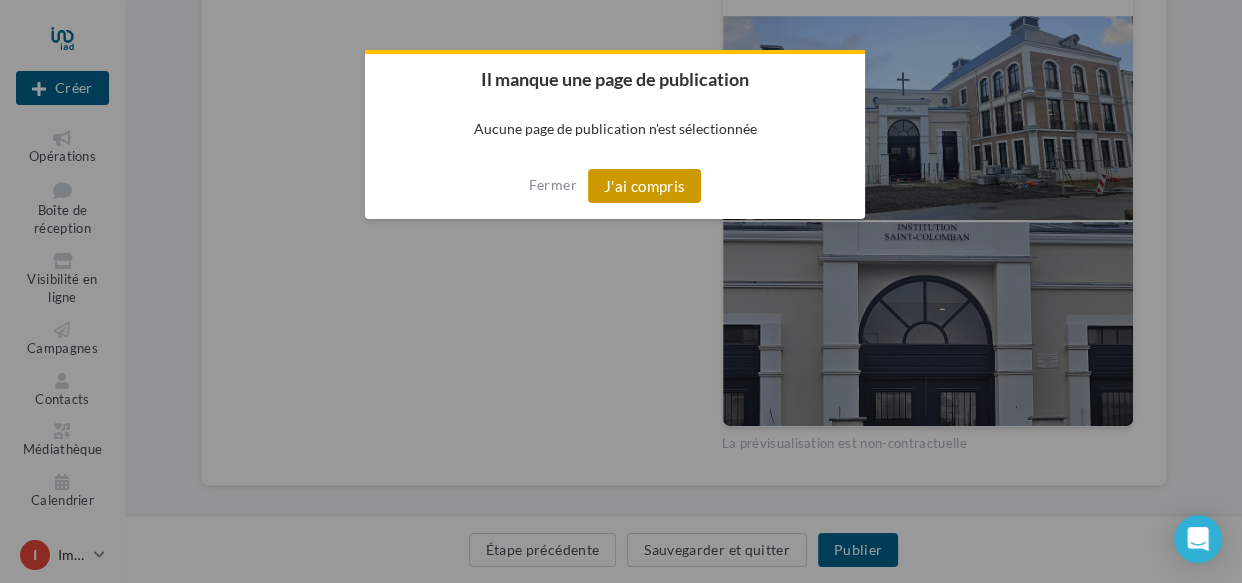 click on "J'ai compris" at bounding box center (645, 186) 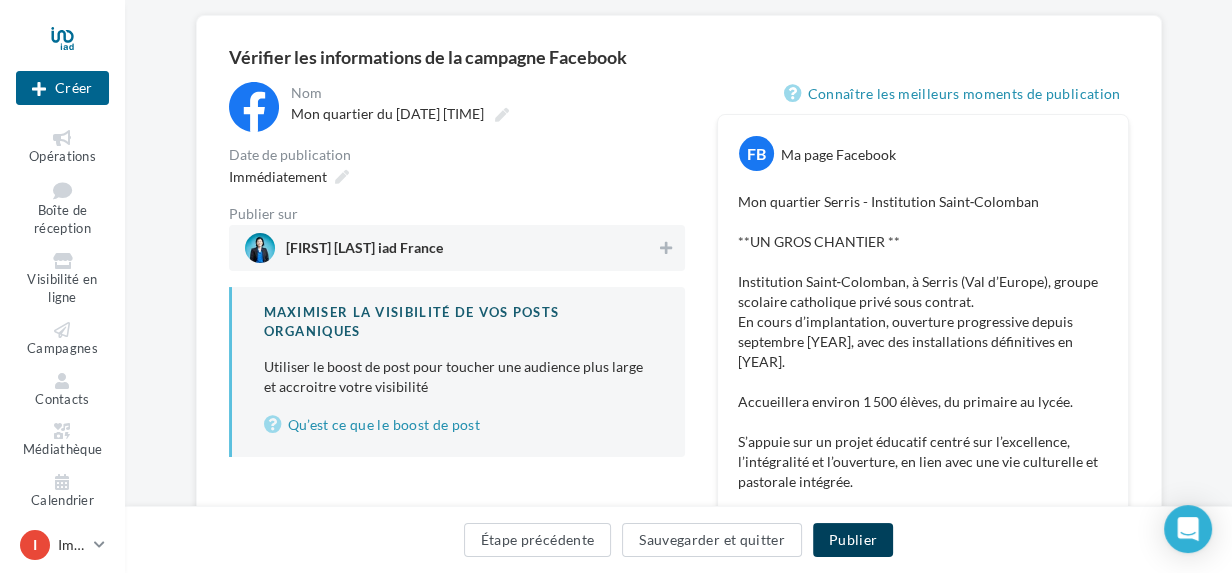 scroll, scrollTop: 150, scrollLeft: 0, axis: vertical 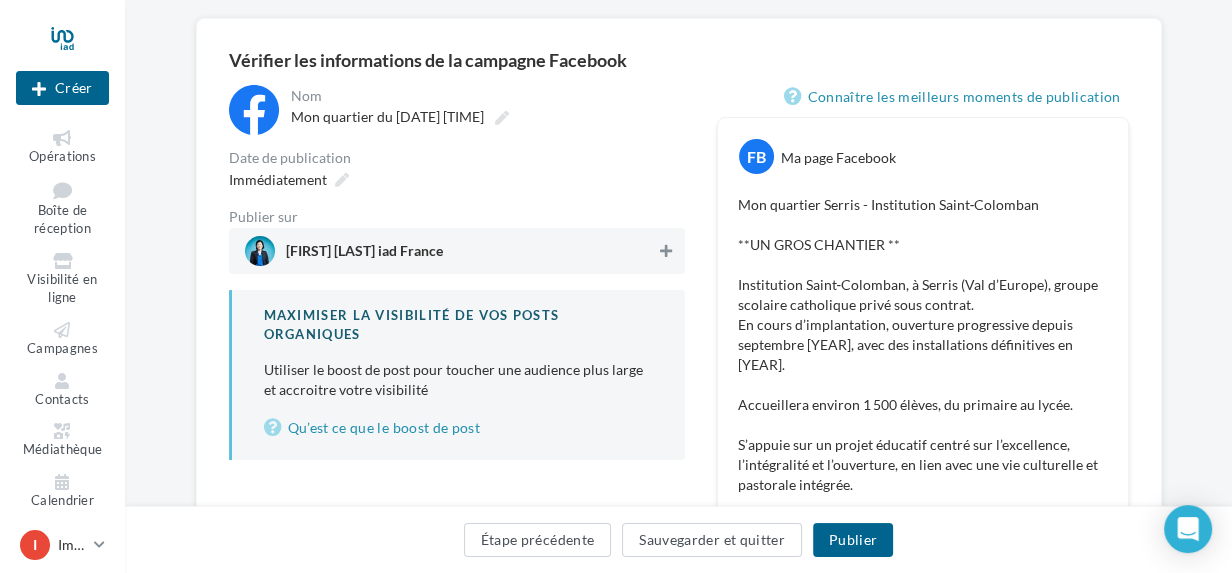 click at bounding box center (666, 251) 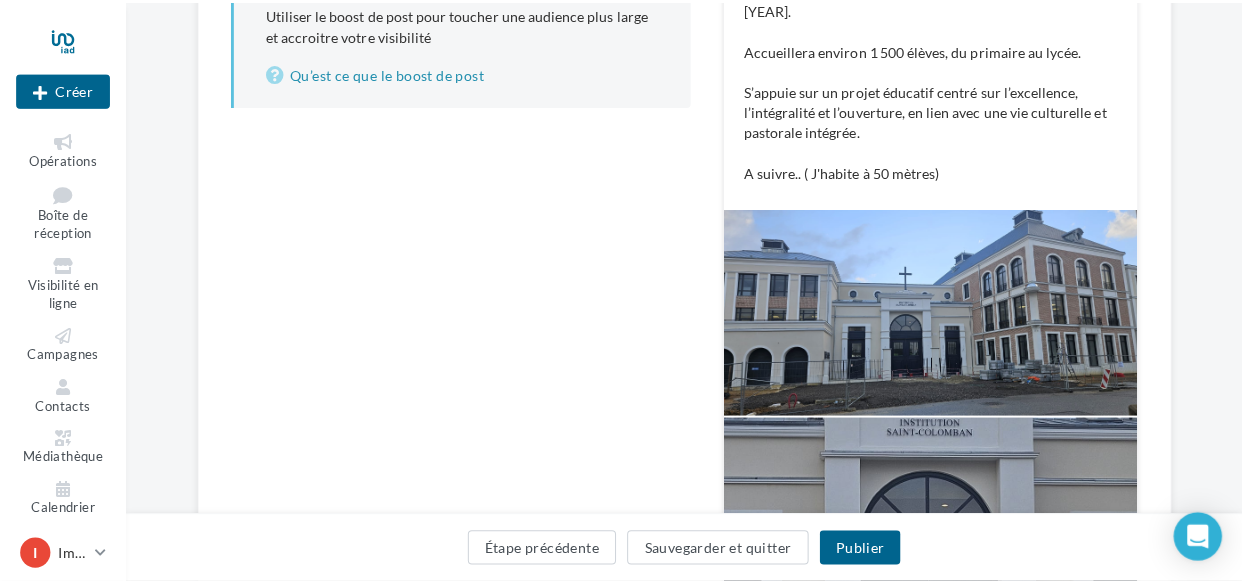 scroll, scrollTop: 513, scrollLeft: 0, axis: vertical 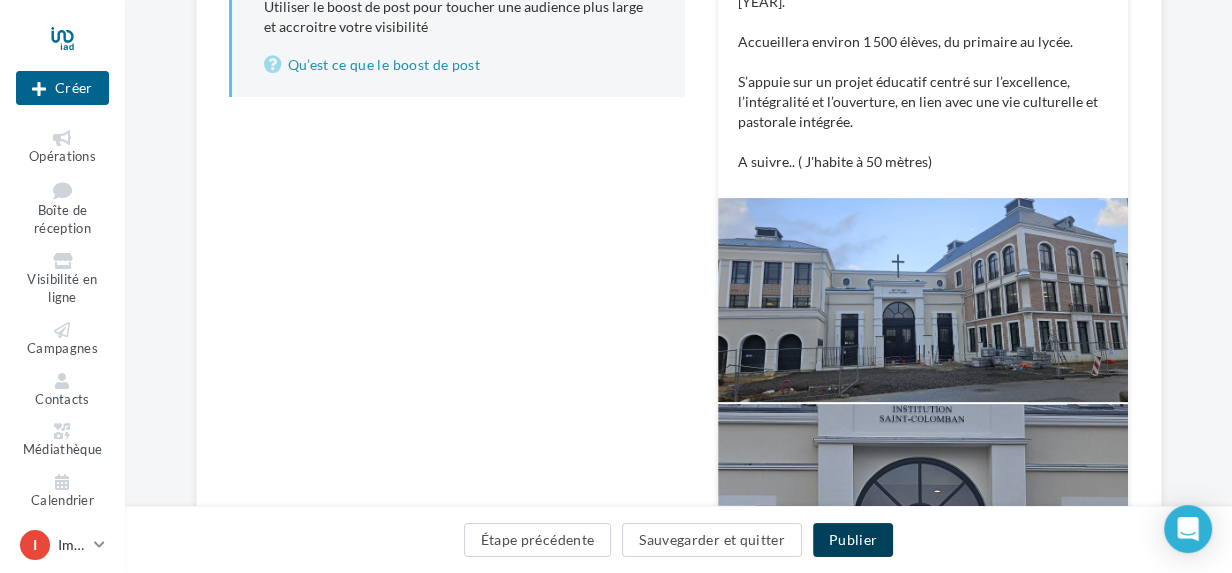 drag, startPoint x: 830, startPoint y: 540, endPoint x: 770, endPoint y: 509, distance: 67.53518 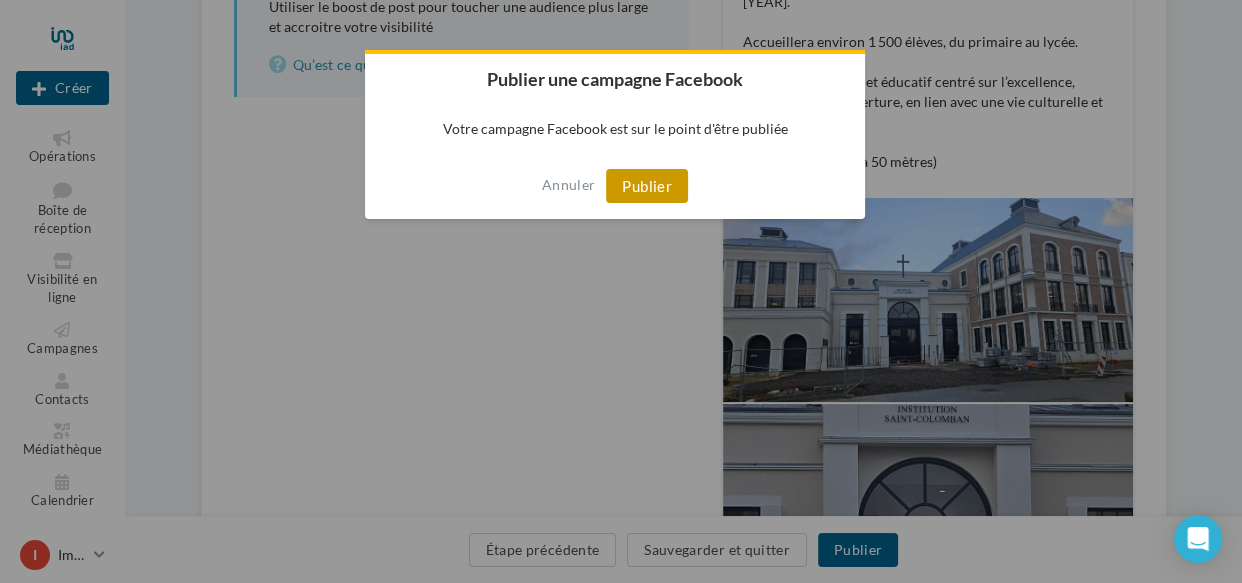 click on "Publier" at bounding box center (647, 186) 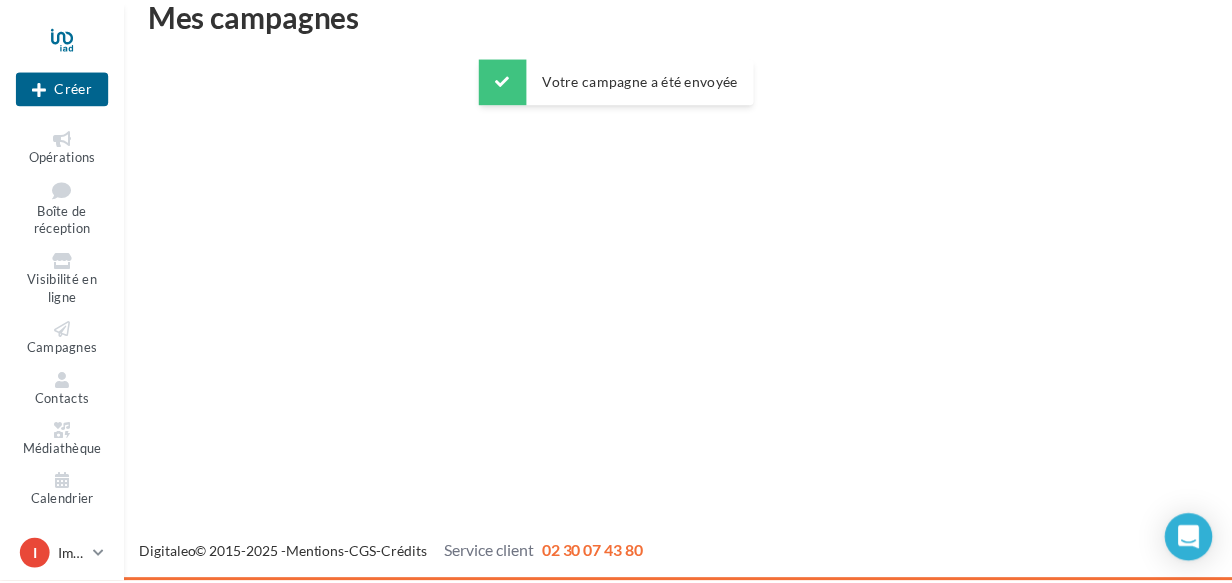 scroll, scrollTop: 31, scrollLeft: 0, axis: vertical 